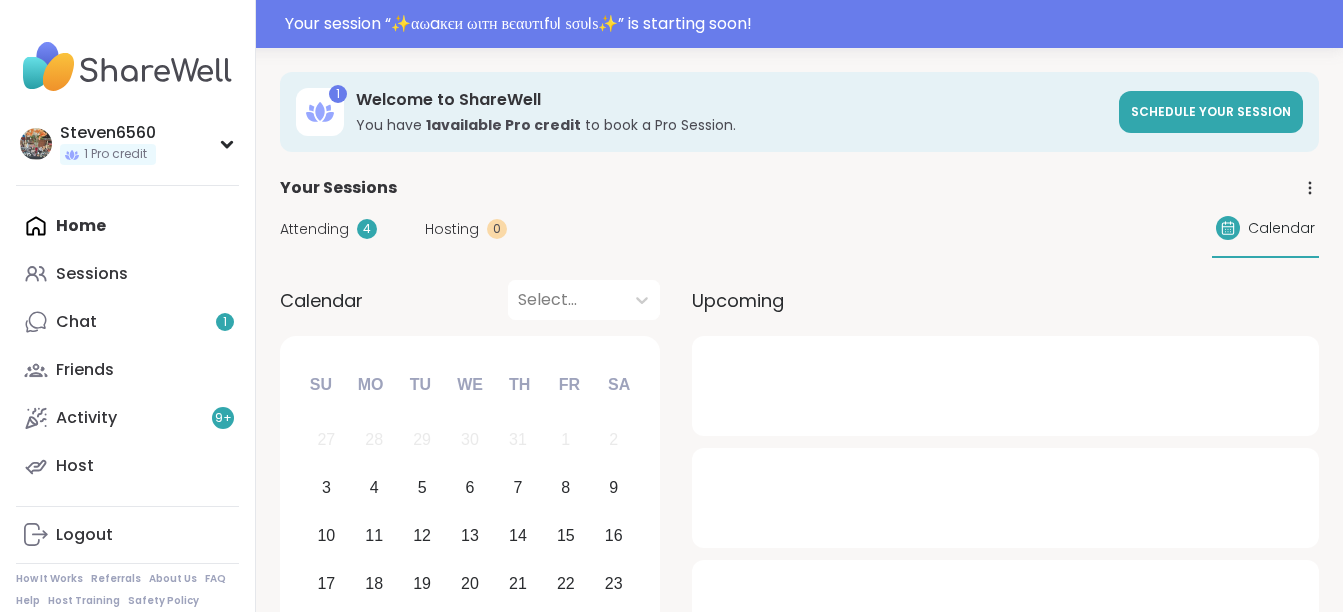 scroll, scrollTop: 0, scrollLeft: 0, axis: both 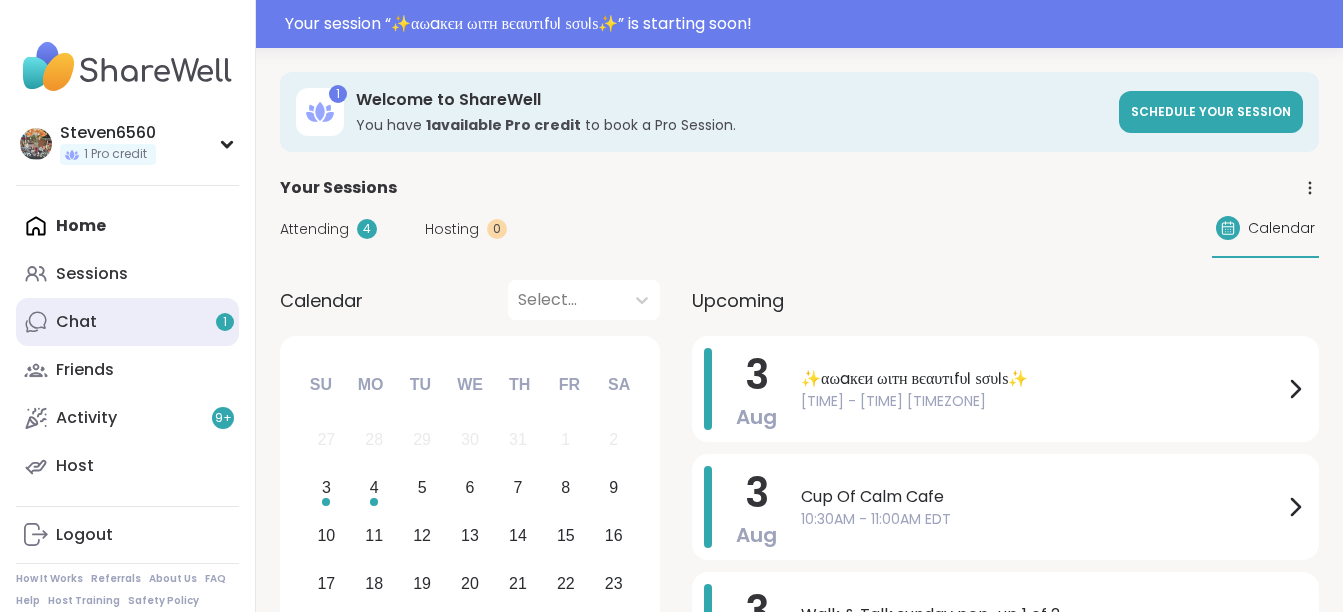 click on "Chat 1" at bounding box center (127, 322) 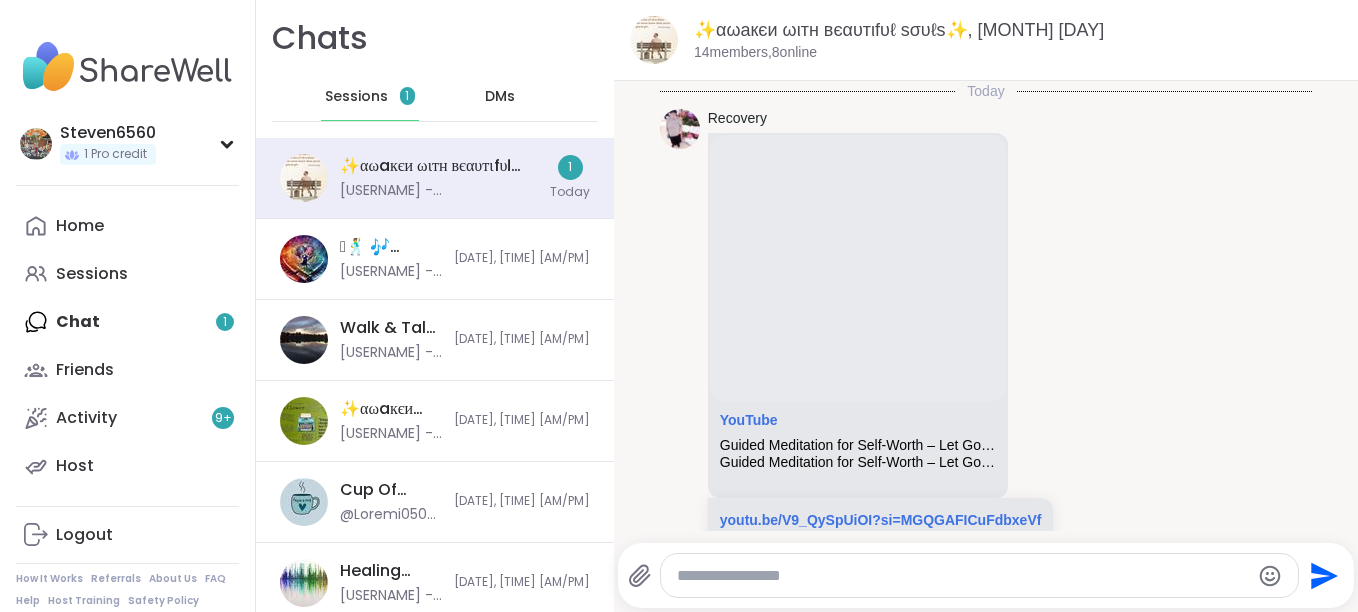 scroll, scrollTop: 581, scrollLeft: 0, axis: vertical 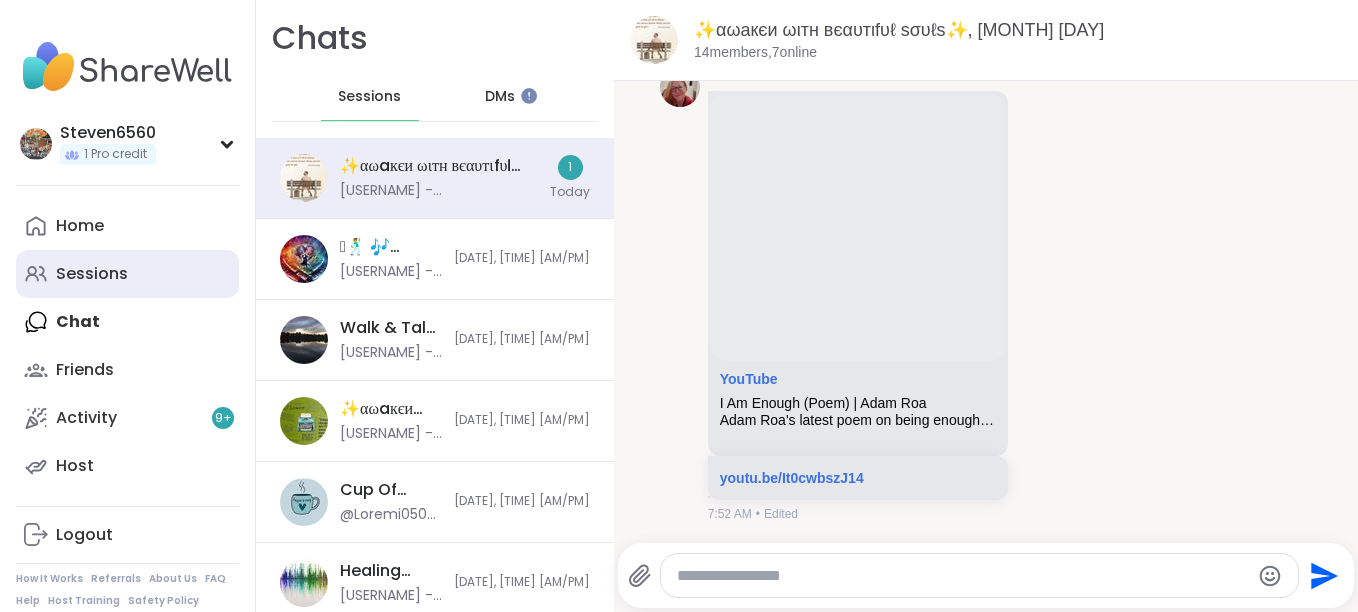 click on "Sessions" at bounding box center [92, 274] 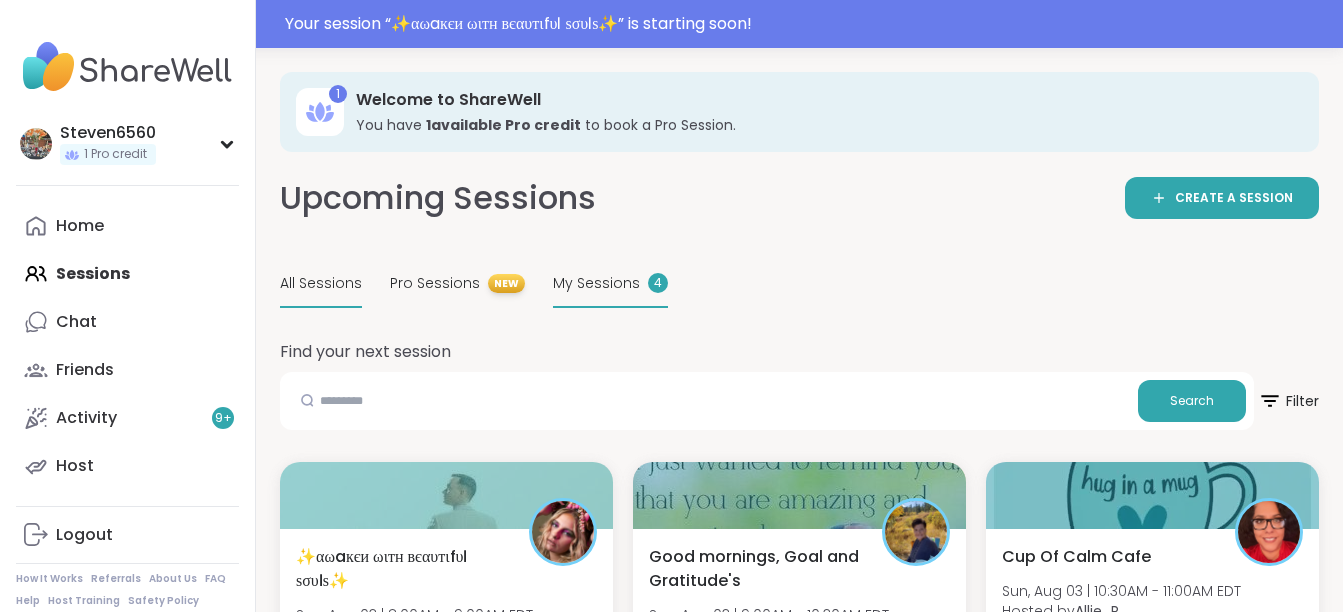 click on "My Sessions" at bounding box center [596, 283] 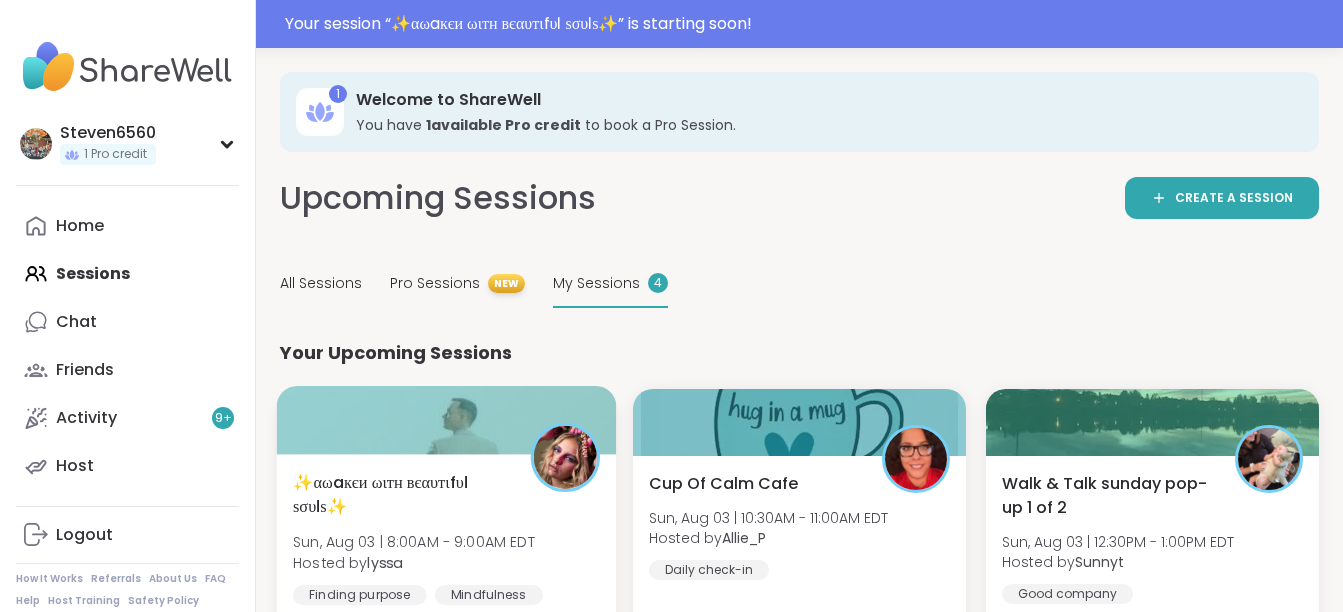 click on "✨αωaкєи ωιтн вєαυтιfυℓ ѕσυℓѕ✨" at bounding box center (400, 495) 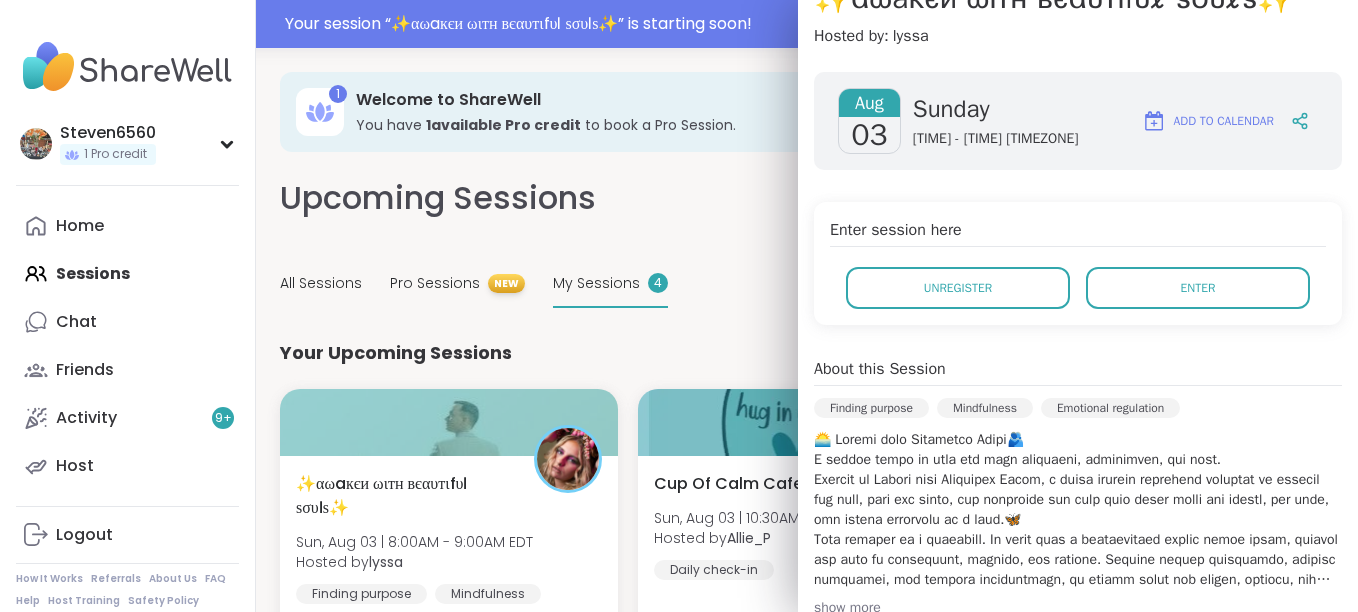 scroll, scrollTop: 227, scrollLeft: 0, axis: vertical 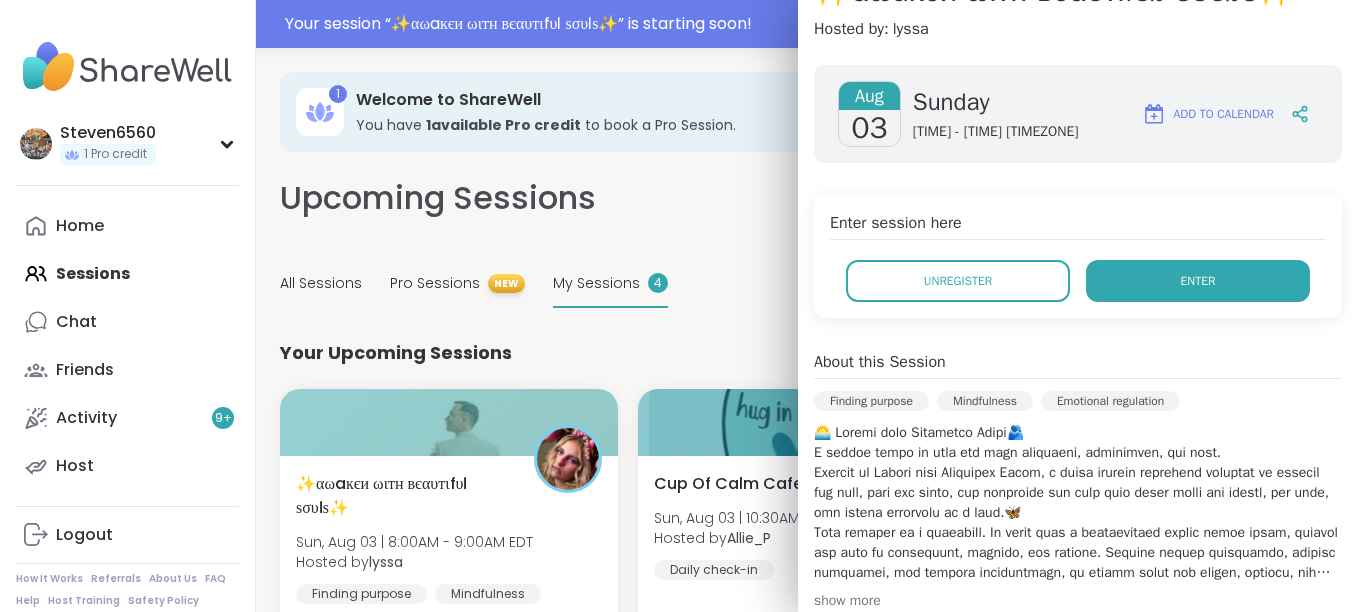 click on "Enter" at bounding box center [1198, 281] 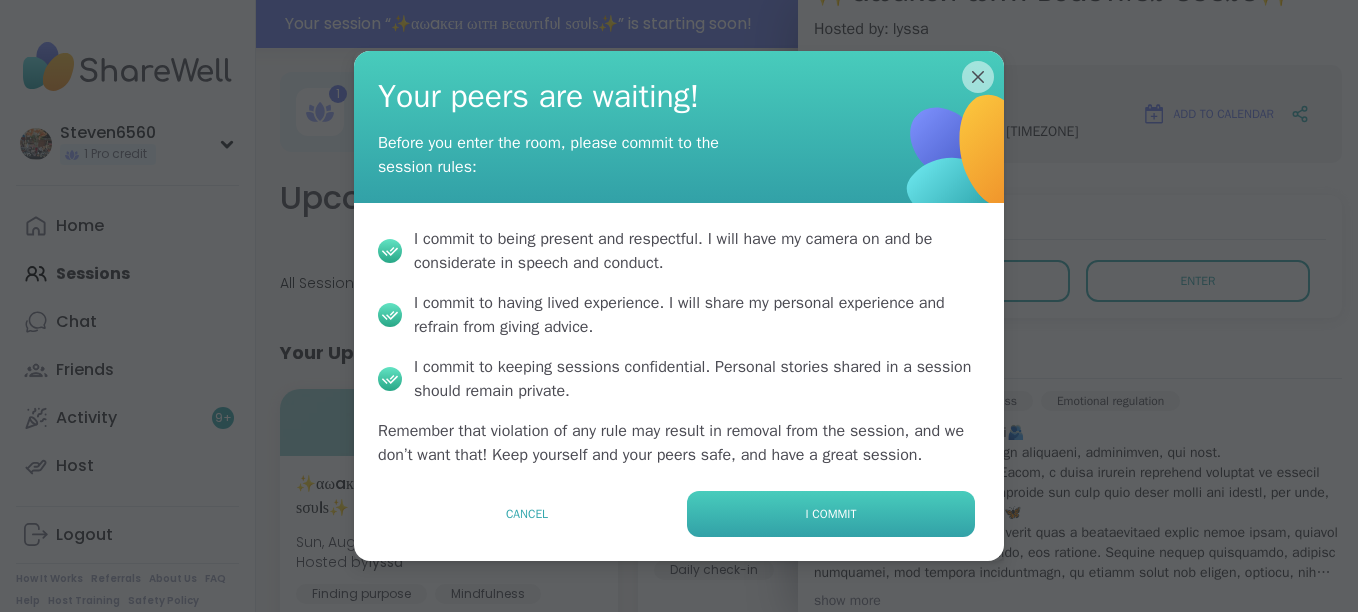 click on "I commit" at bounding box center [831, 514] 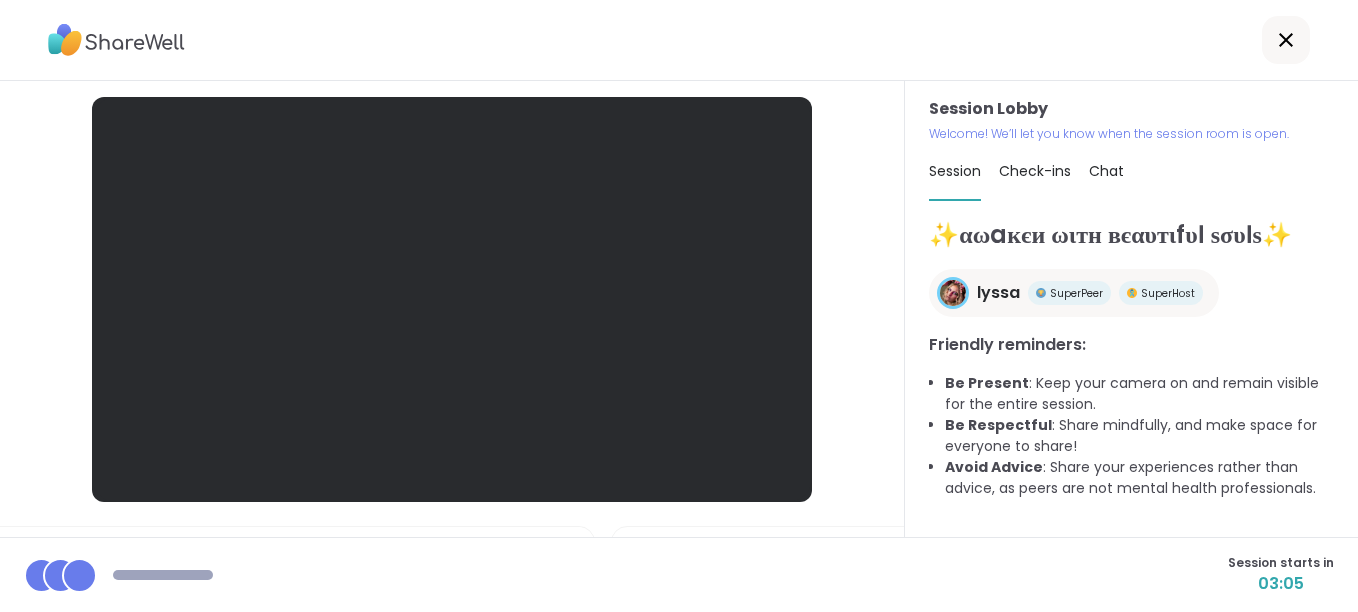 click on "Session Lobby | Default - Microphone Array (Intel® Smart Sound Technology for Digital Microphones) | Steven's A35 (Windows Virtual Camera) Test speaker and microphone" at bounding box center (452, 309) 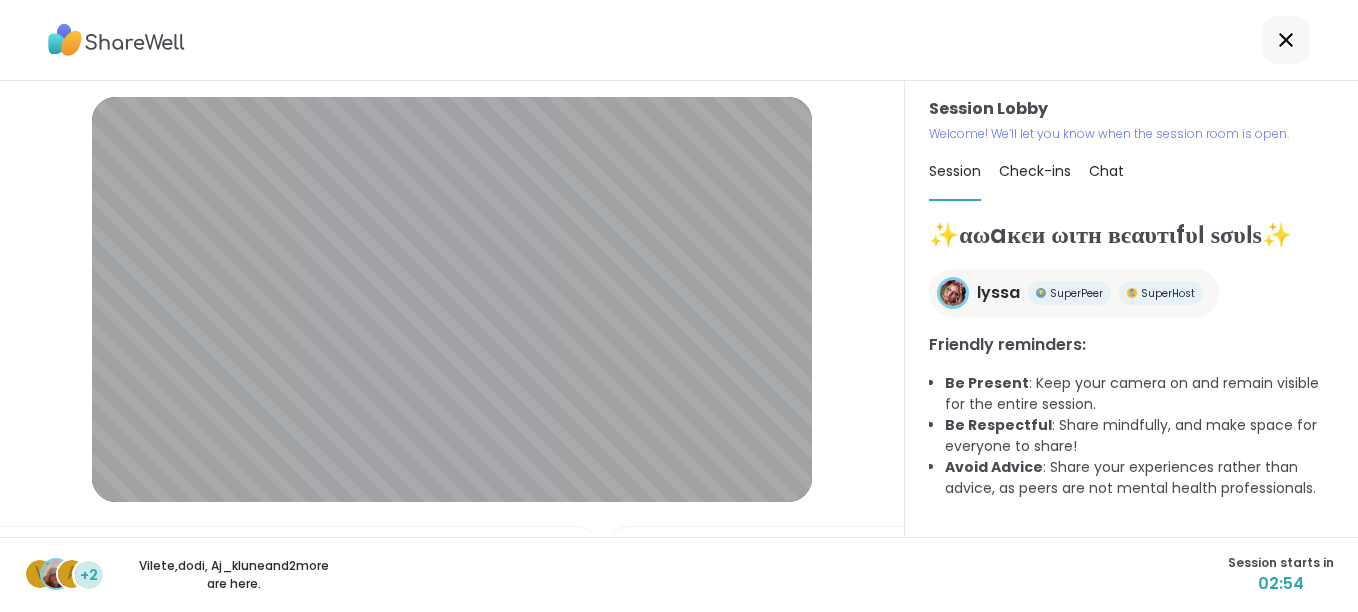 click on "✨αωaкєи ωιтн вєαυтιfυℓ ѕσυℓѕ✨" at bounding box center [1131, 235] 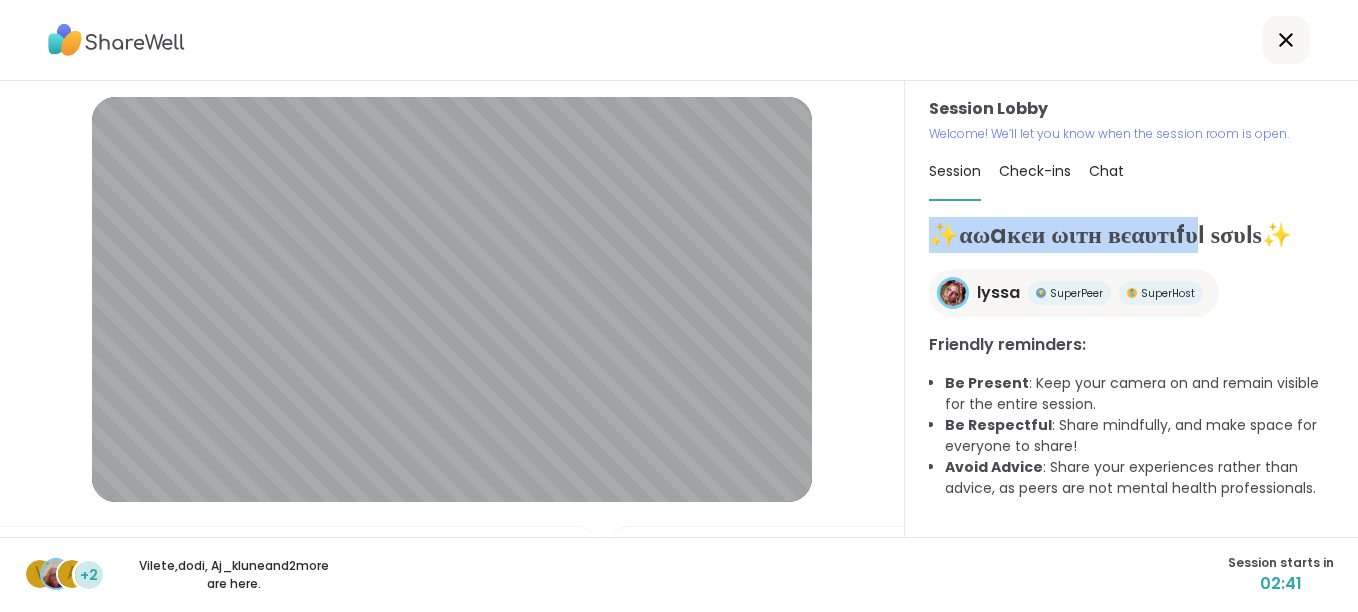 drag, startPoint x: 1178, startPoint y: 202, endPoint x: 1228, endPoint y: 246, distance: 66.6033 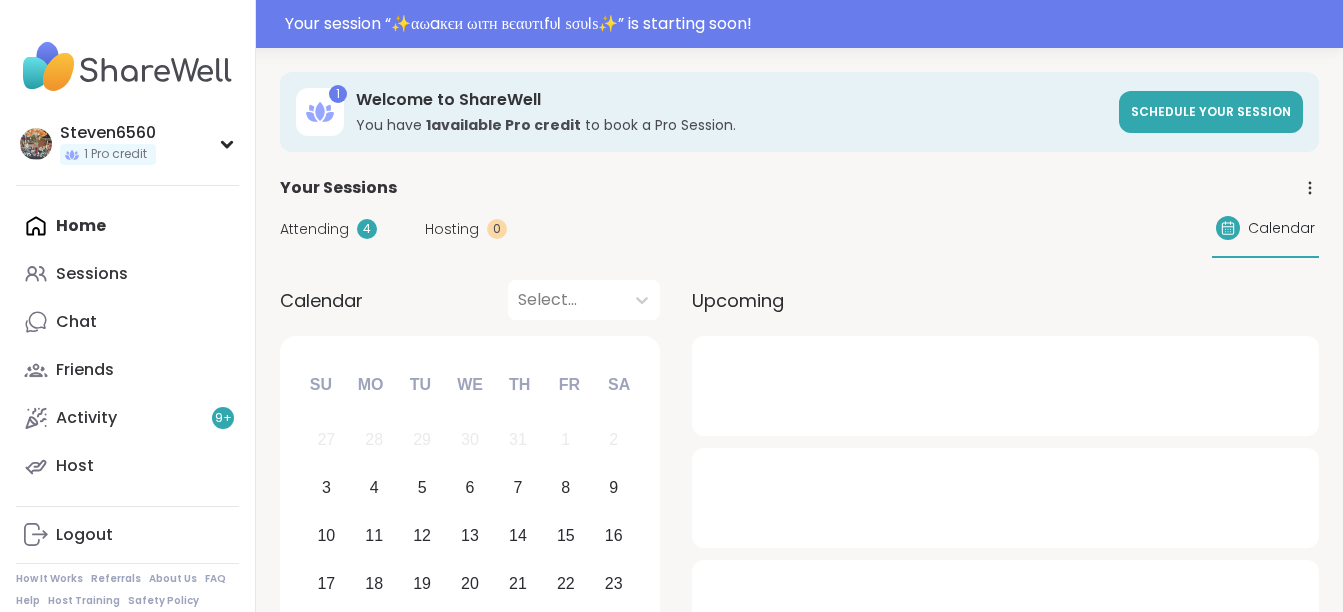 scroll, scrollTop: 0, scrollLeft: 0, axis: both 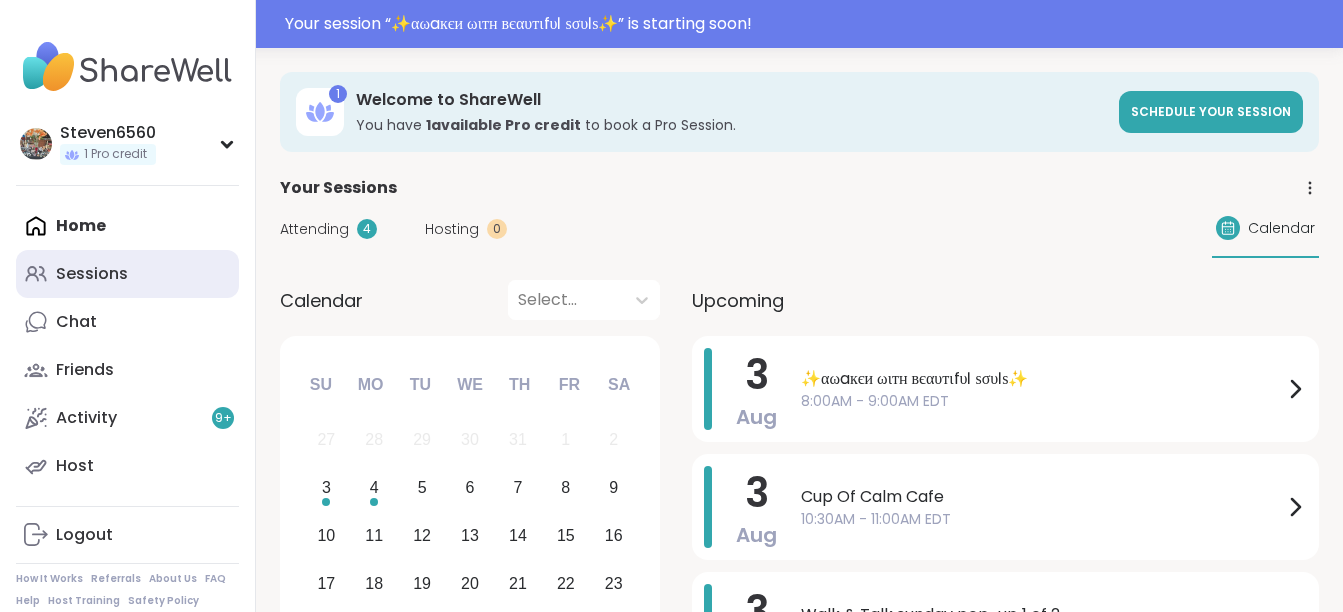 click on "Sessions" at bounding box center (92, 274) 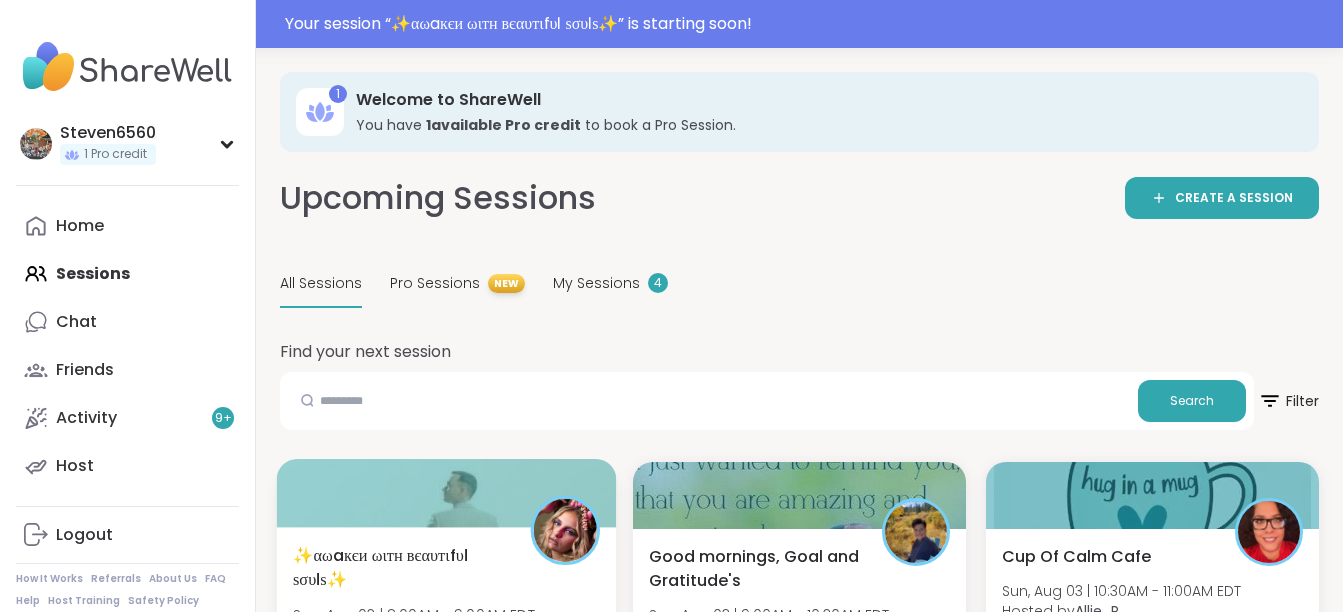 click at bounding box center (447, 493) 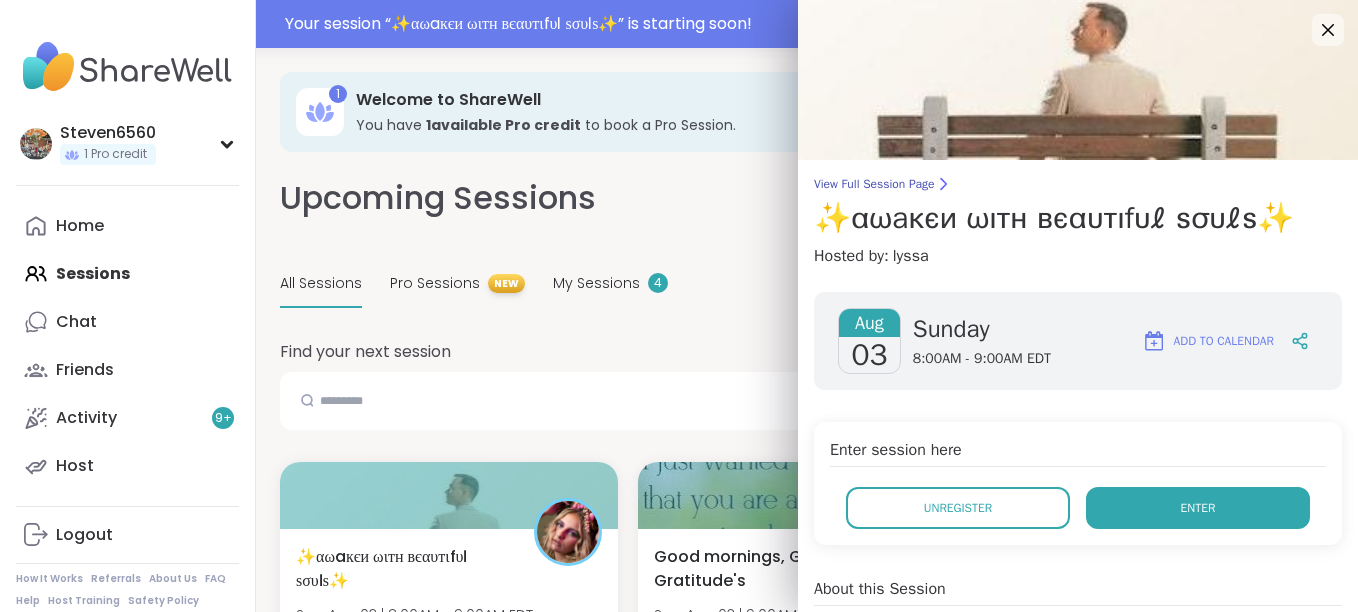 click on "Enter" at bounding box center (1198, 508) 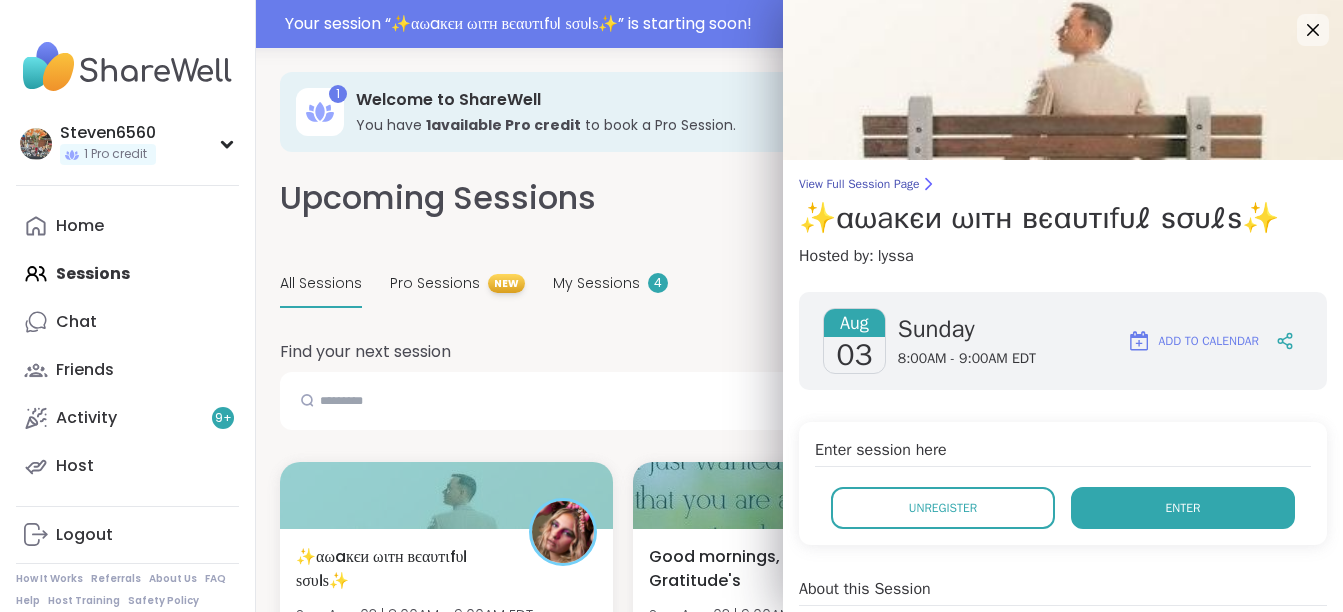 drag, startPoint x: 1086, startPoint y: 492, endPoint x: 1111, endPoint y: 508, distance: 29.681644 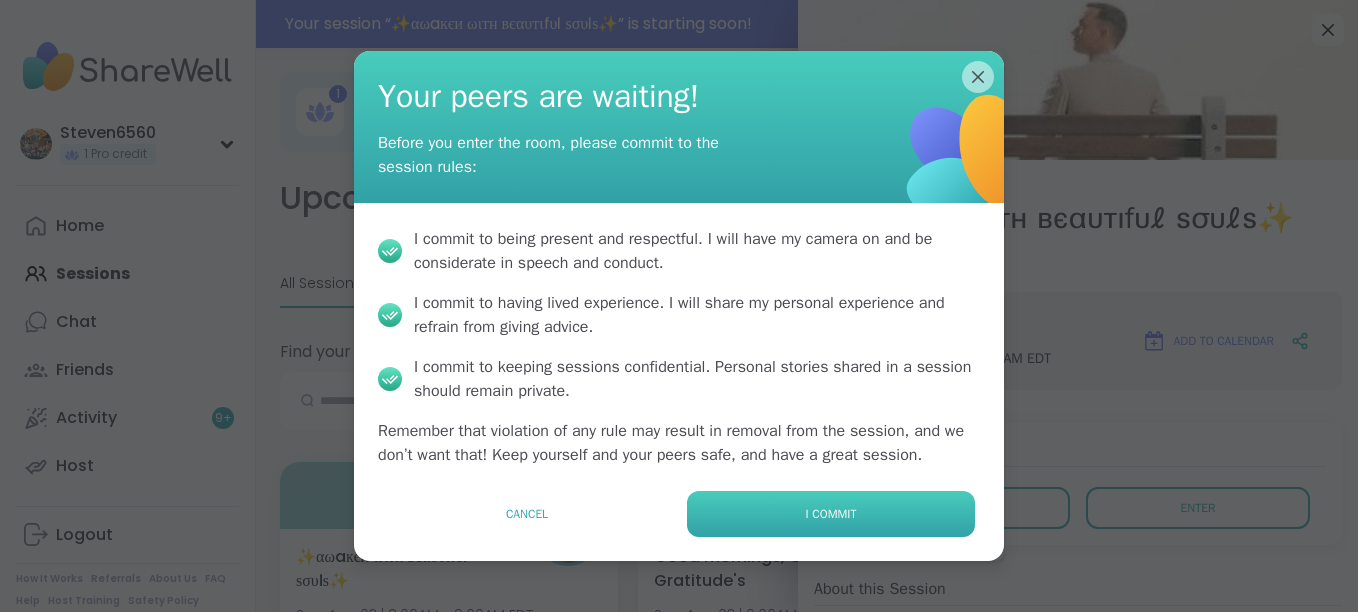 click on "I commit" at bounding box center (831, 514) 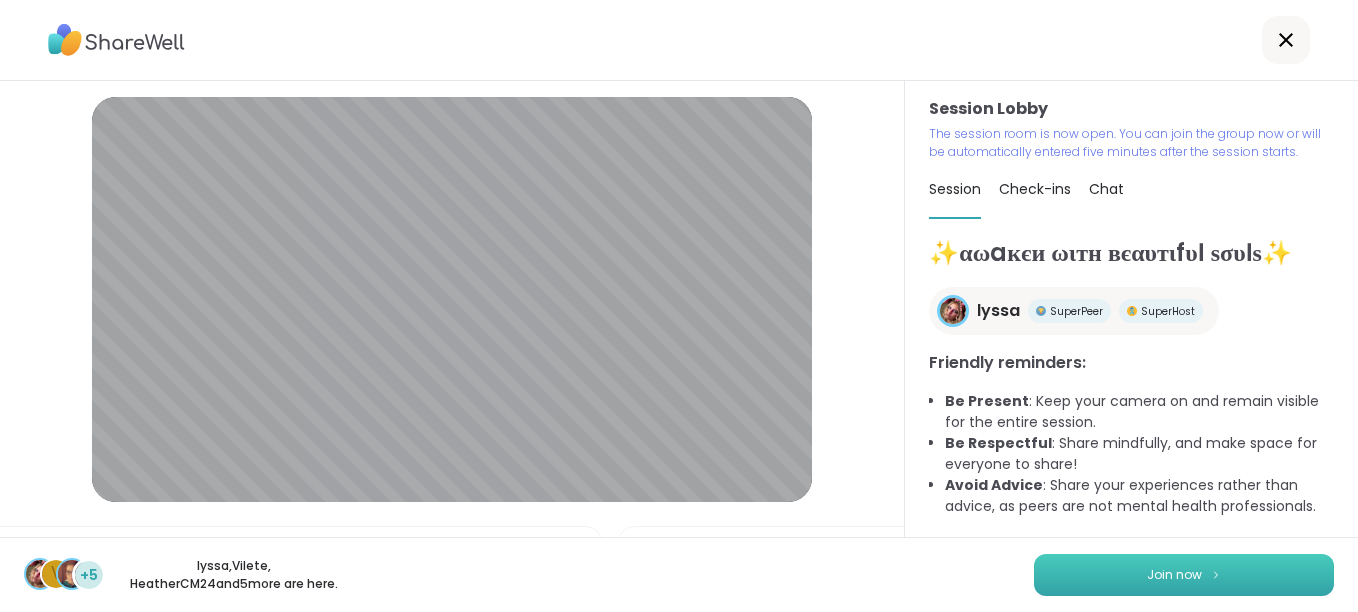 click on "Join now" at bounding box center (1174, 575) 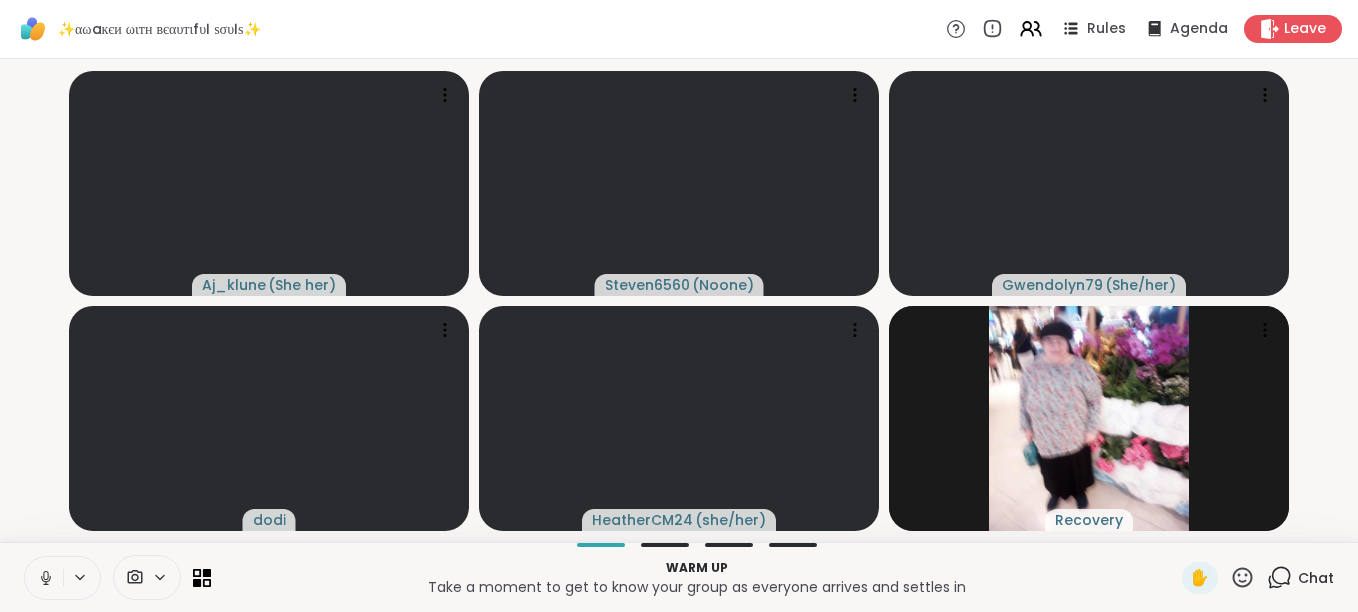 click 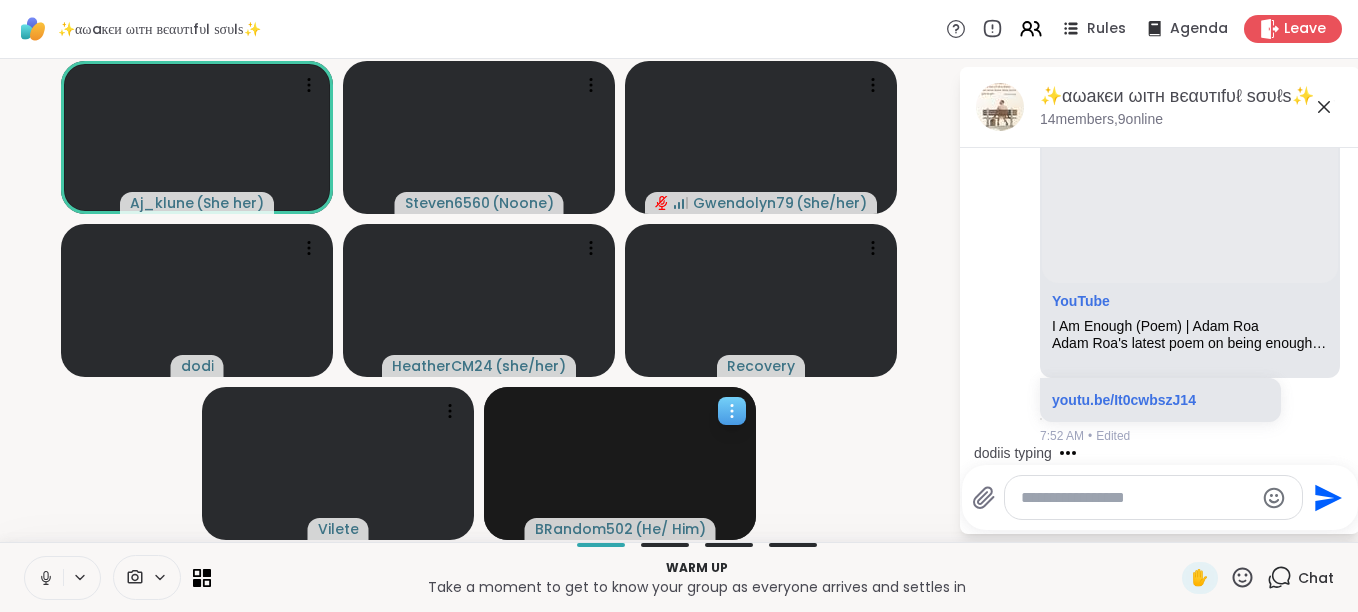 scroll, scrollTop: 805, scrollLeft: 0, axis: vertical 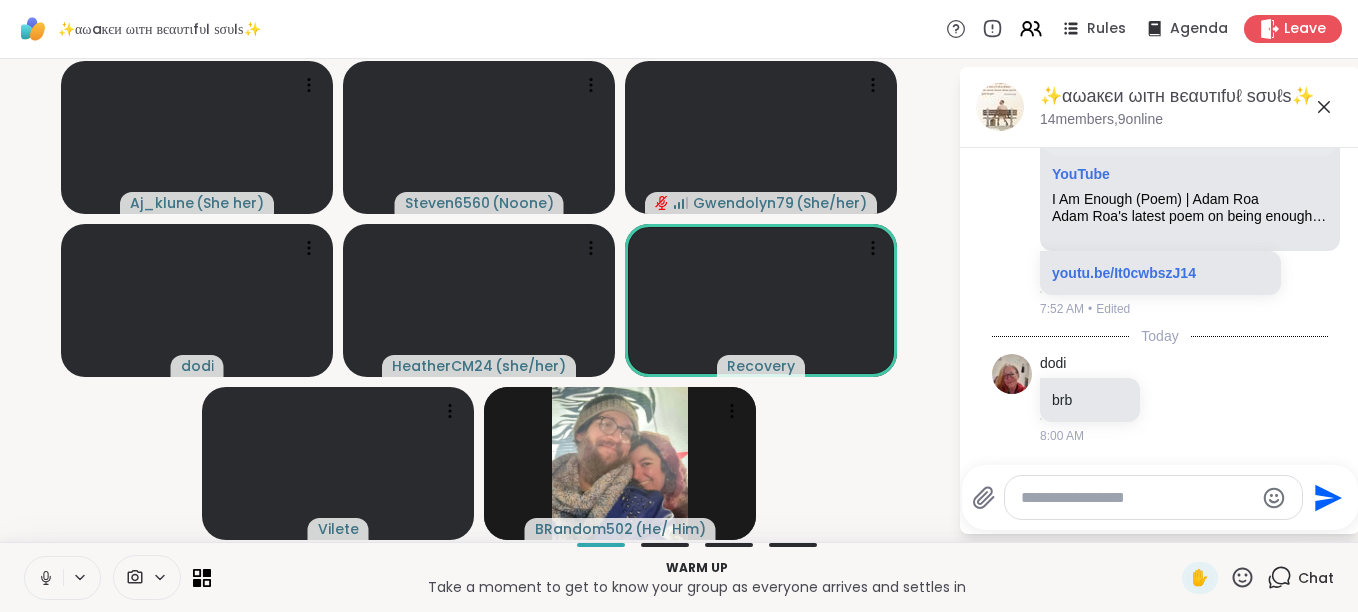 click on "Today" at bounding box center [1159, 336] 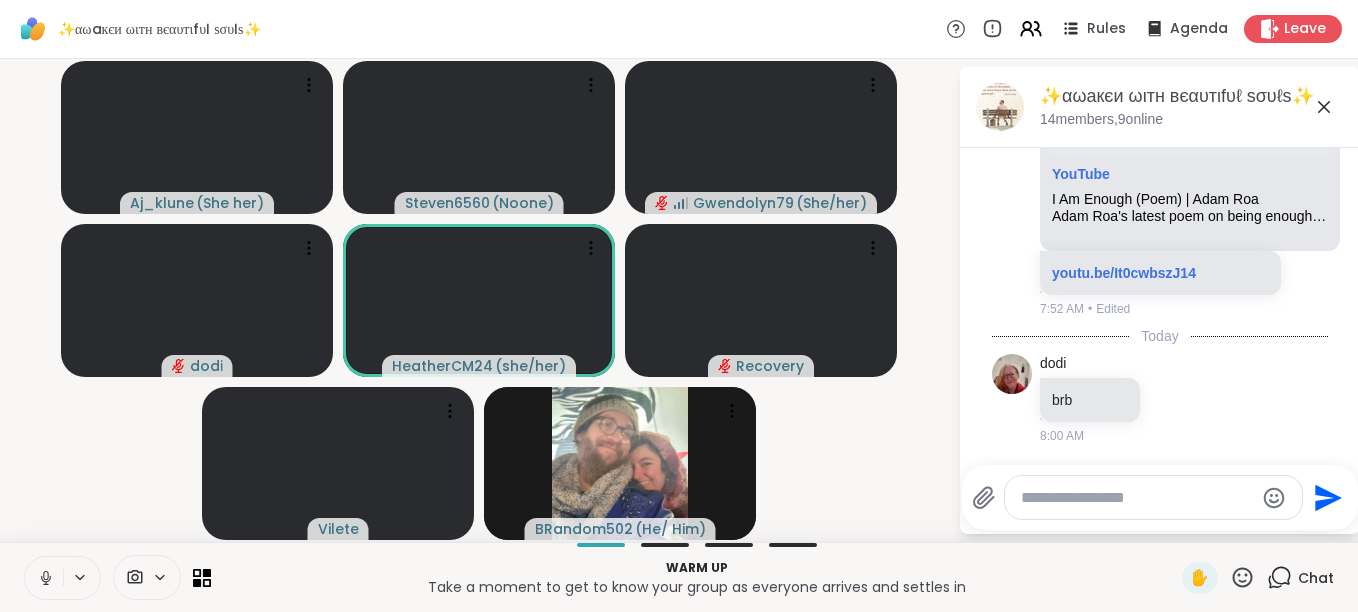 click on "Today" at bounding box center (1159, 336) 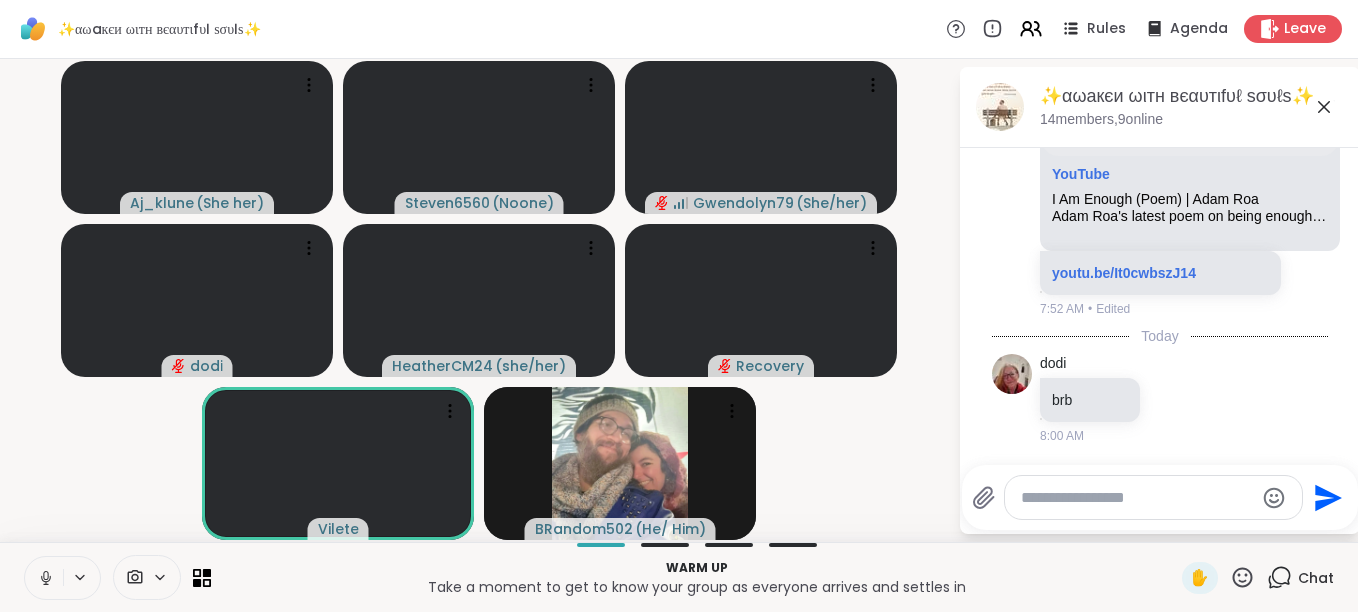 click on "Today" at bounding box center [1159, 336] 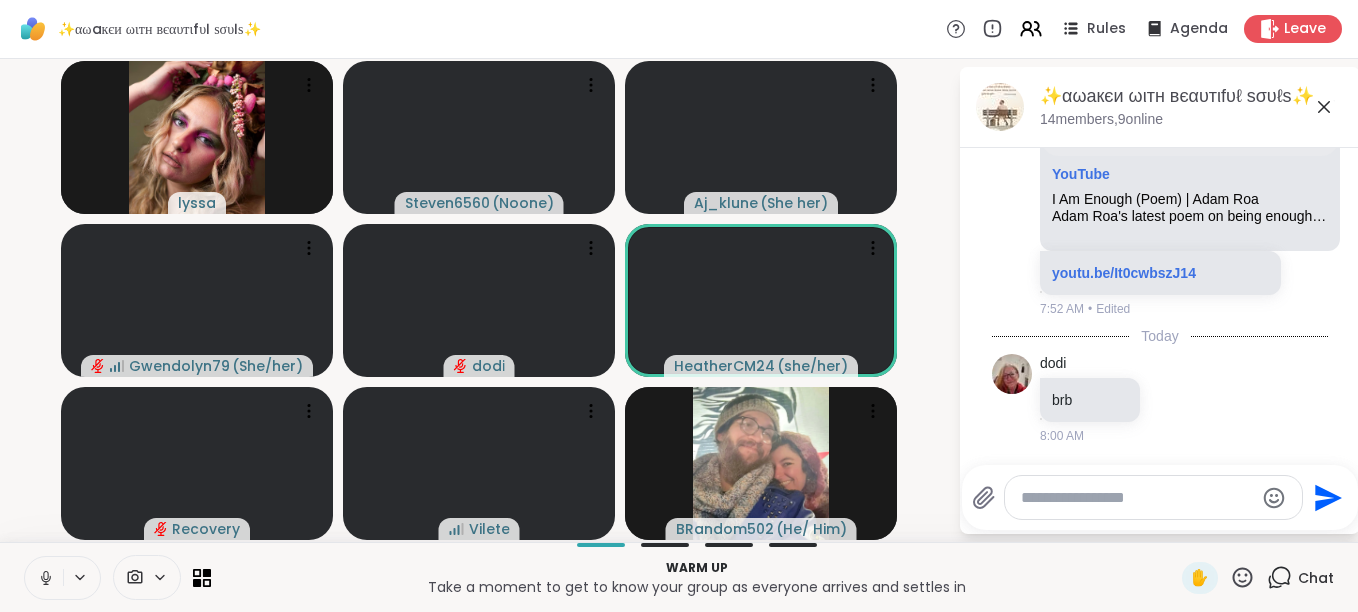 click on "Today" at bounding box center [1159, 336] 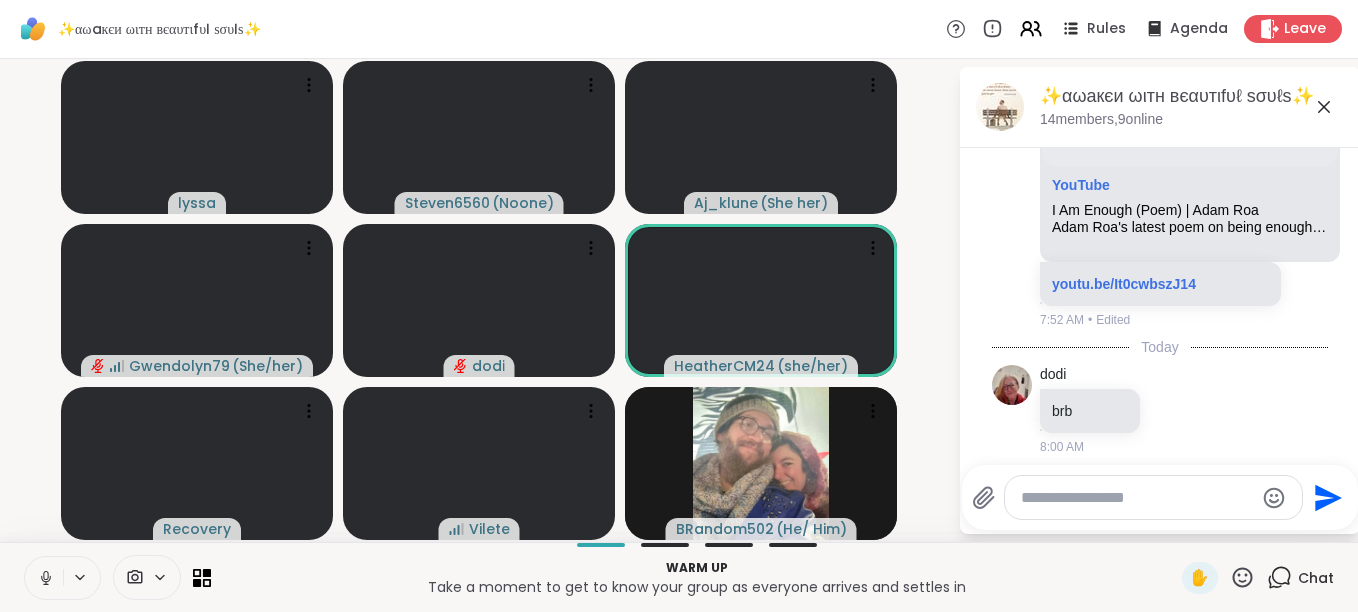 click 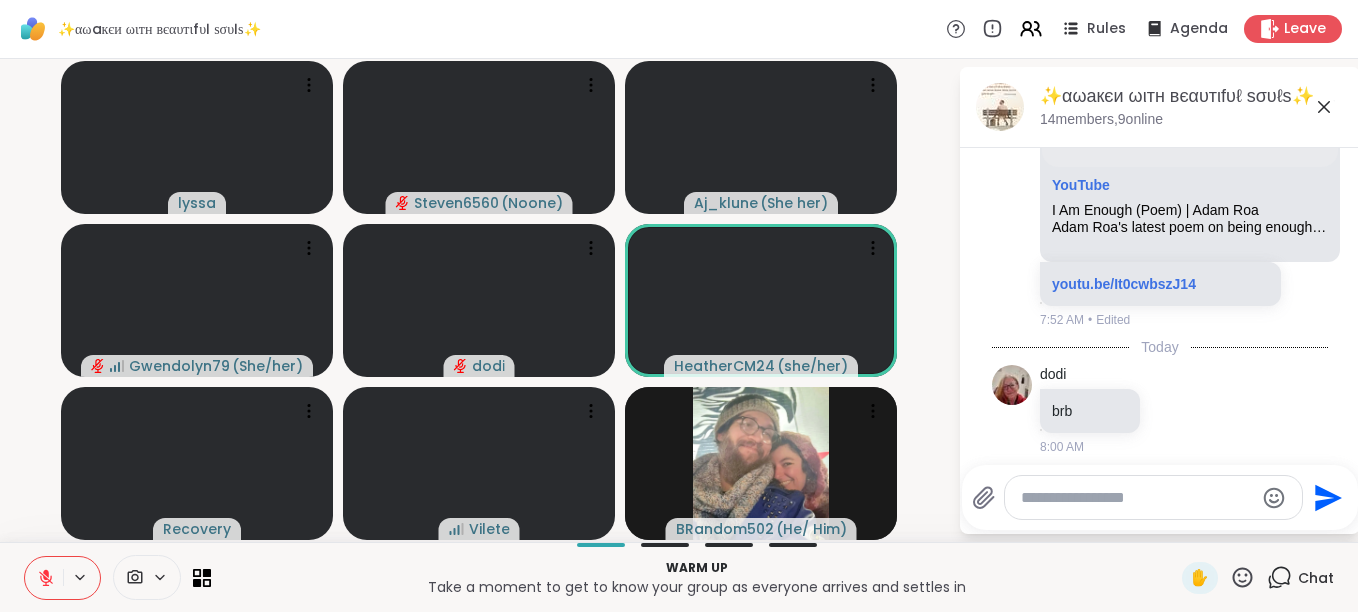 click 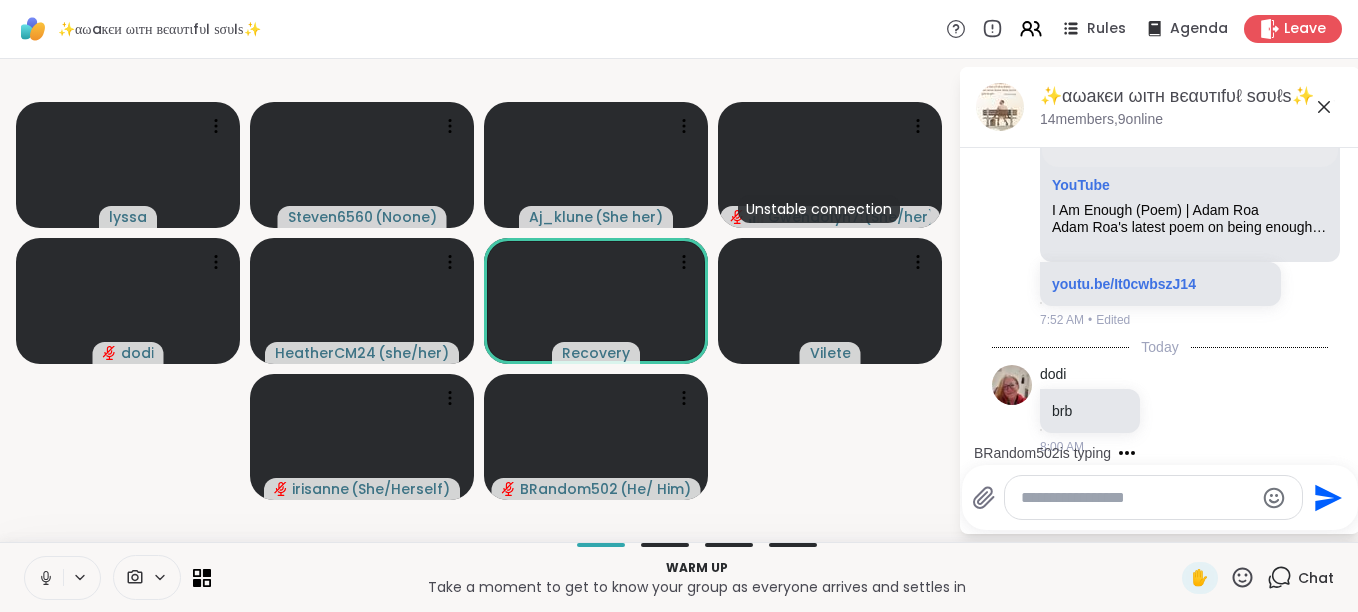 scroll, scrollTop: 912, scrollLeft: 0, axis: vertical 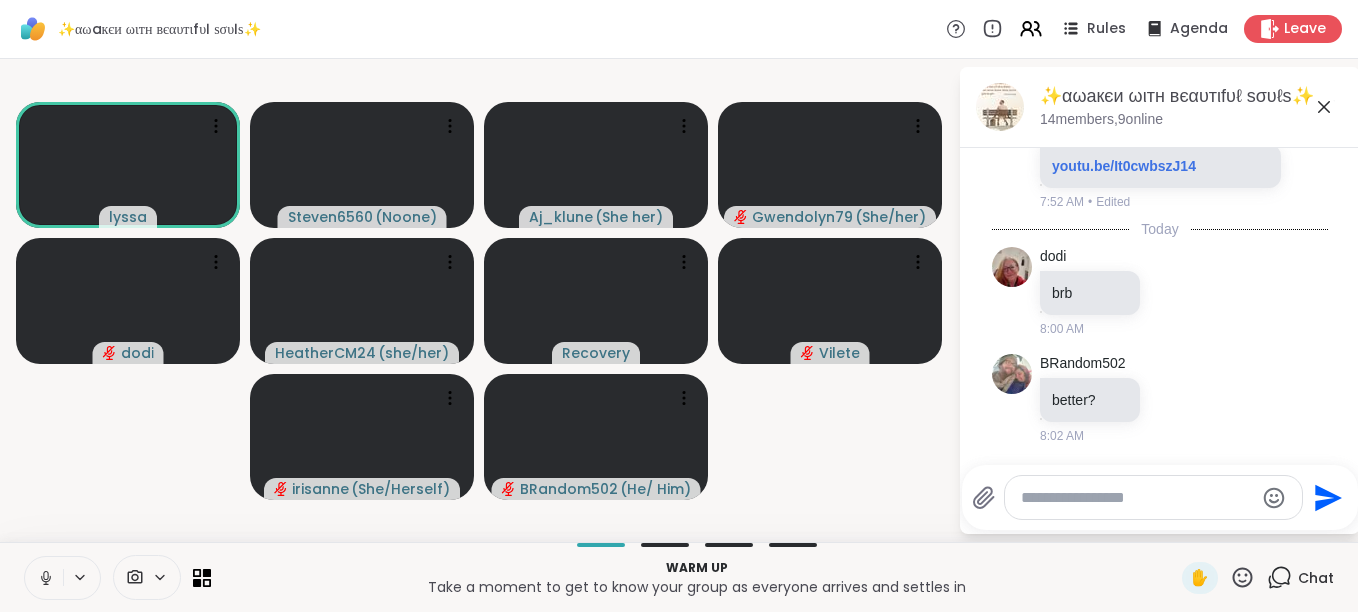 click 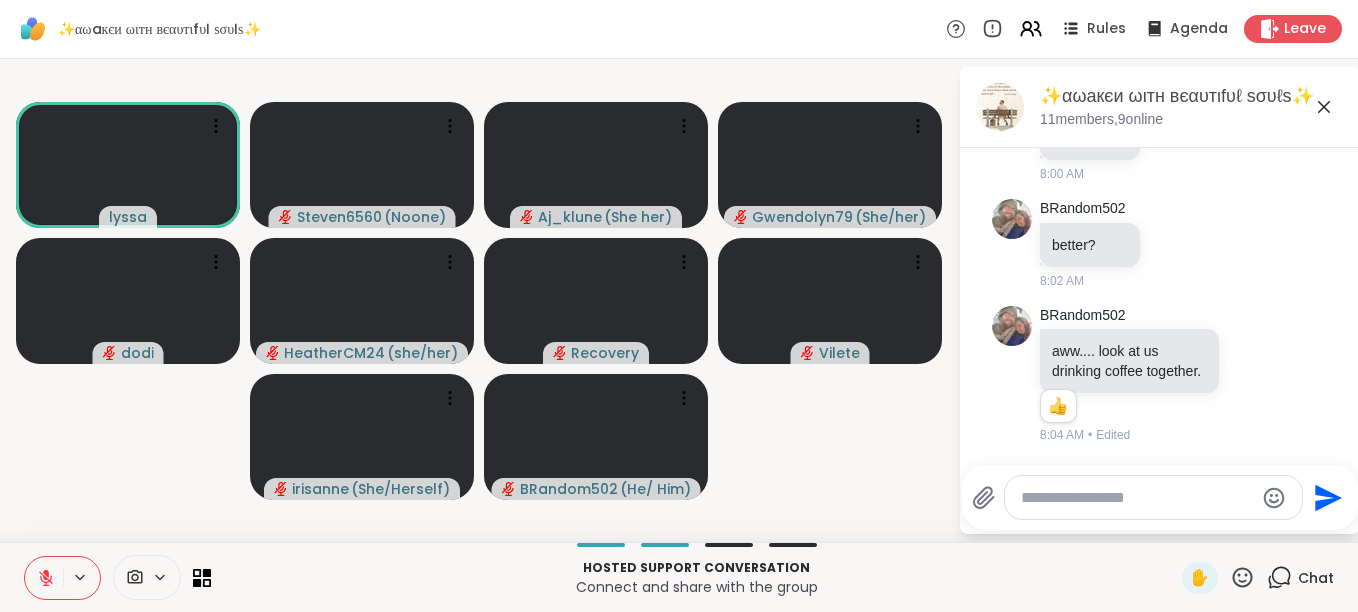 scroll, scrollTop: 2273, scrollLeft: 0, axis: vertical 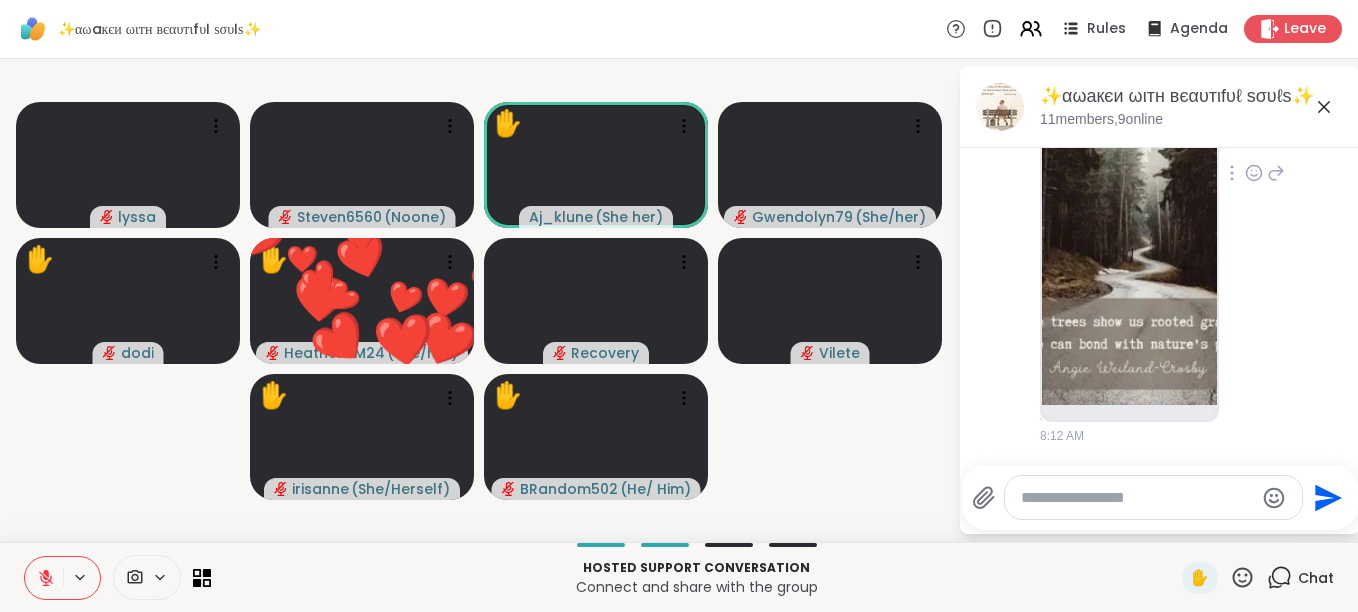 click at bounding box center (1129, 167) 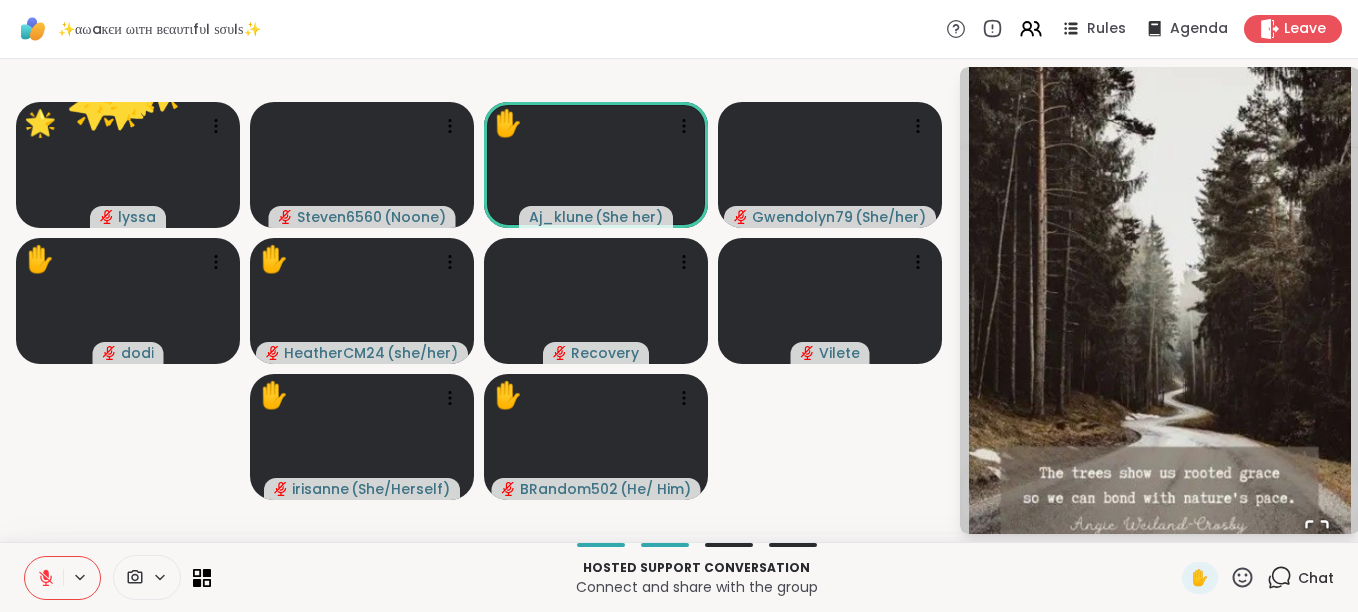 click 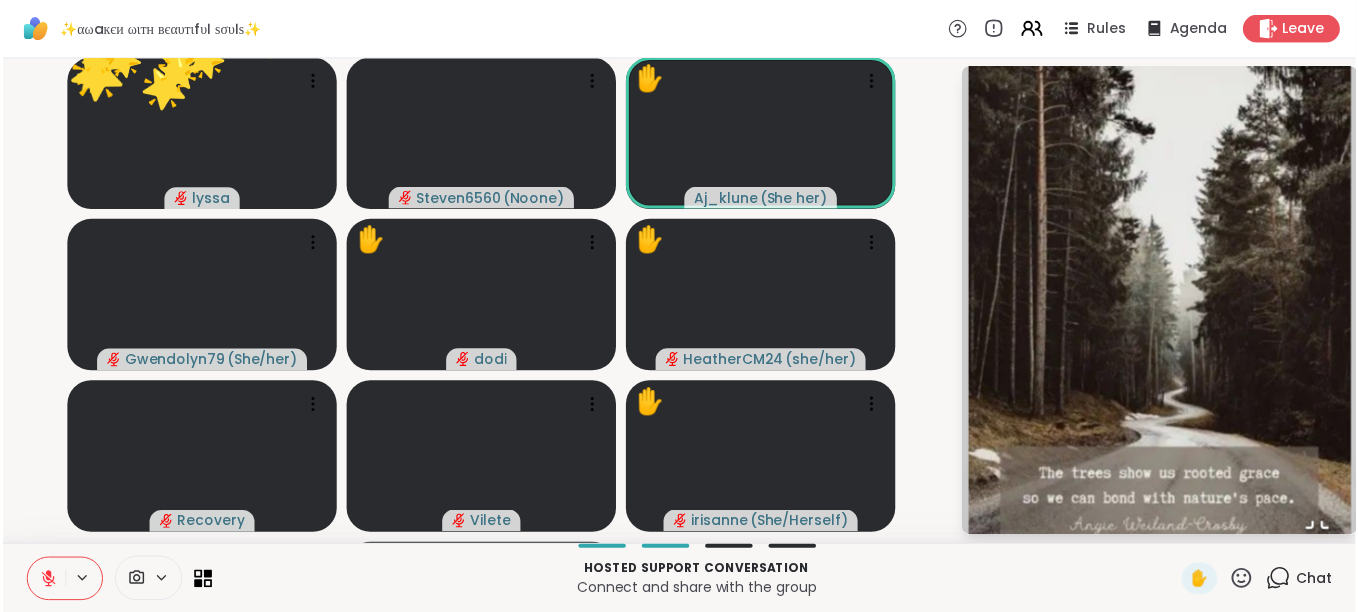 scroll, scrollTop: 3162, scrollLeft: 0, axis: vertical 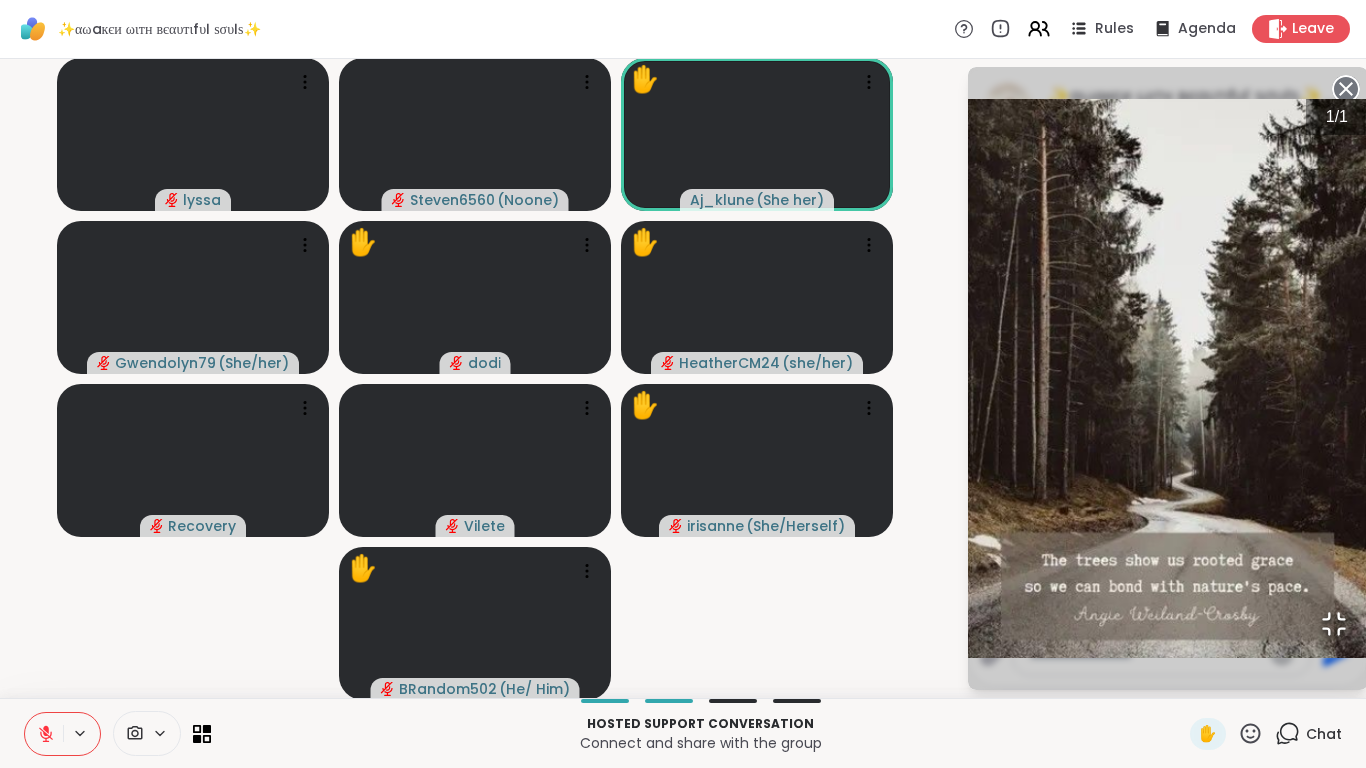 click on "1  /  1" at bounding box center [1168, 378] 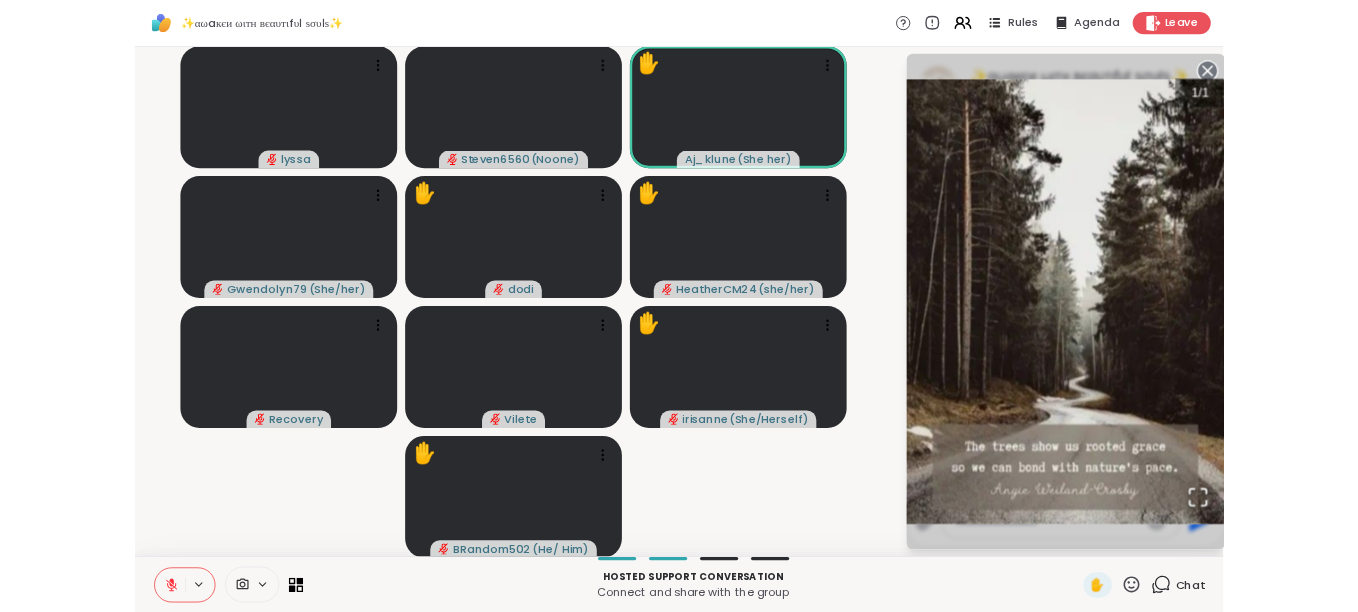 scroll, scrollTop: 3318, scrollLeft: 0, axis: vertical 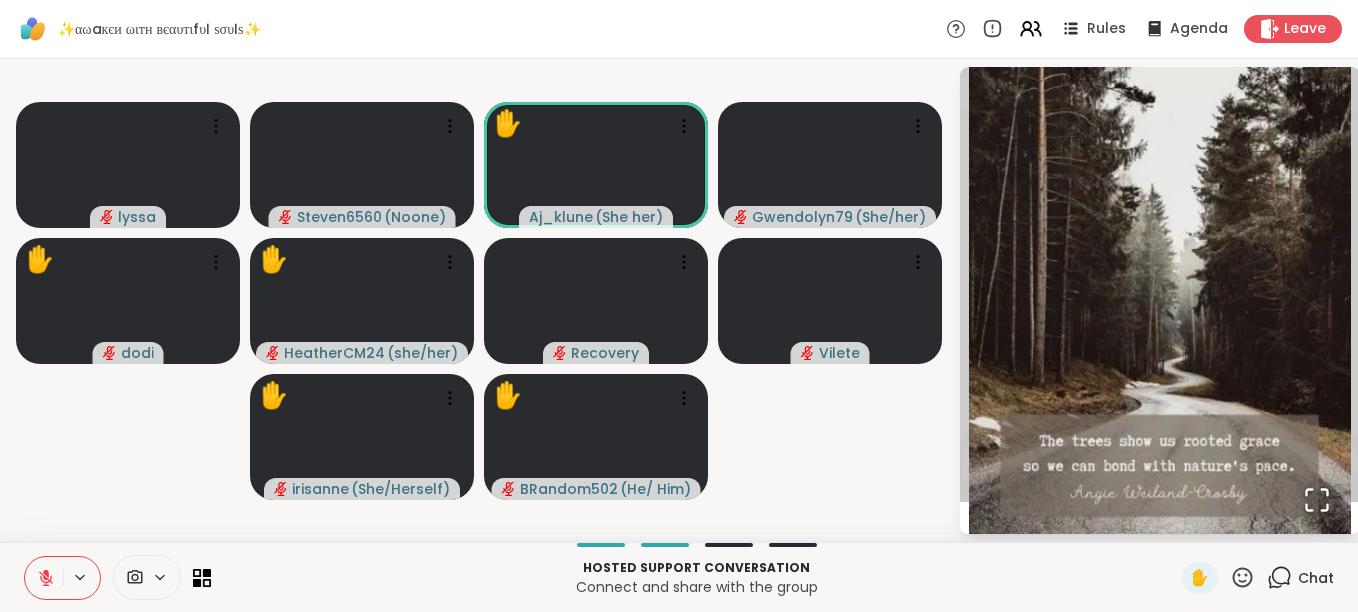 click on "Chat" at bounding box center [1300, 578] 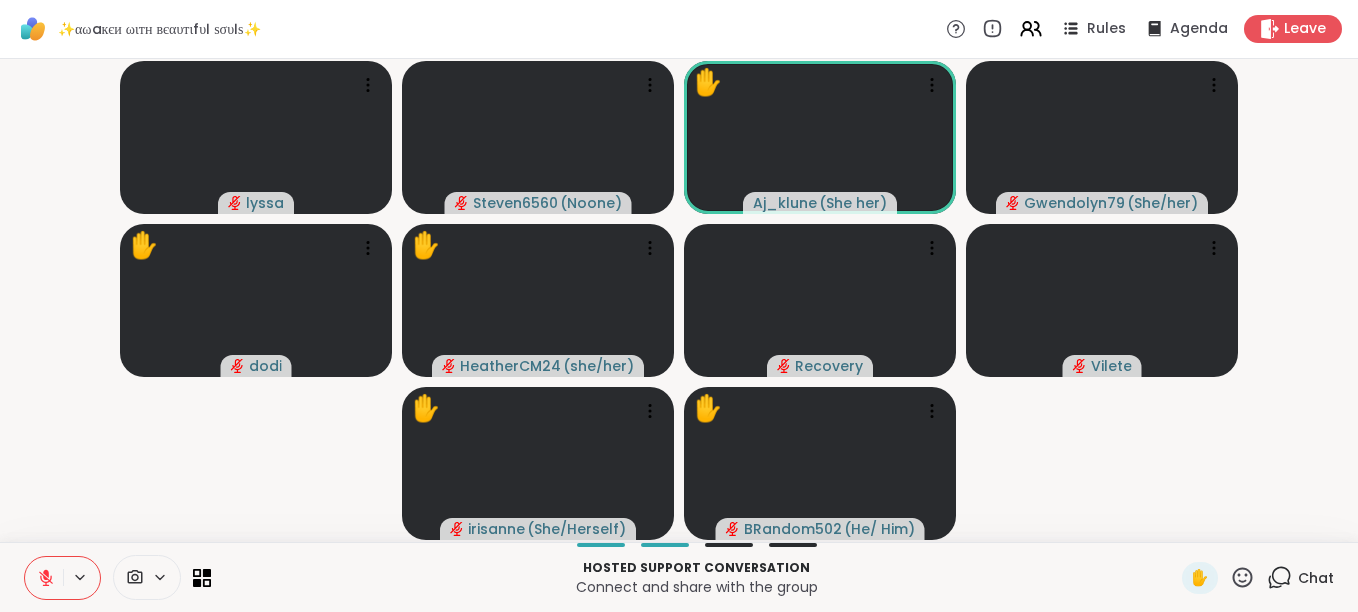 click on "Chat" at bounding box center (1316, 578) 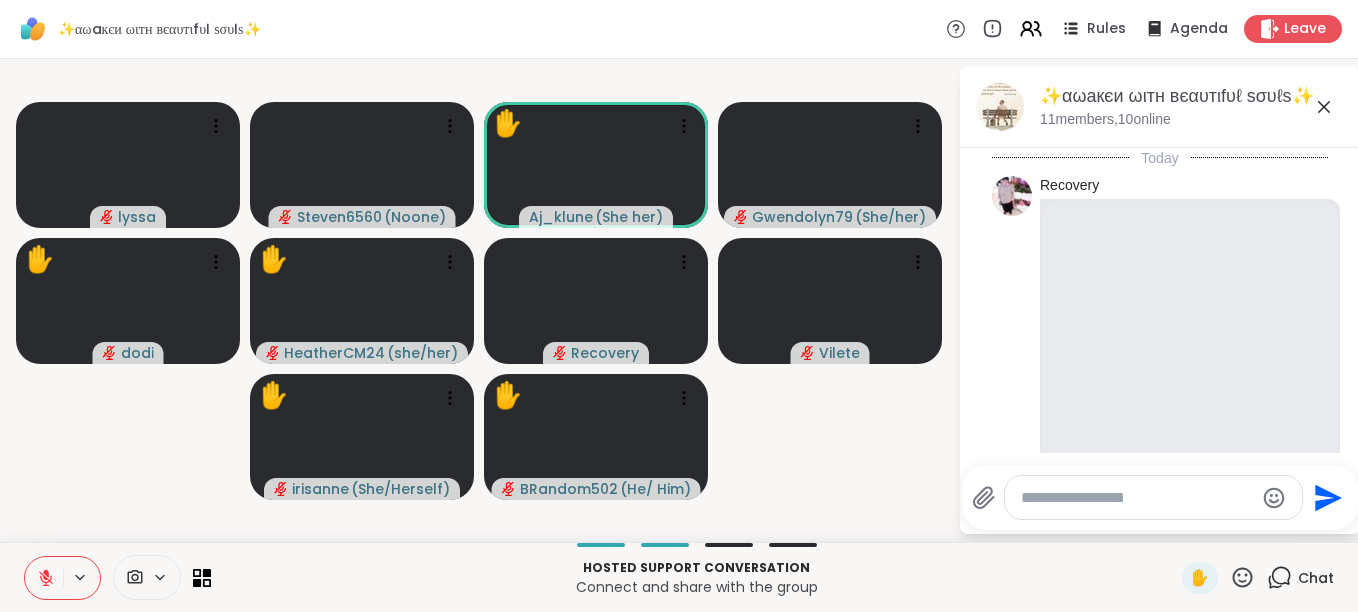 scroll, scrollTop: 3298, scrollLeft: 0, axis: vertical 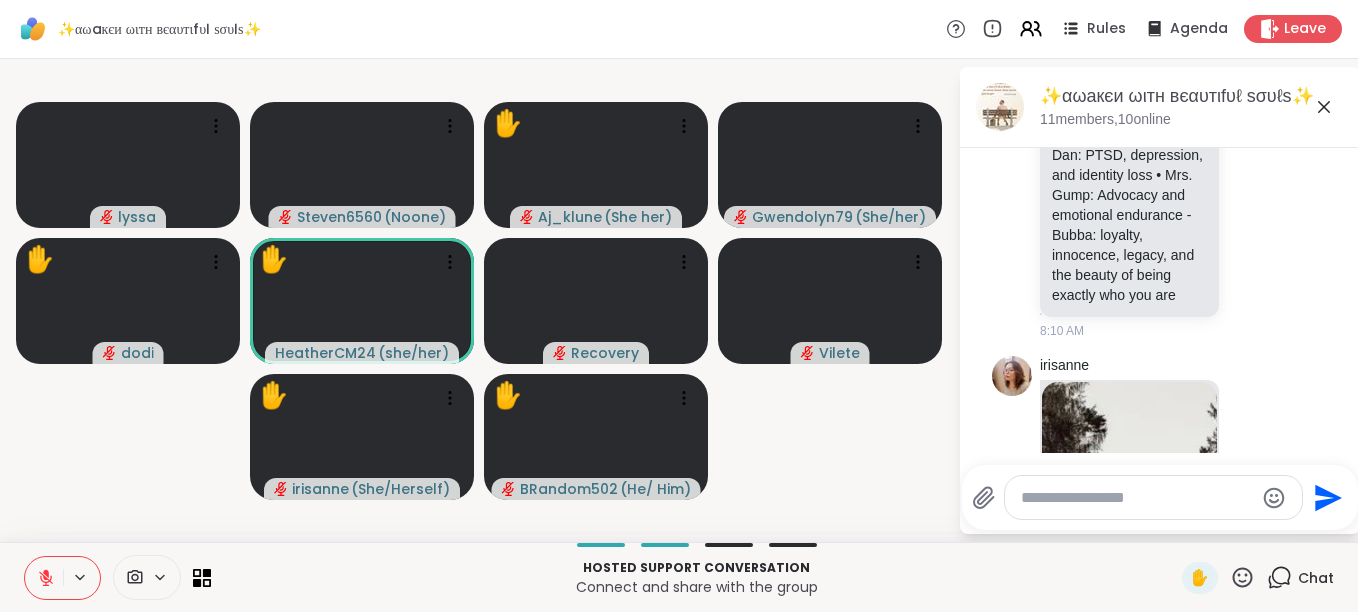 click 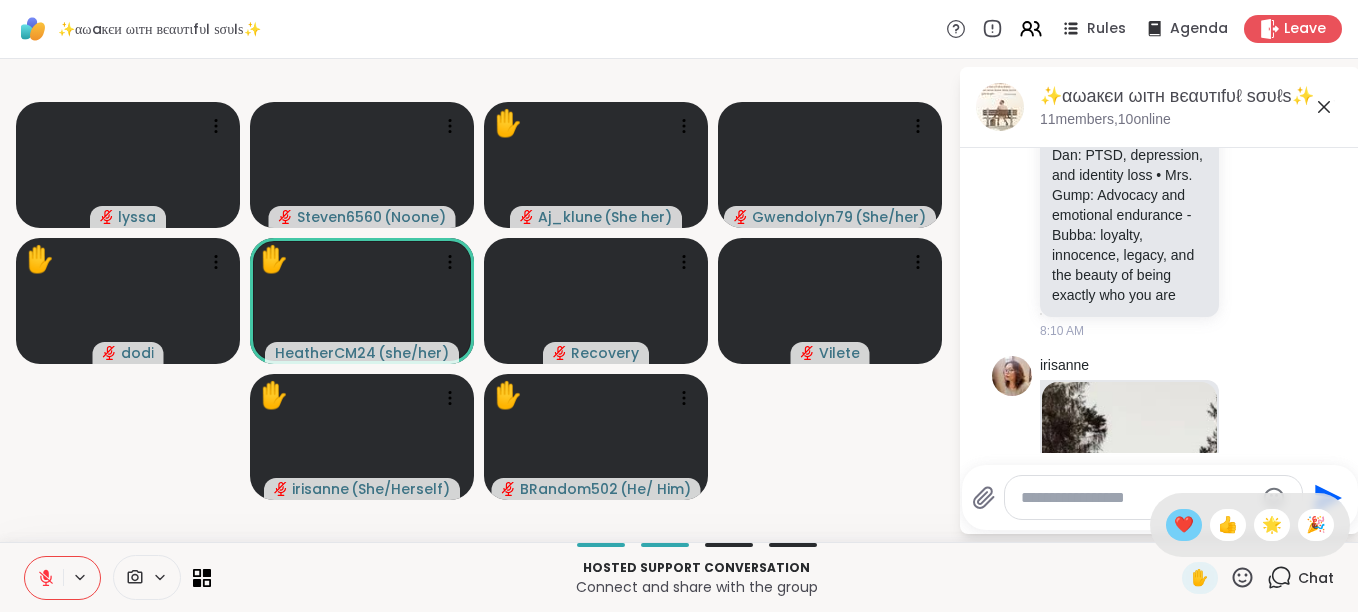 click on "❤️" at bounding box center (1184, 525) 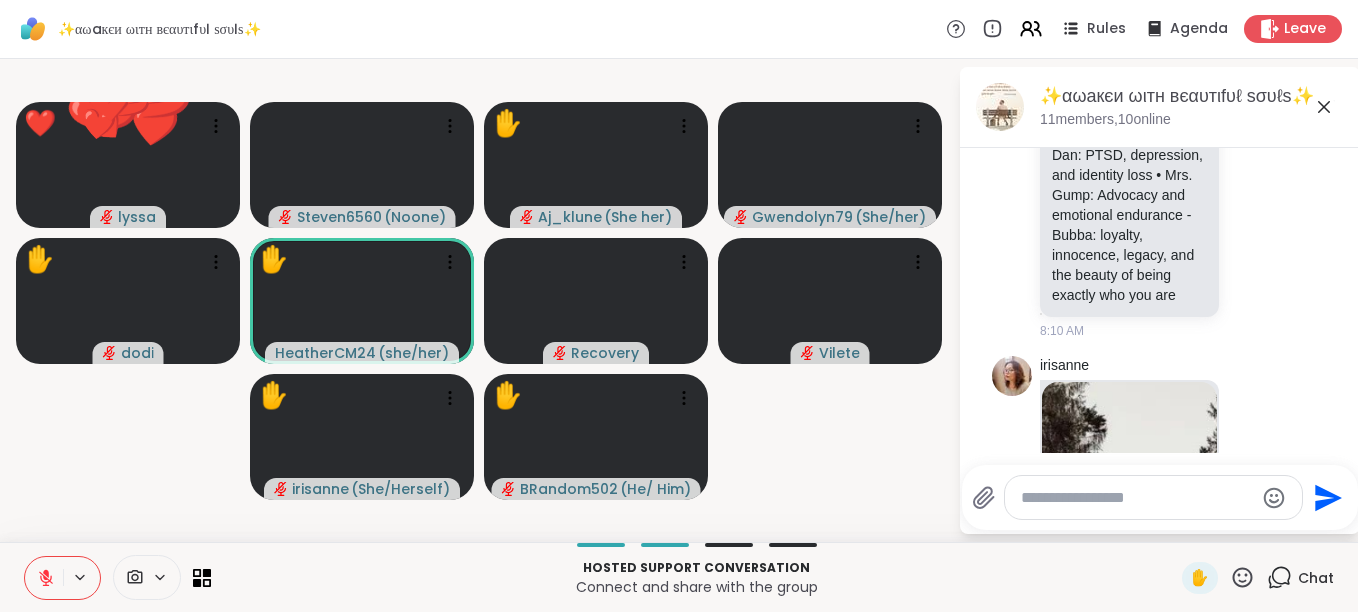 click 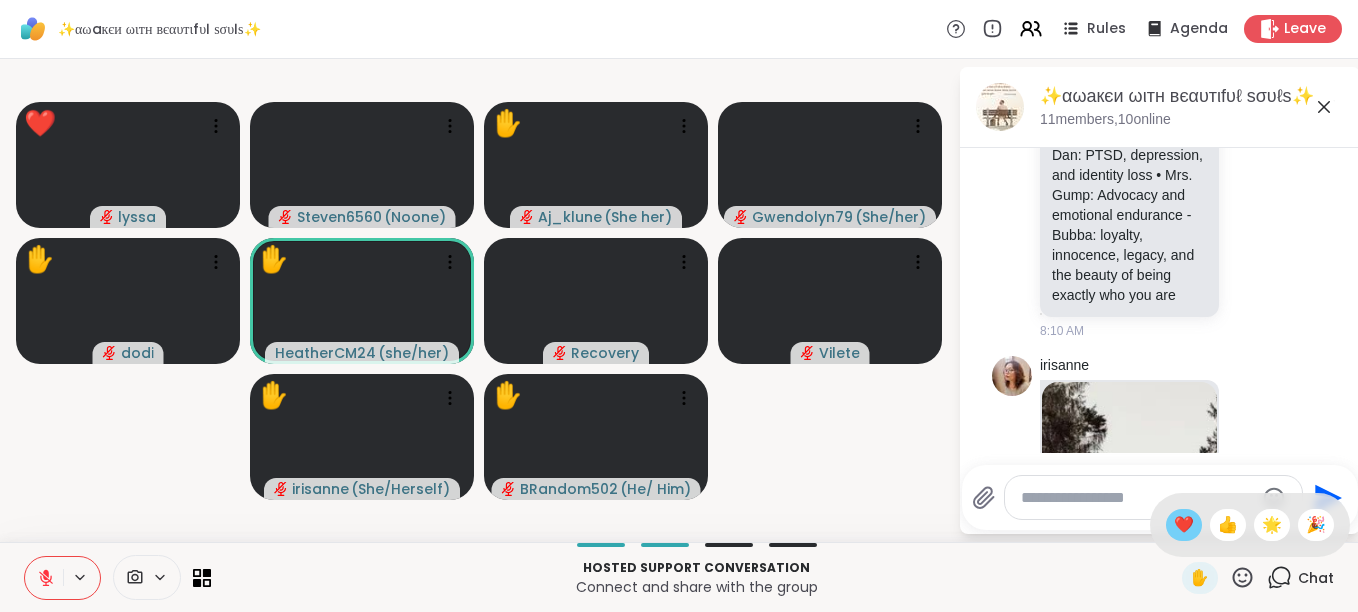 click on "❤️" at bounding box center (1184, 525) 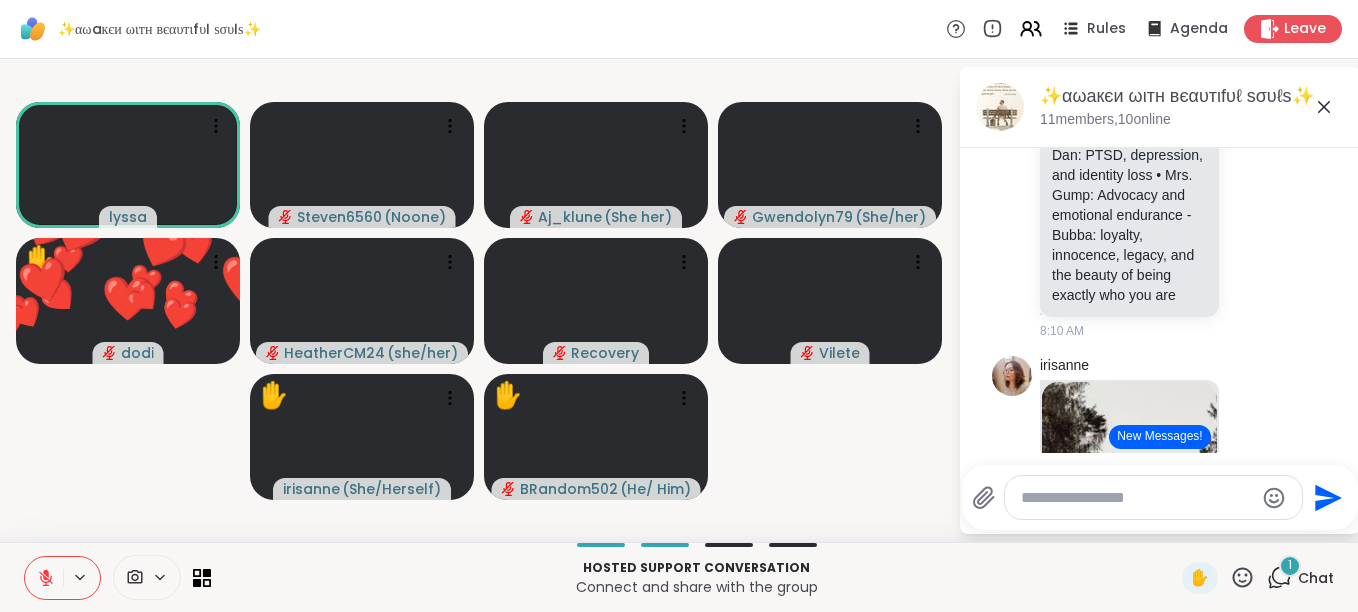 click 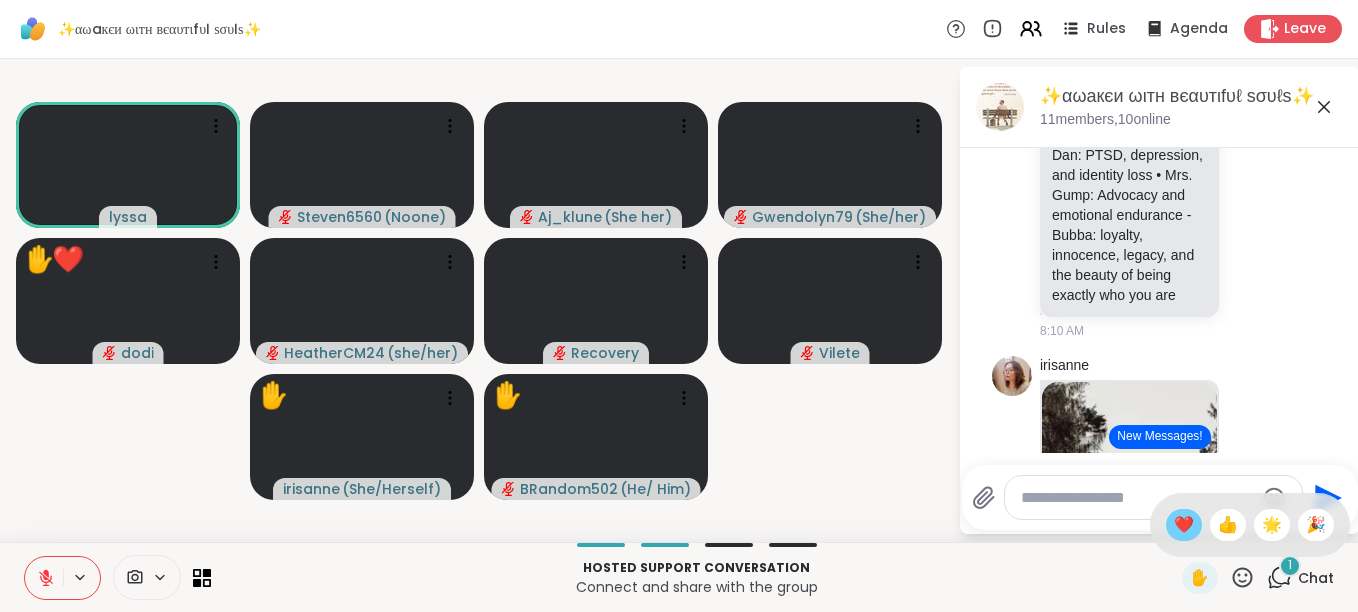 click on "❤️" at bounding box center (1184, 525) 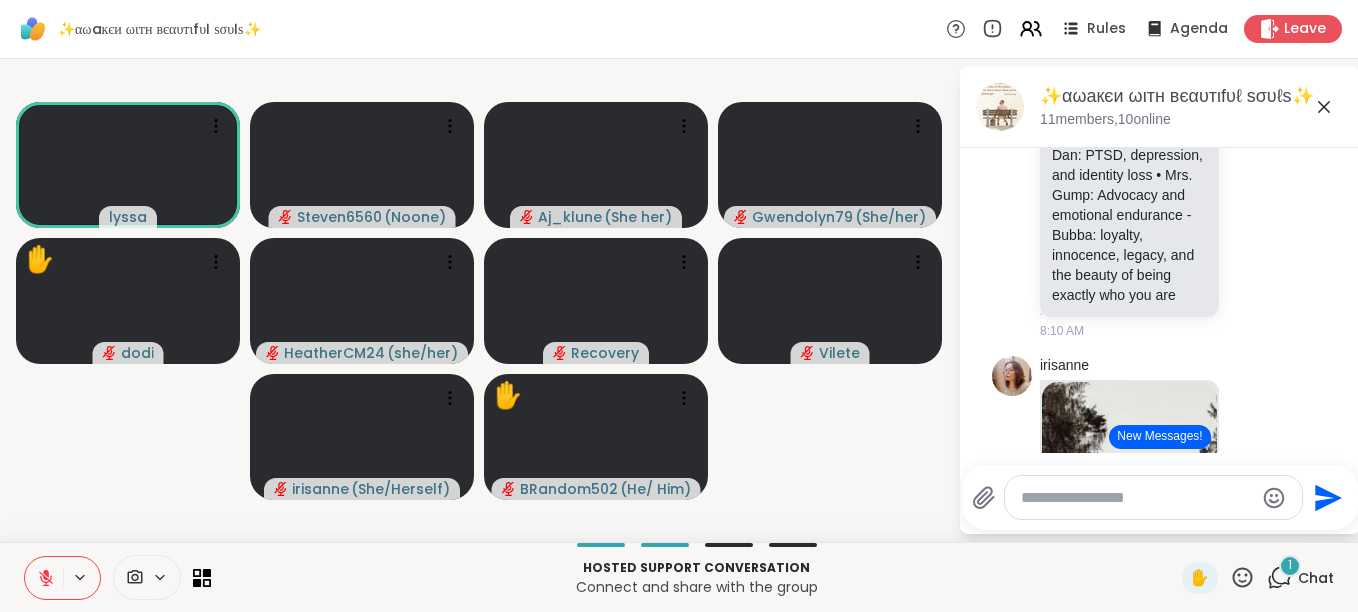 click 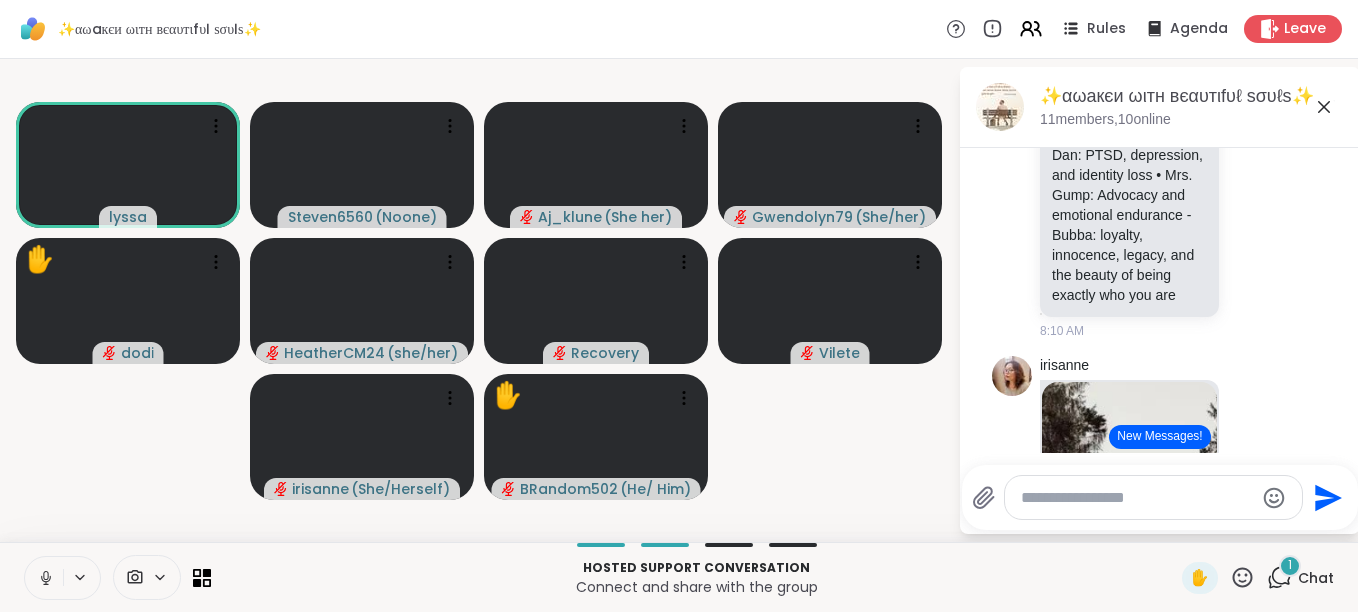 click 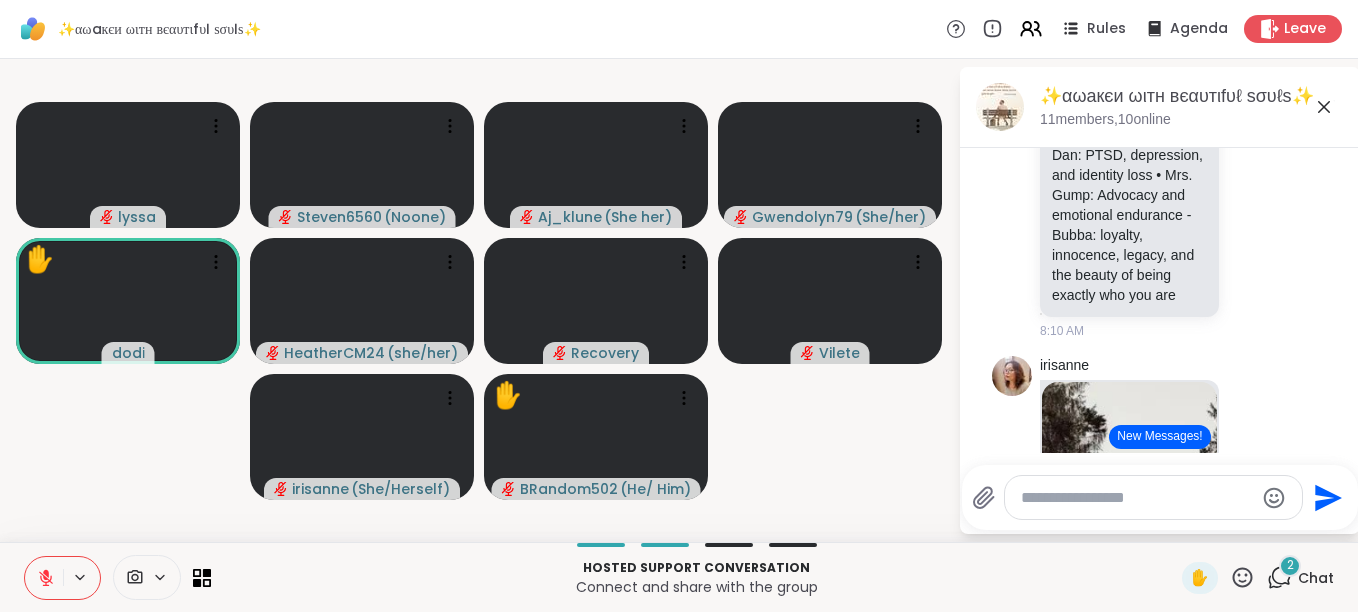 click 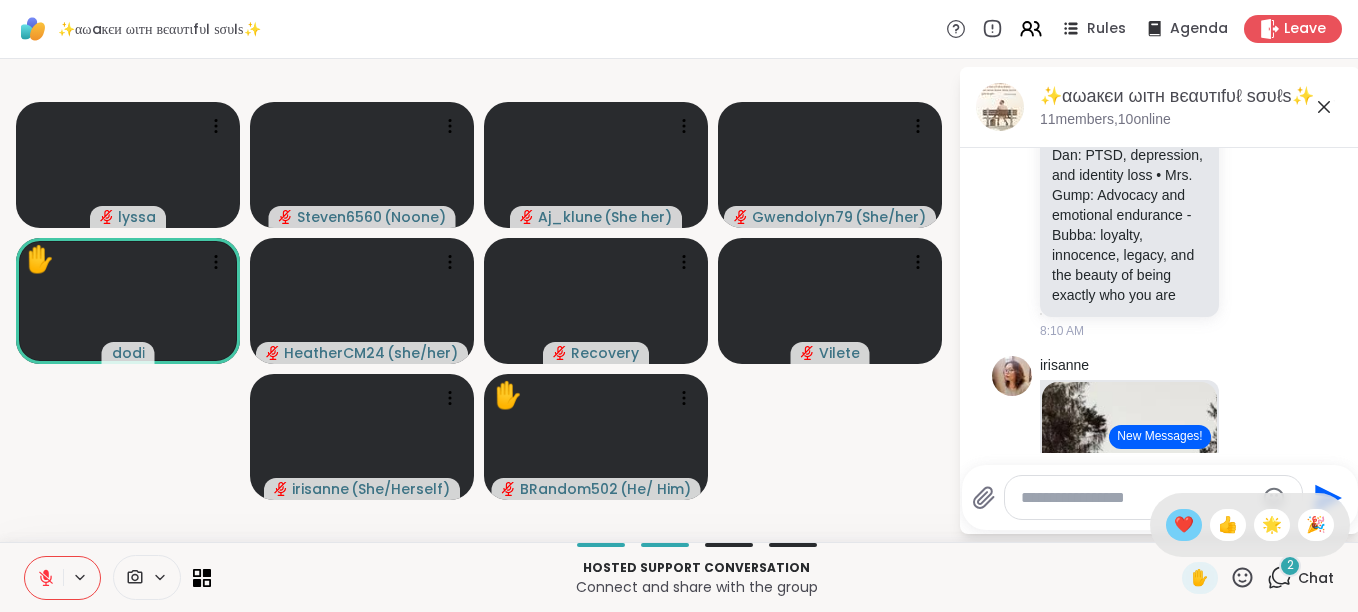 click on "❤️" at bounding box center [1184, 525] 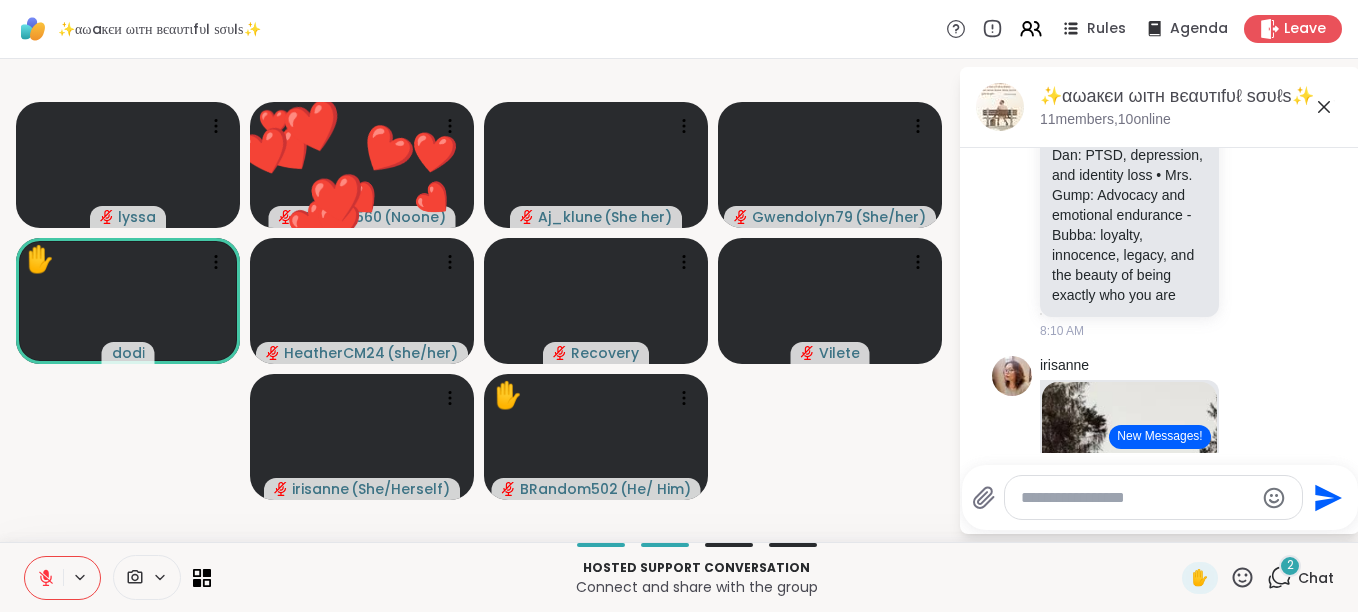 click on "✨αωaкєи ωιтн вєαυтιfυℓ ѕσυℓѕ✨, Aug 03 11  members,  10  online Today Recovery YouTube Guided Meditation for Self-Worth – Let Go & Remember Your Inner Light Guided Meditation for Self-Worth – Let Go & Remember Your Inner Light | Mind ReposeHave you forgotten your light?This deeply soothing guided meditation is yo... youtu.be/V9_QySpUiOI?si=MGQGAFICuFdbxeVf 6:27 AM dodi YouTube I Am Enough (Poem) | Adam Roa youtu.be/It0cwbszJ14 7:52 AM • Edited dodi brb 8:00 AM [NAME] better? 8:02 AM [NAME] aww.... look at us drinking coffee together.   1   1 2 2 8:12 AM • Edited Recovery 8:08 AM [NAME] Every major character represents a different mental and emotional challenge:
•	Forrest: Neurodivergence and unconditional love
•	Jenny: Trauma, addiction, and the search for safety
•	Lt. Dan: PTSD, depression, and identity loss
•	Mrs. Gump: Advocacy and emotional endurance
- Bubba: loyalty, innocence, legacy, and the beauty of being exactly who you are 8:10 AM irisanne 8:12 AM" at bounding box center [1160, 300] 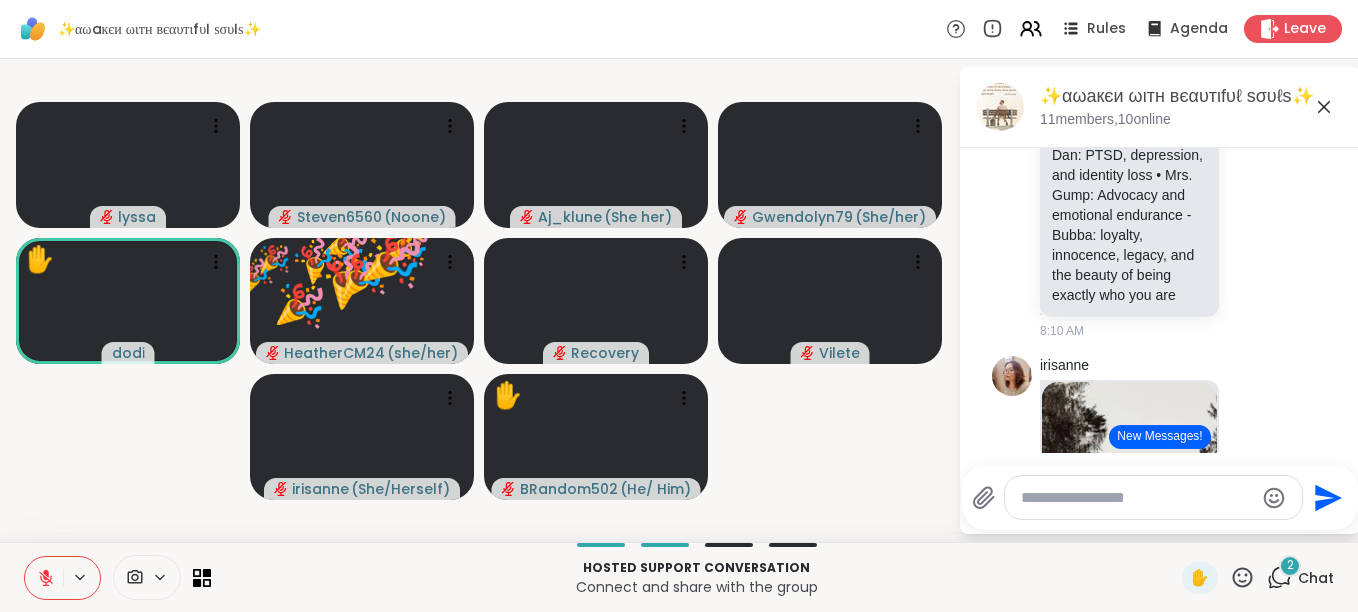 click 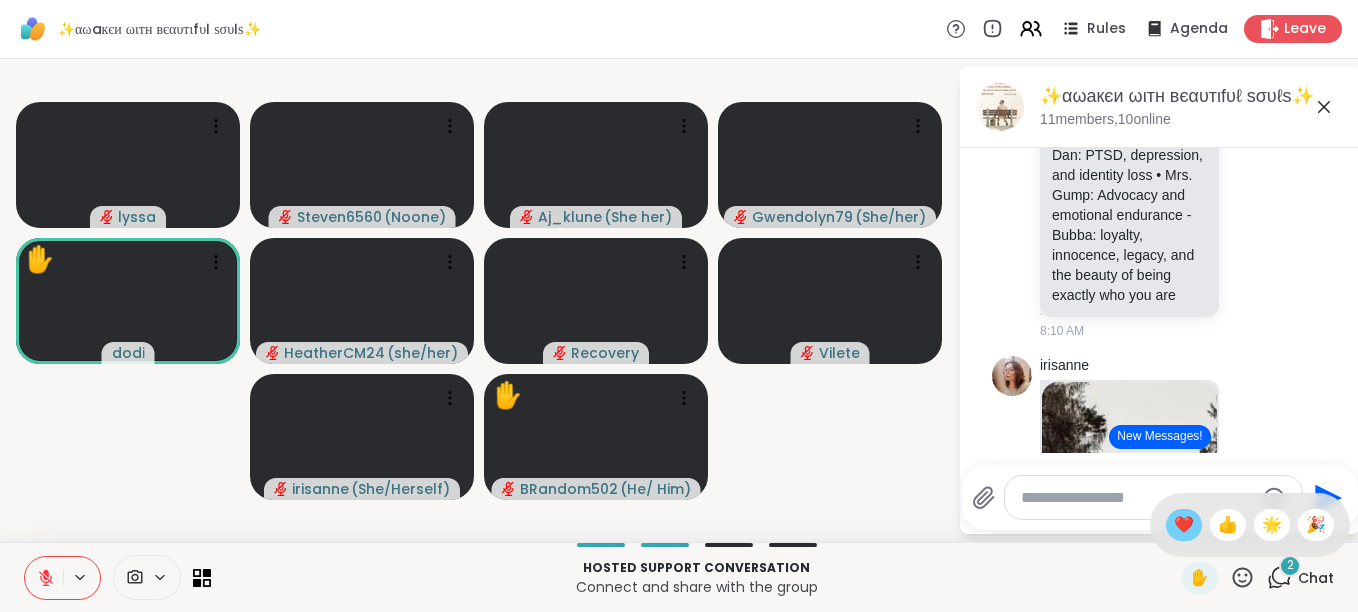 click on "❤️" at bounding box center [1184, 525] 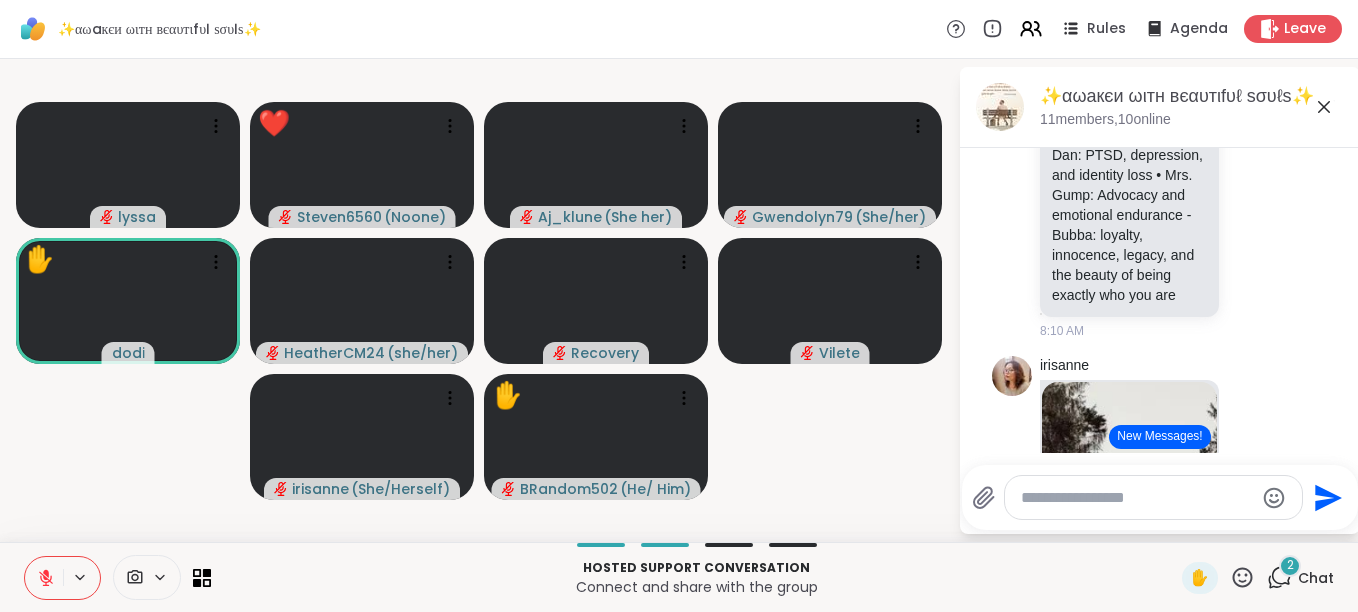 click 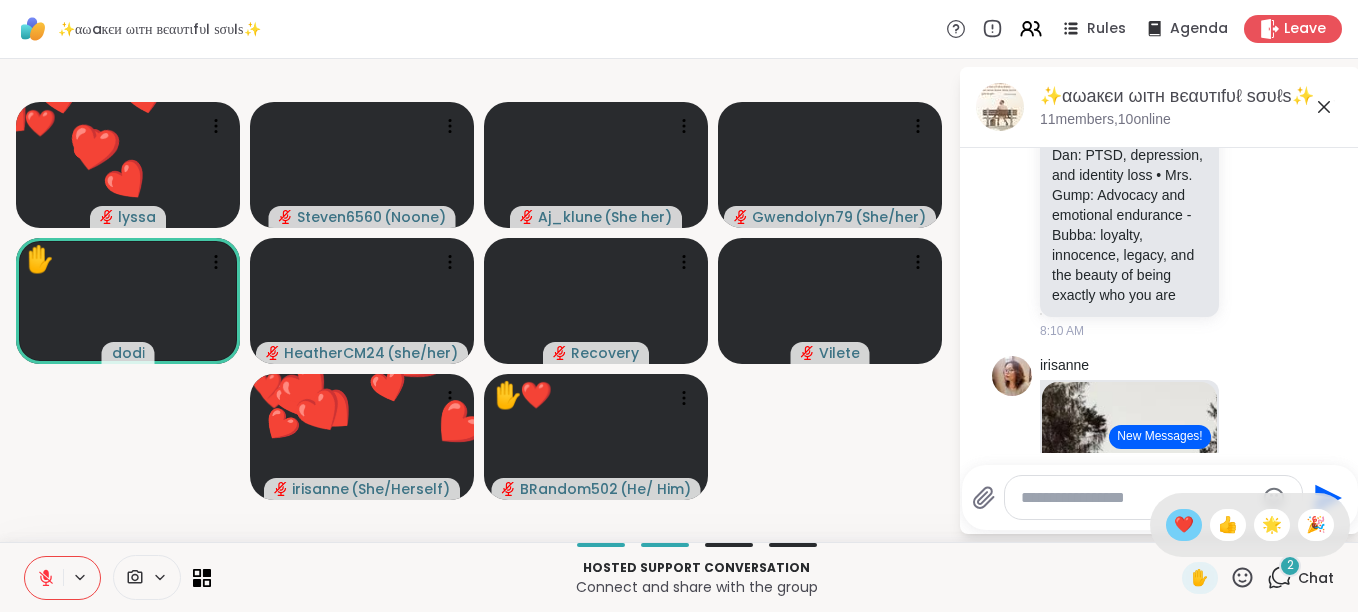 click on "❤️" at bounding box center [1184, 525] 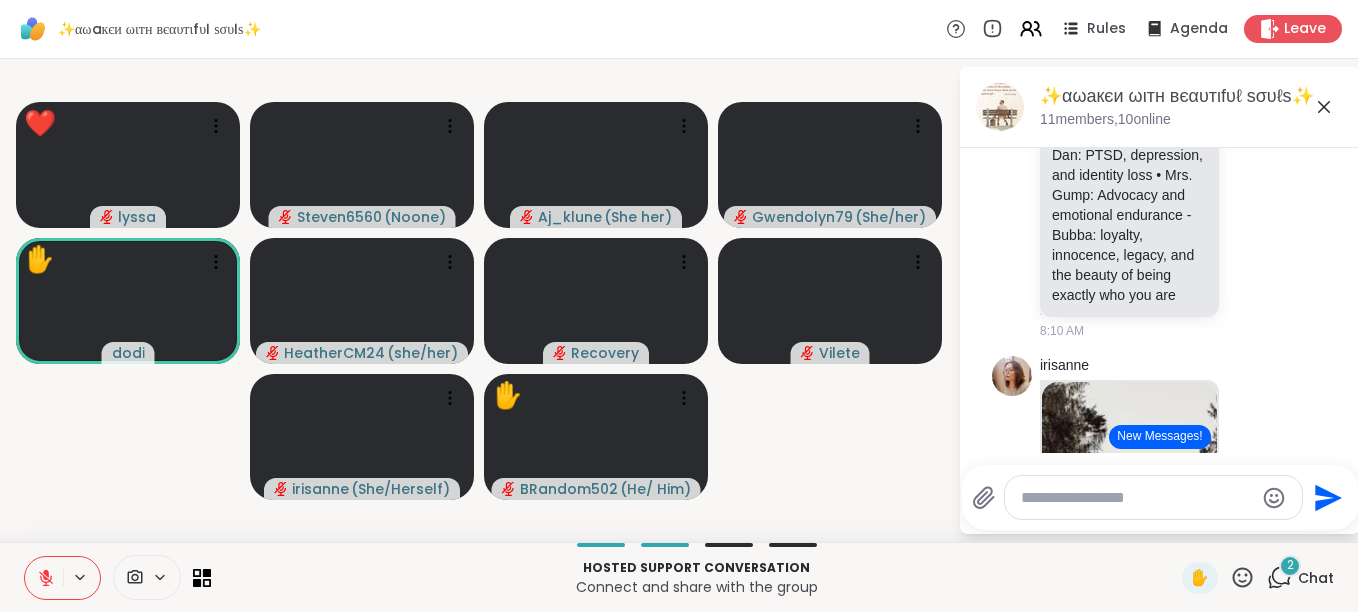 click 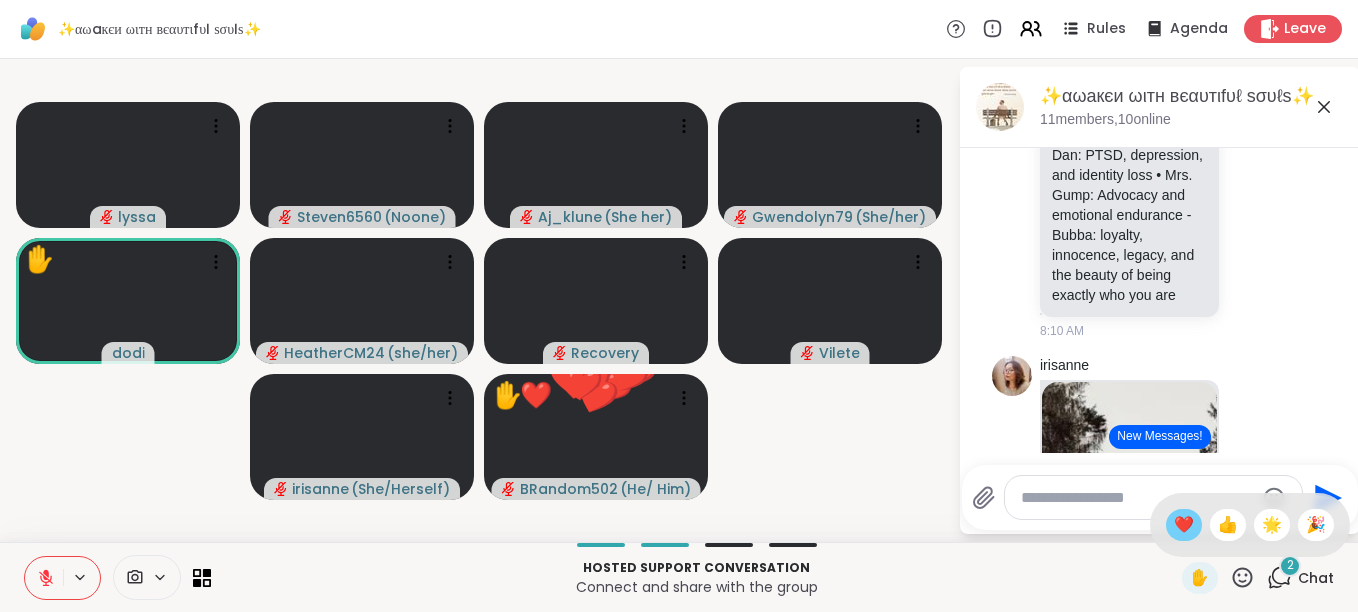 click on "❤️" at bounding box center [1184, 525] 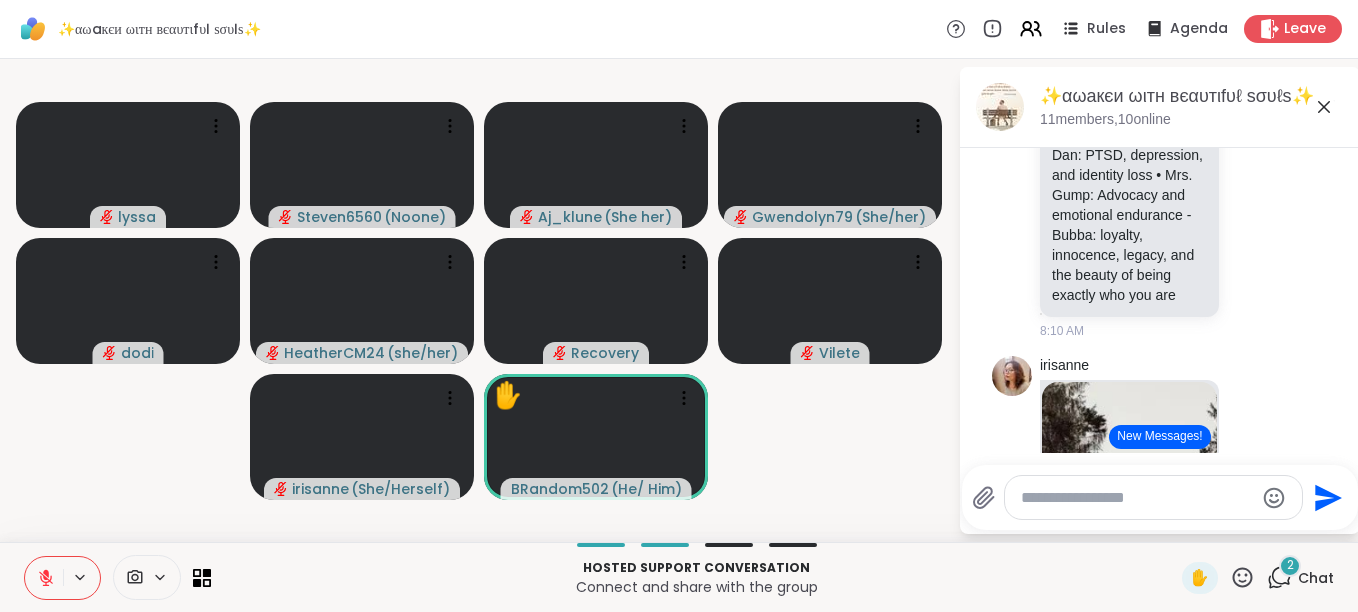 click 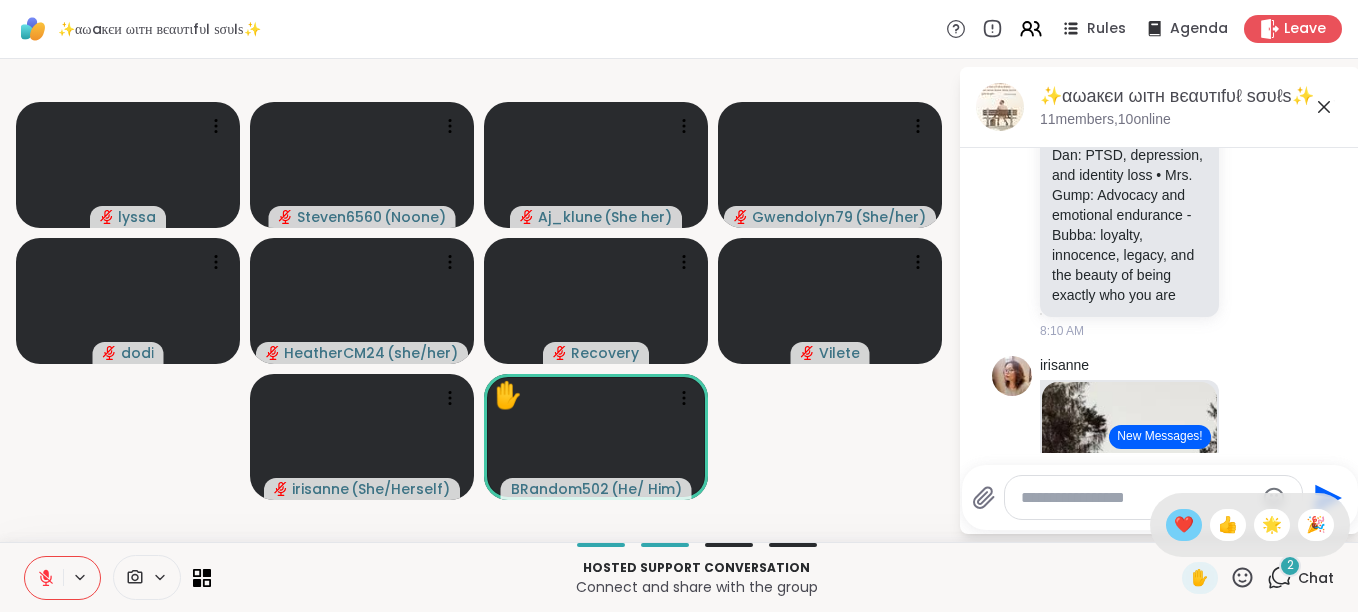 click on "❤️" at bounding box center (1184, 525) 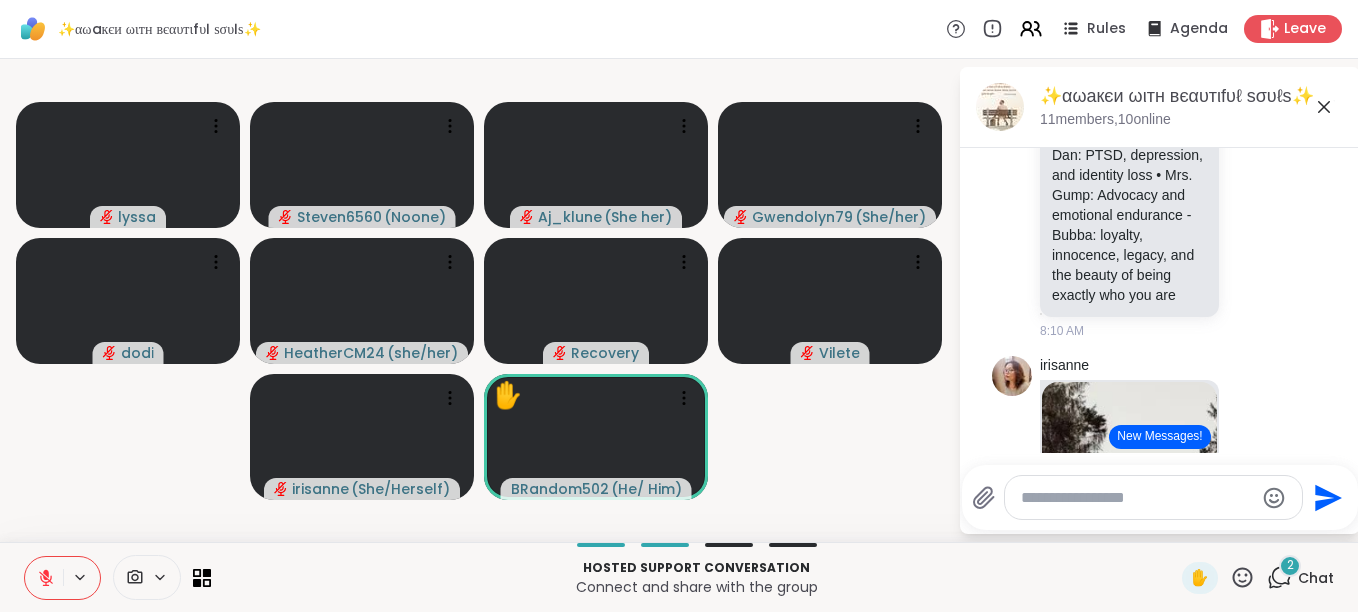 click 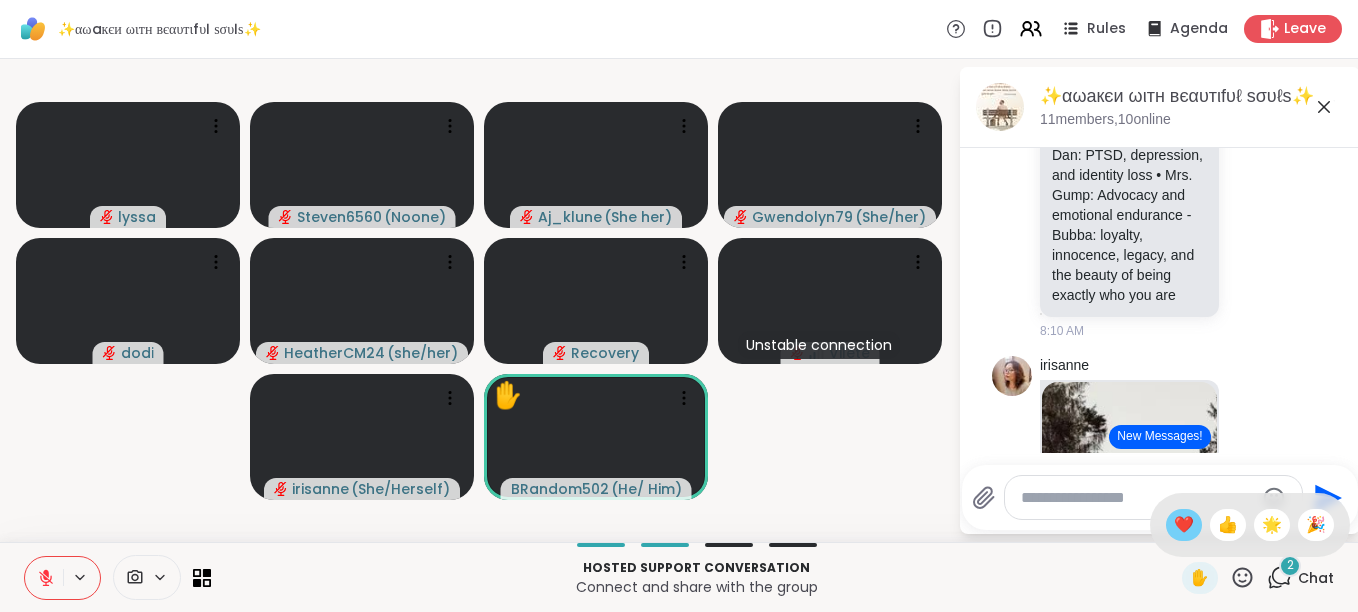 click on "❤️" at bounding box center (1184, 525) 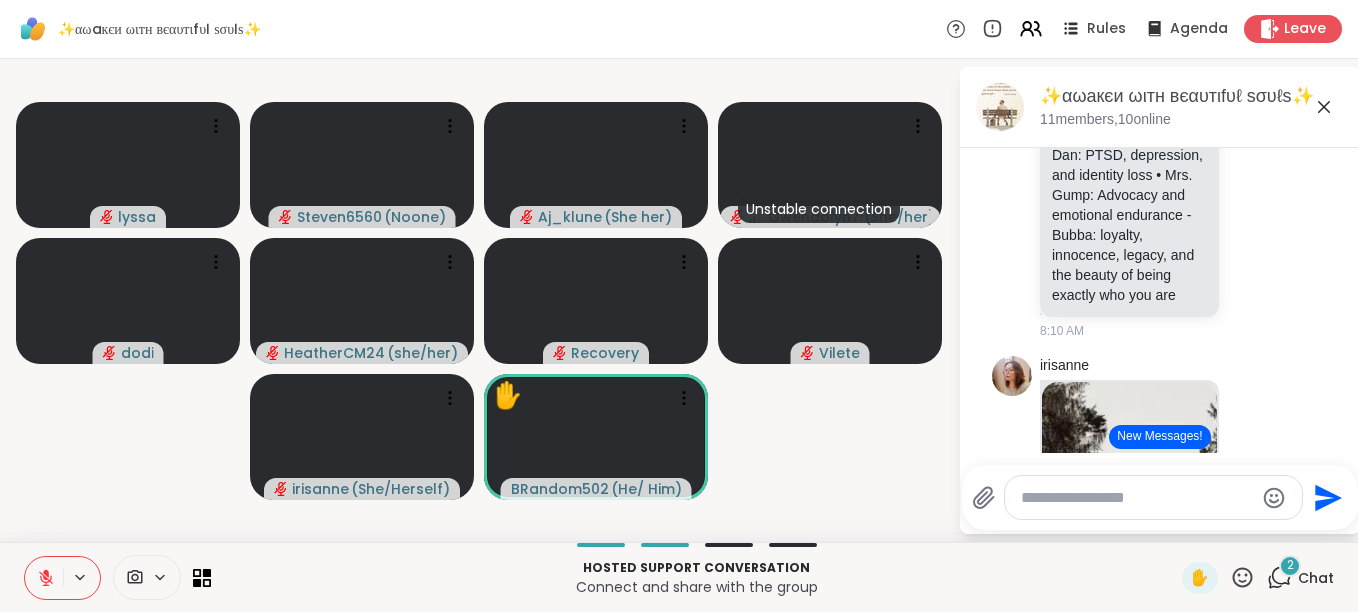 click 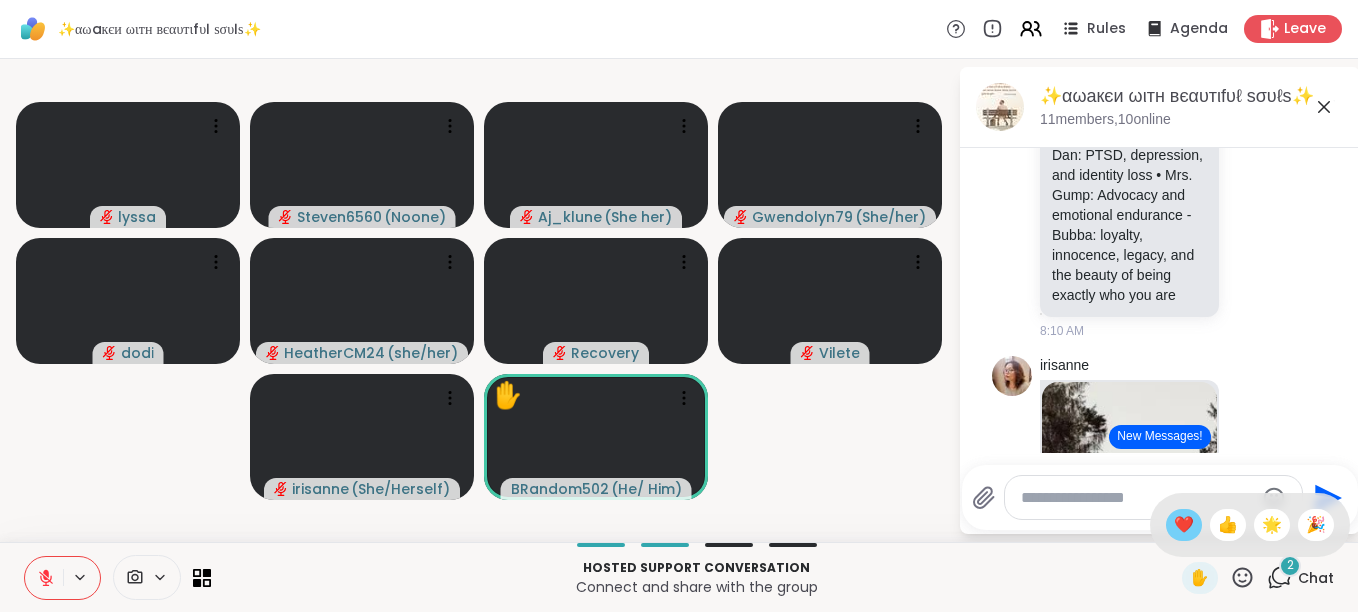 click on "❤️" at bounding box center (1184, 525) 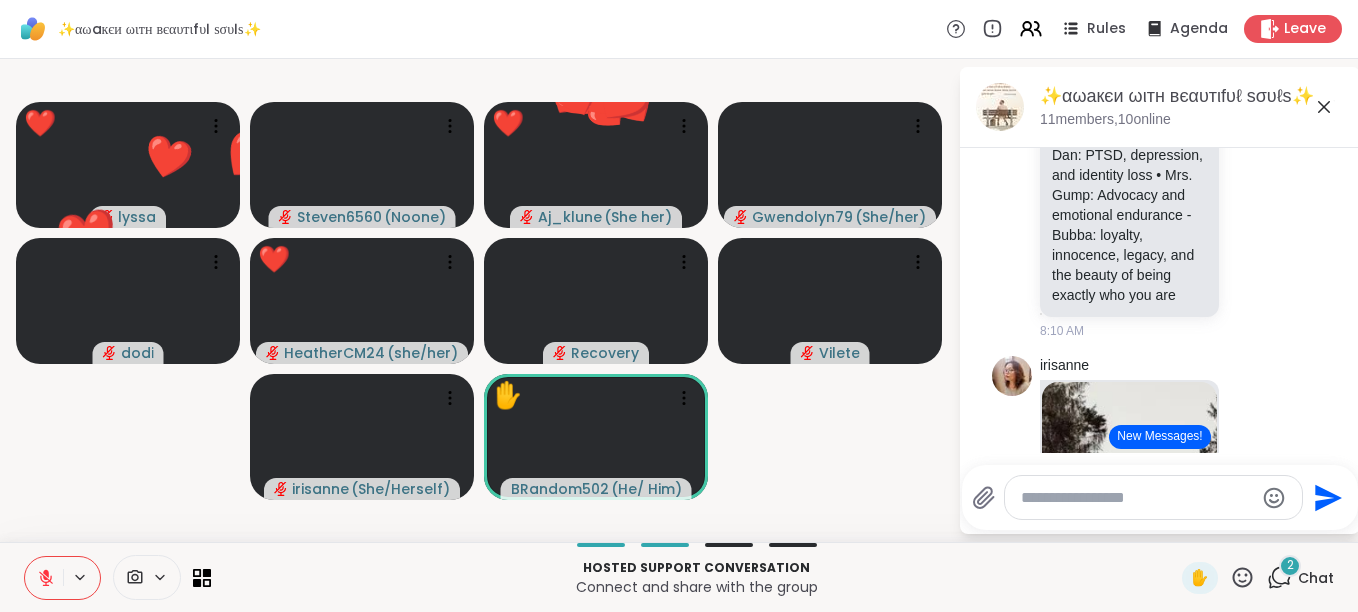 click 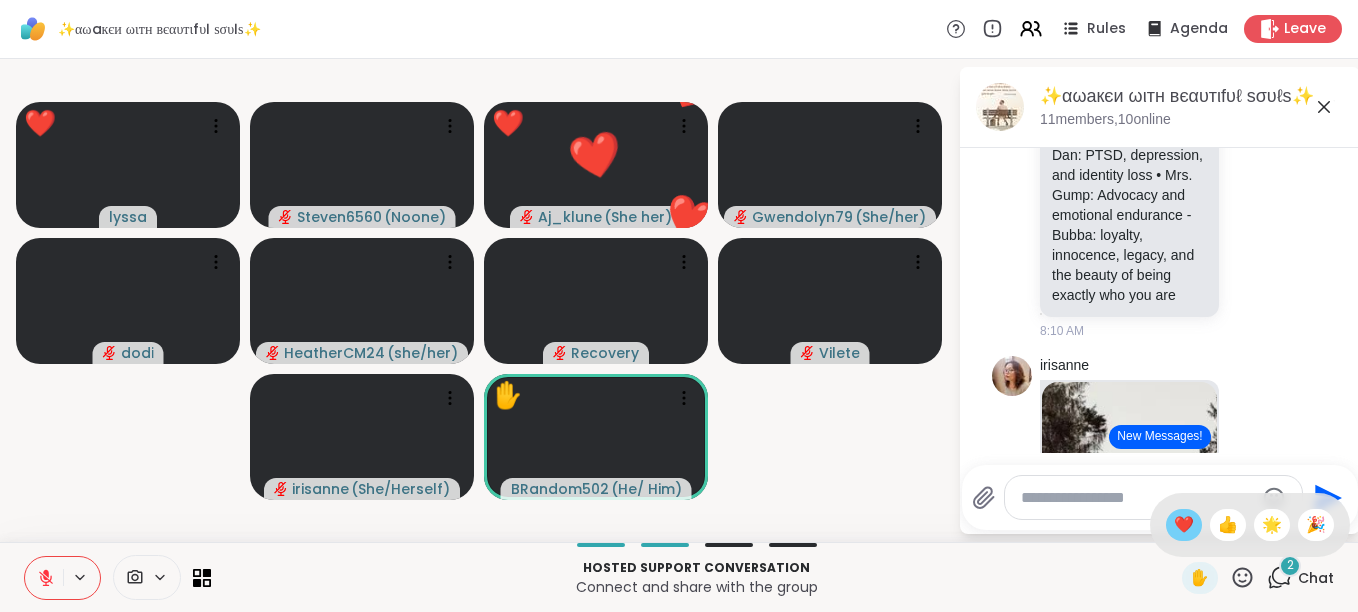click on "❤️" at bounding box center (1184, 525) 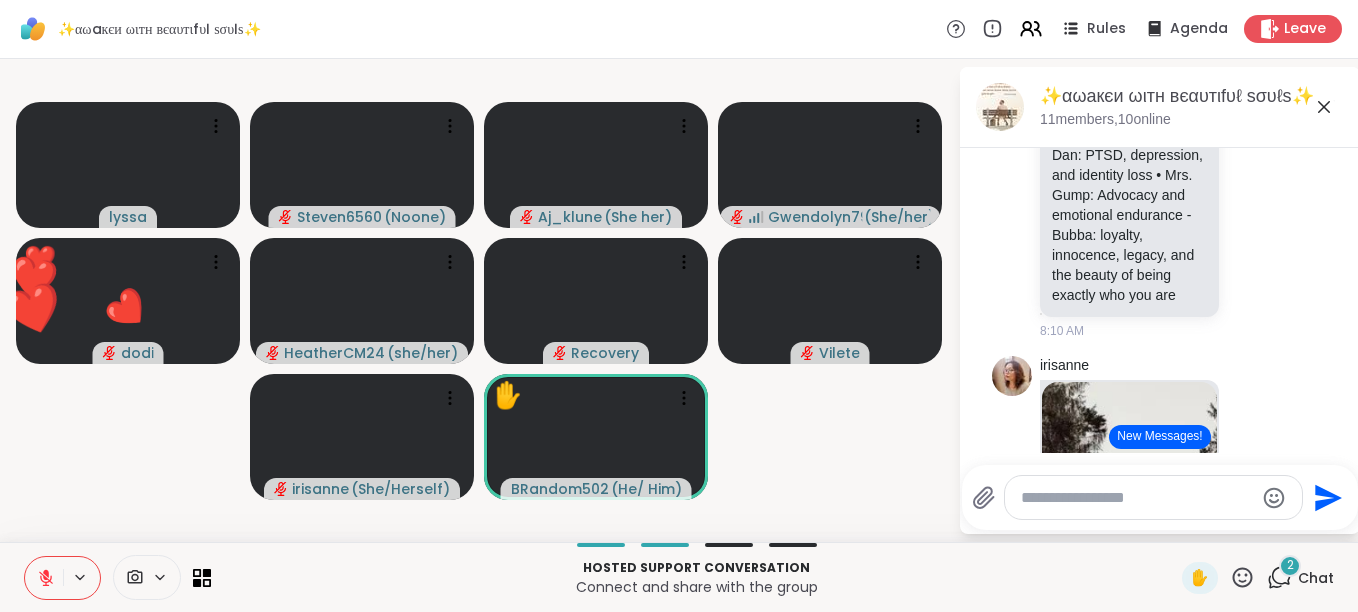 click 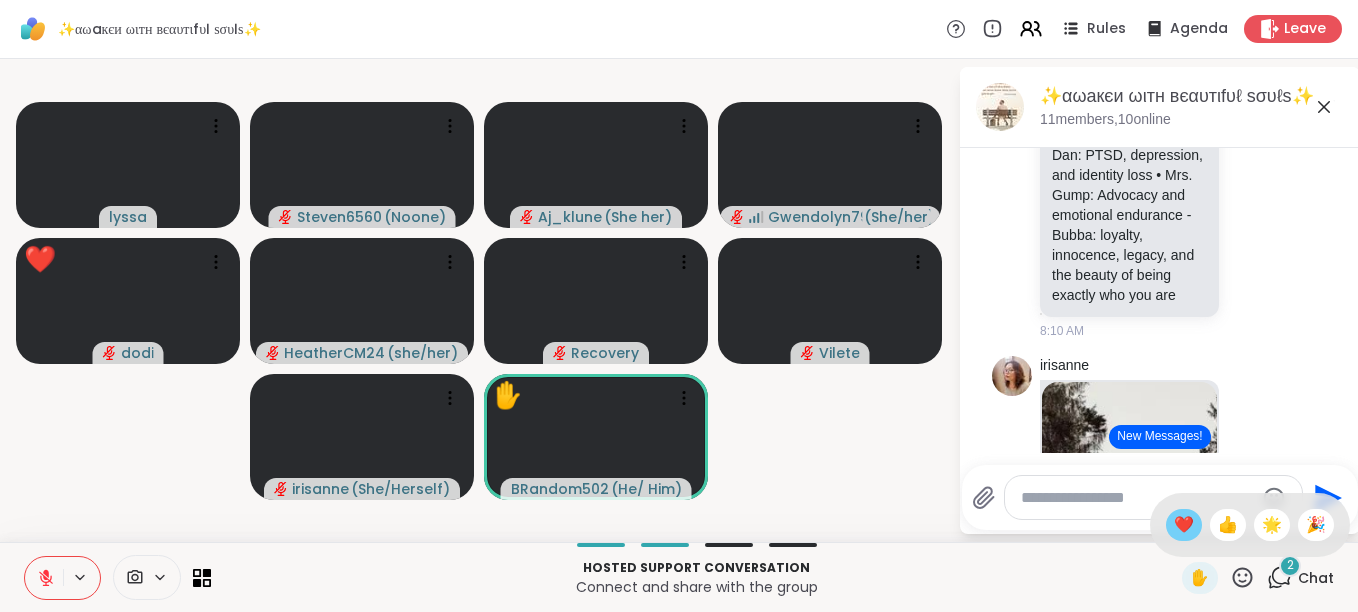 click on "❤️" at bounding box center (1184, 525) 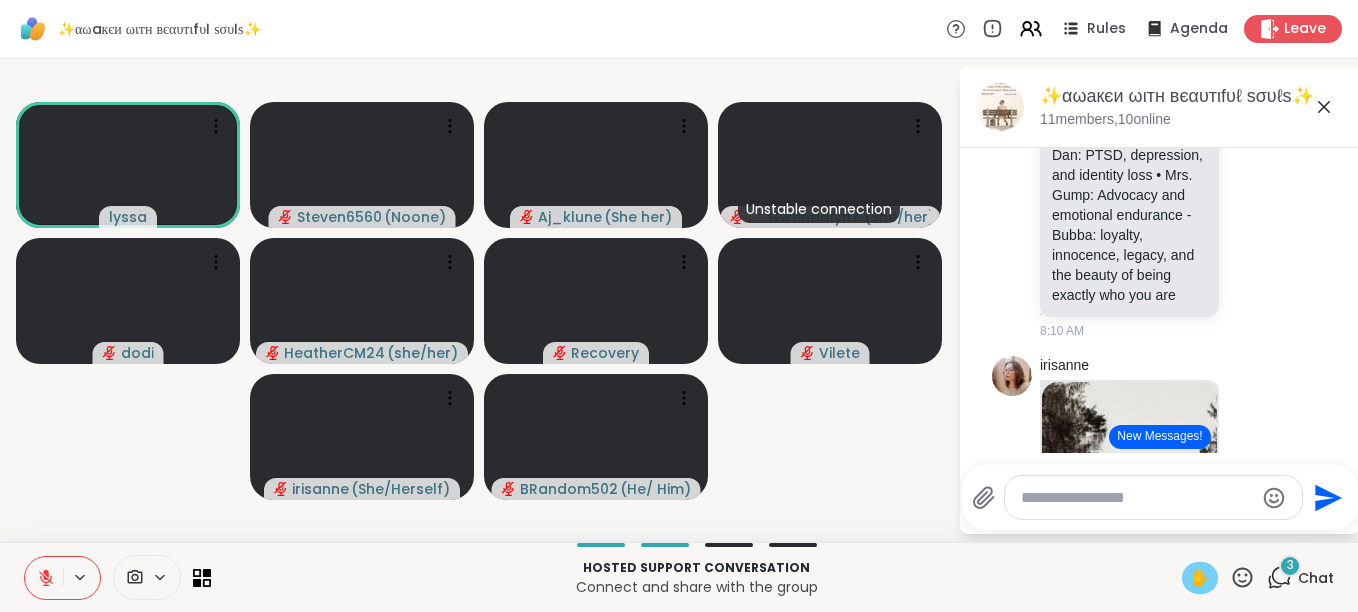 click on "✋" at bounding box center [1200, 578] 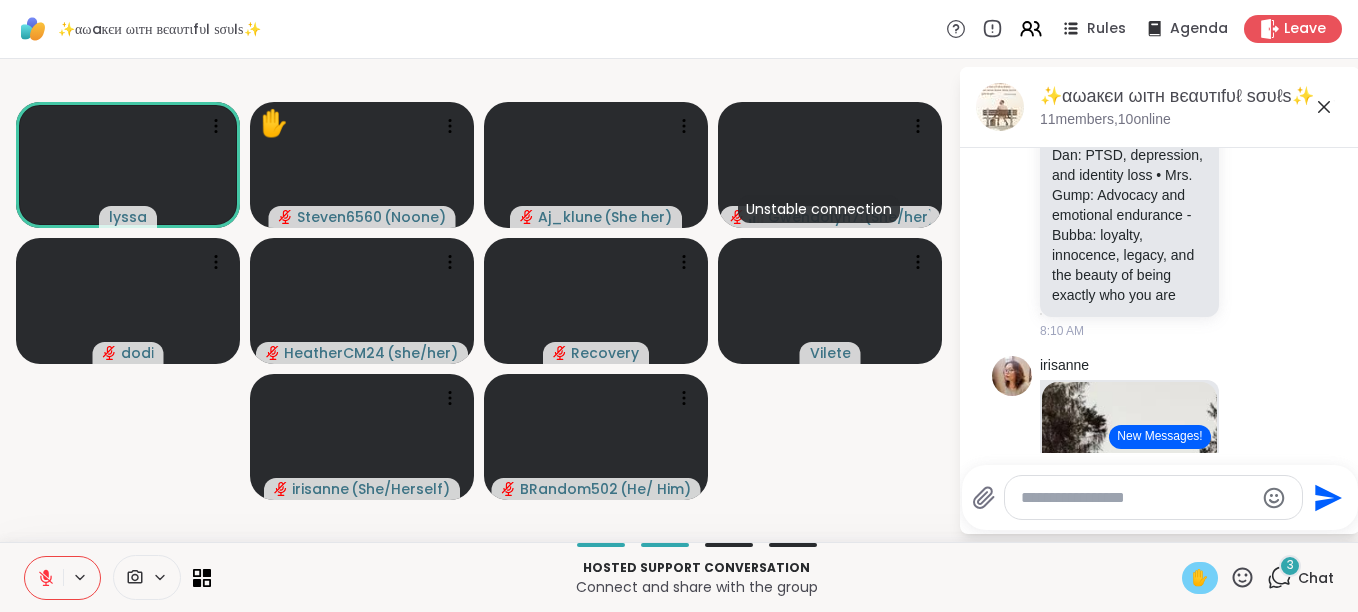 click on "✋" at bounding box center (1200, 578) 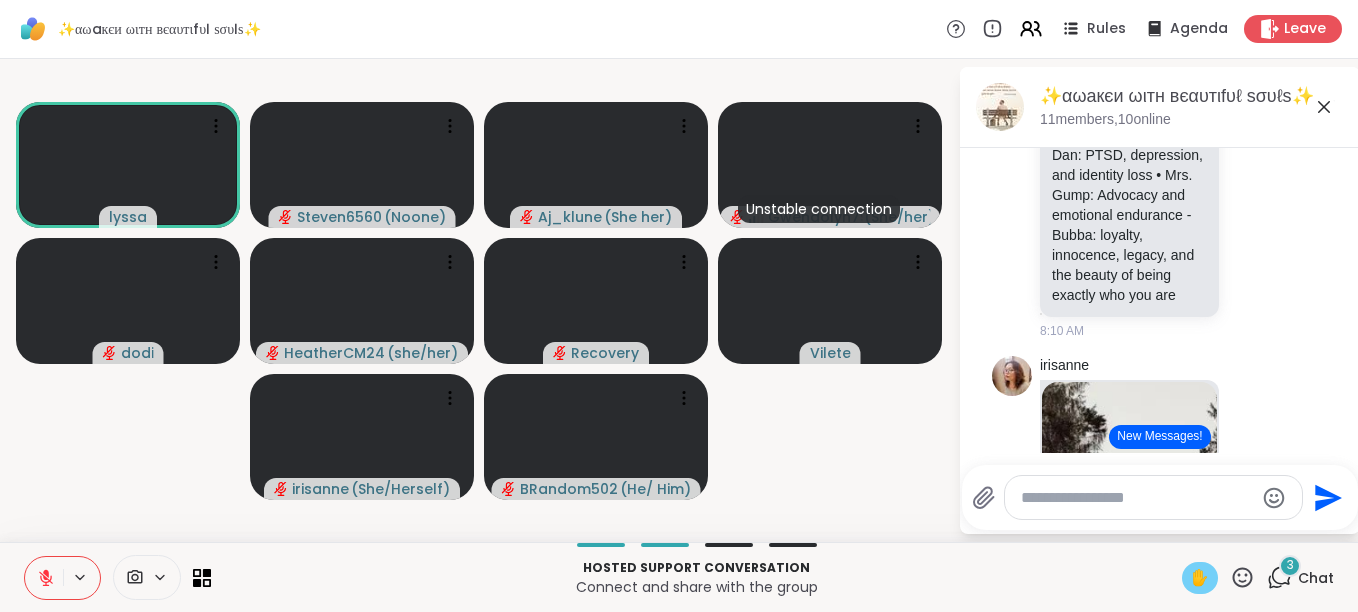 click on "✋" at bounding box center [1200, 578] 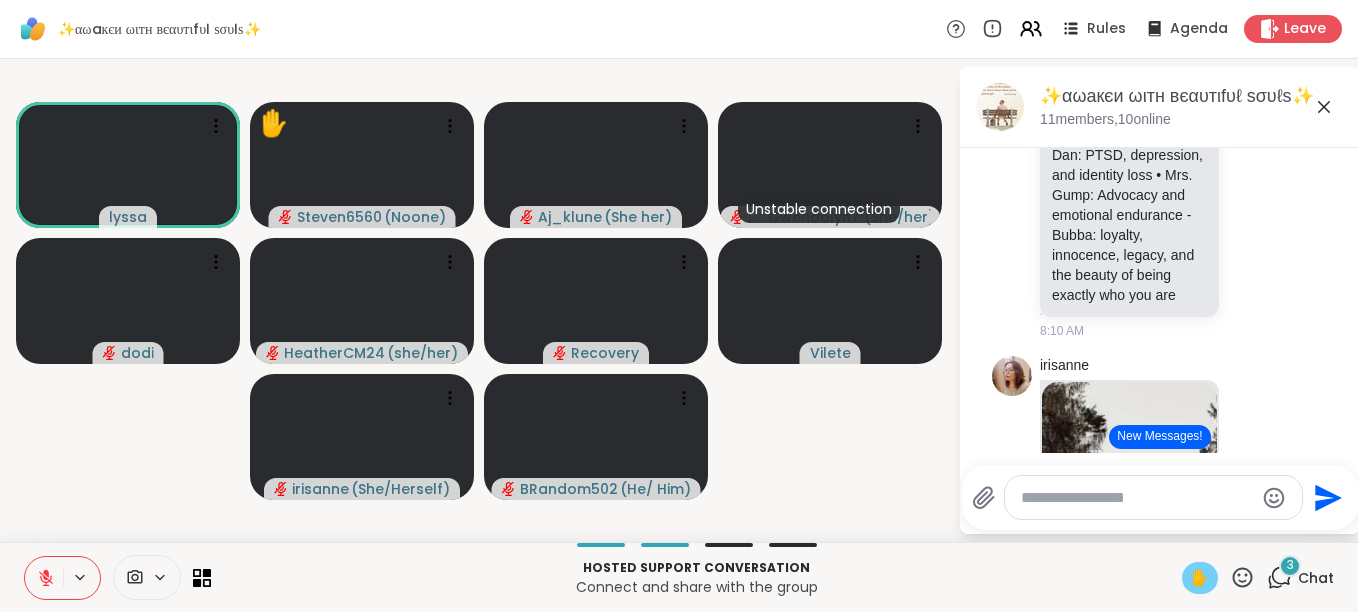 click 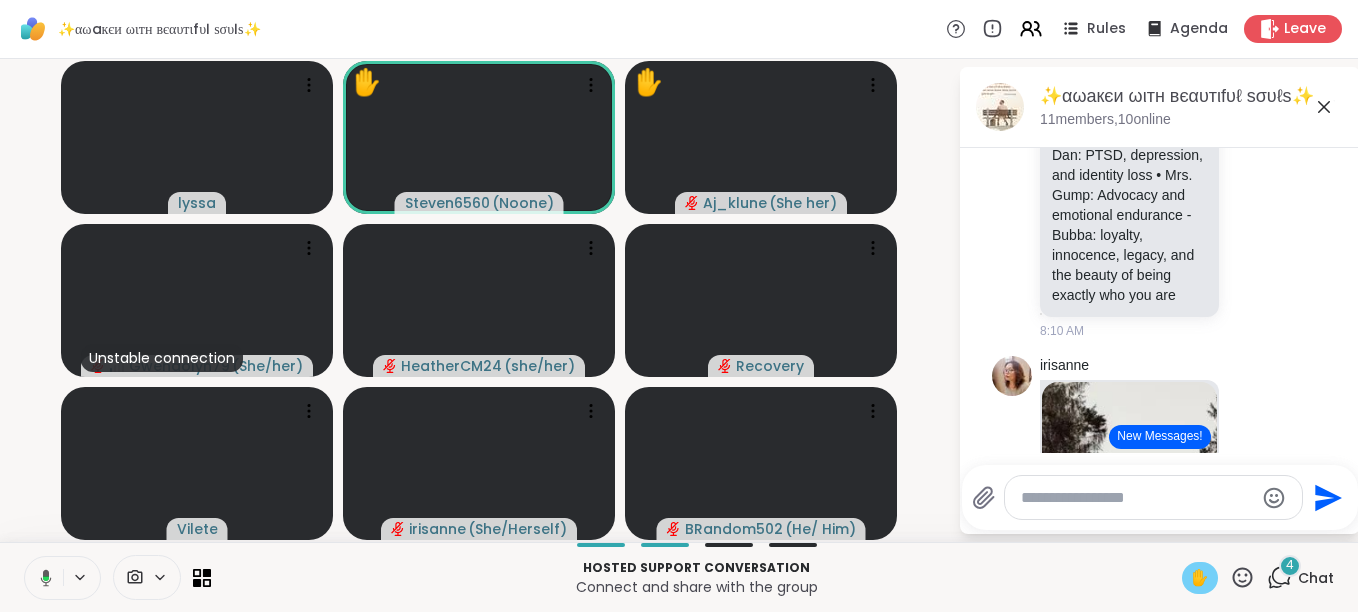 click 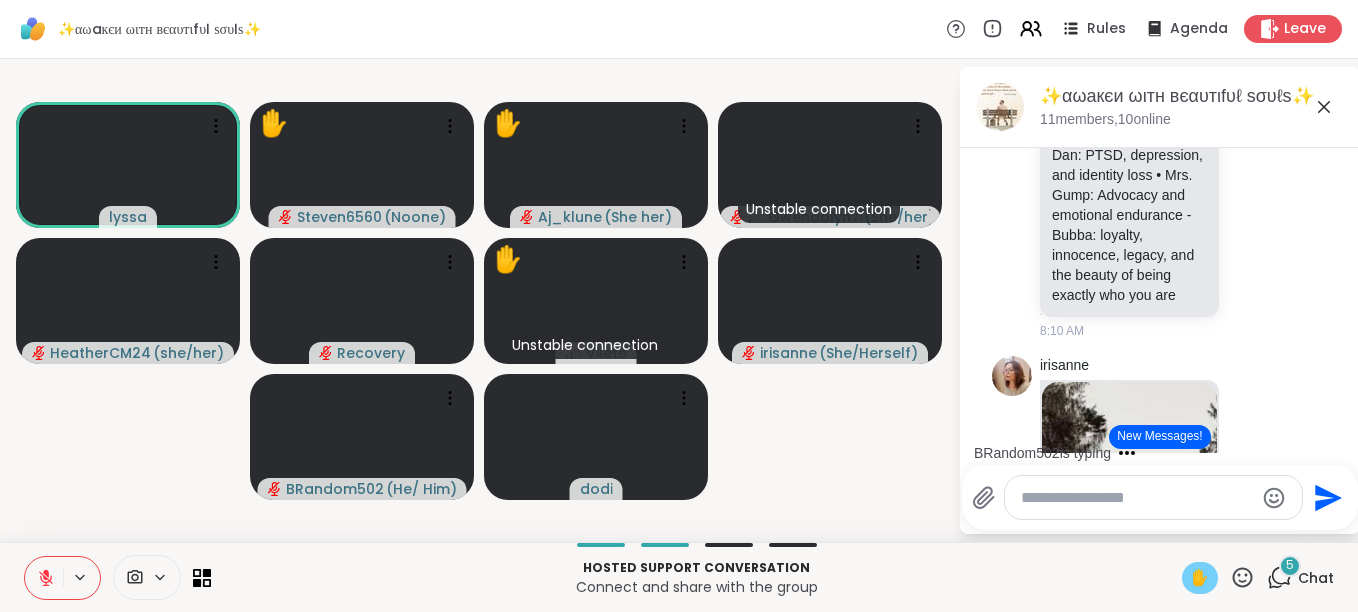 click 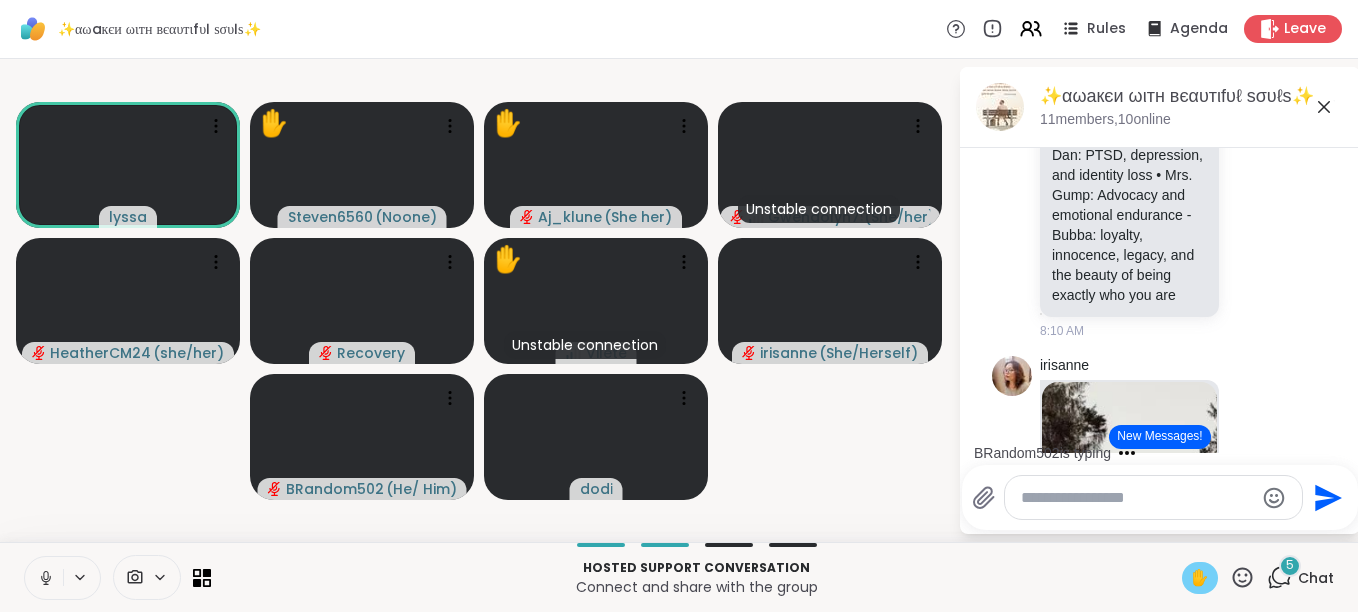 click 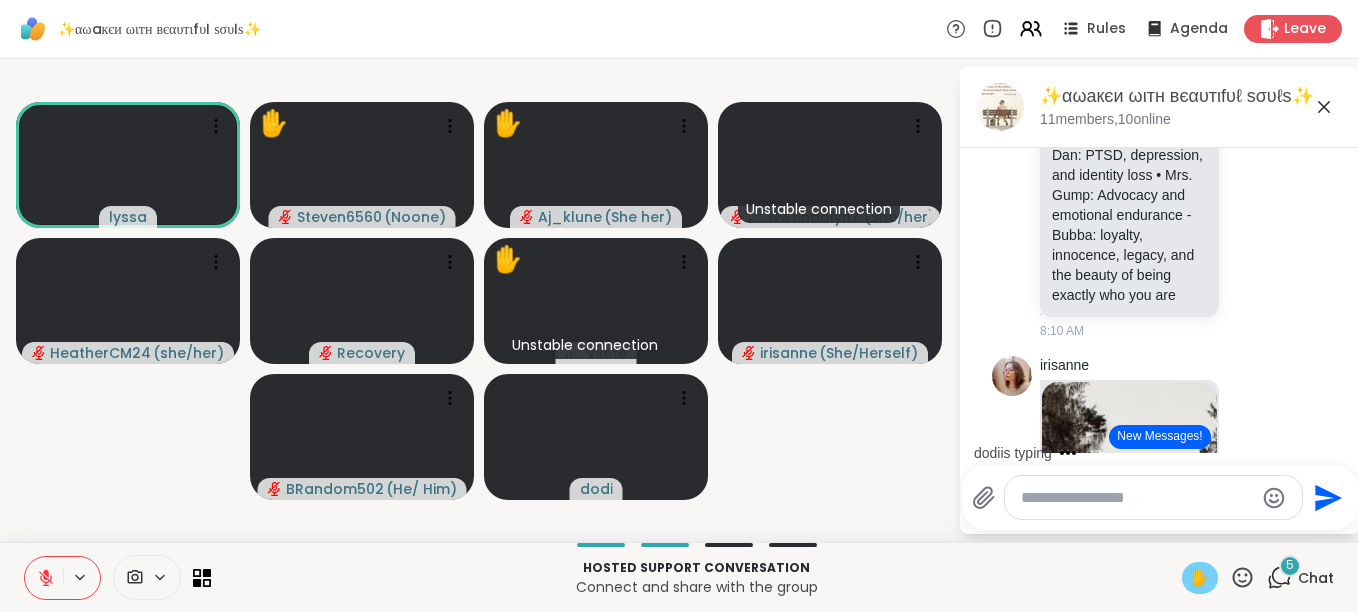click on "✋" at bounding box center (1200, 578) 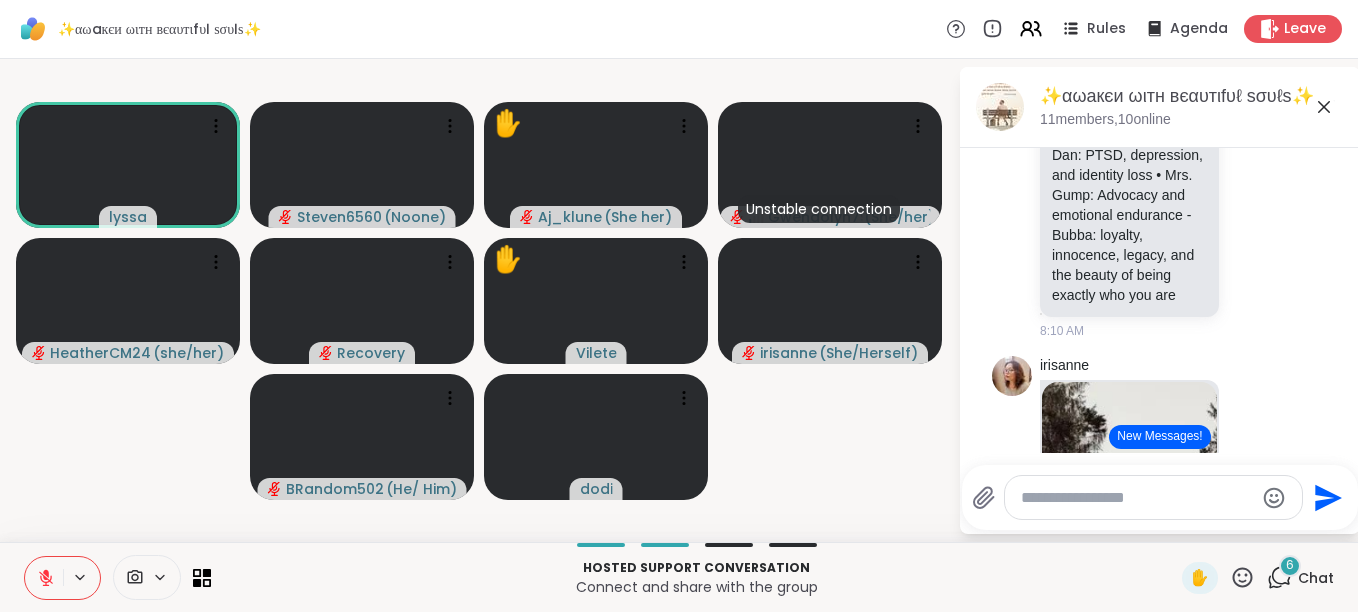click 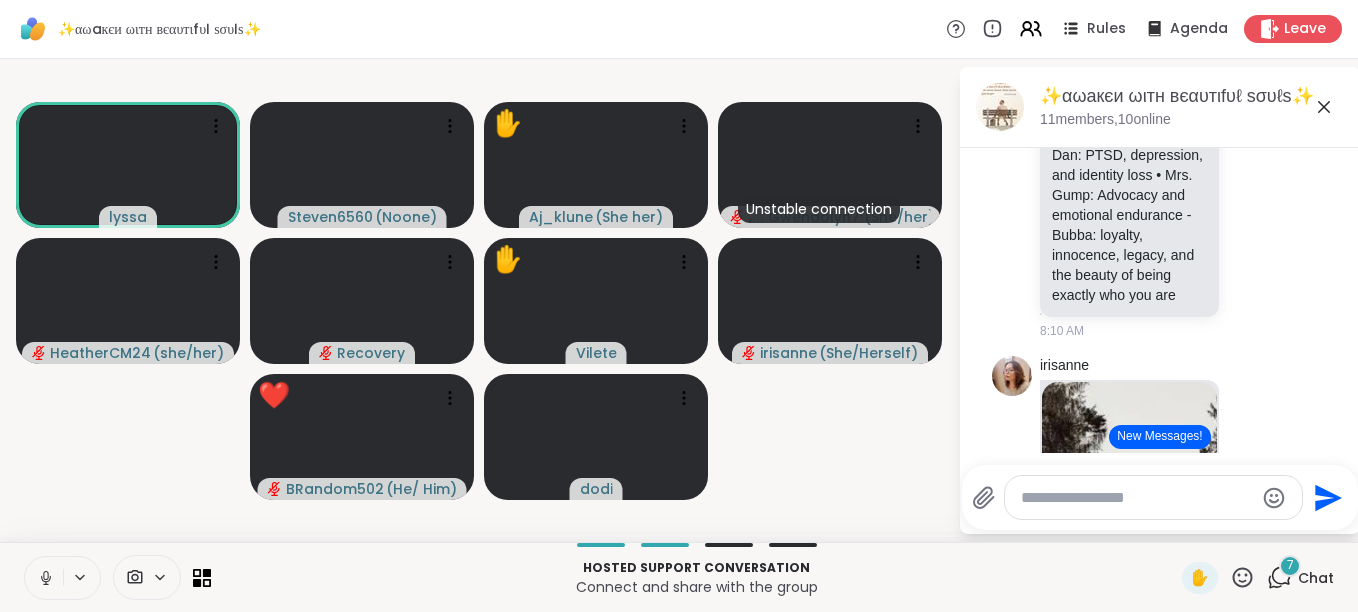 click 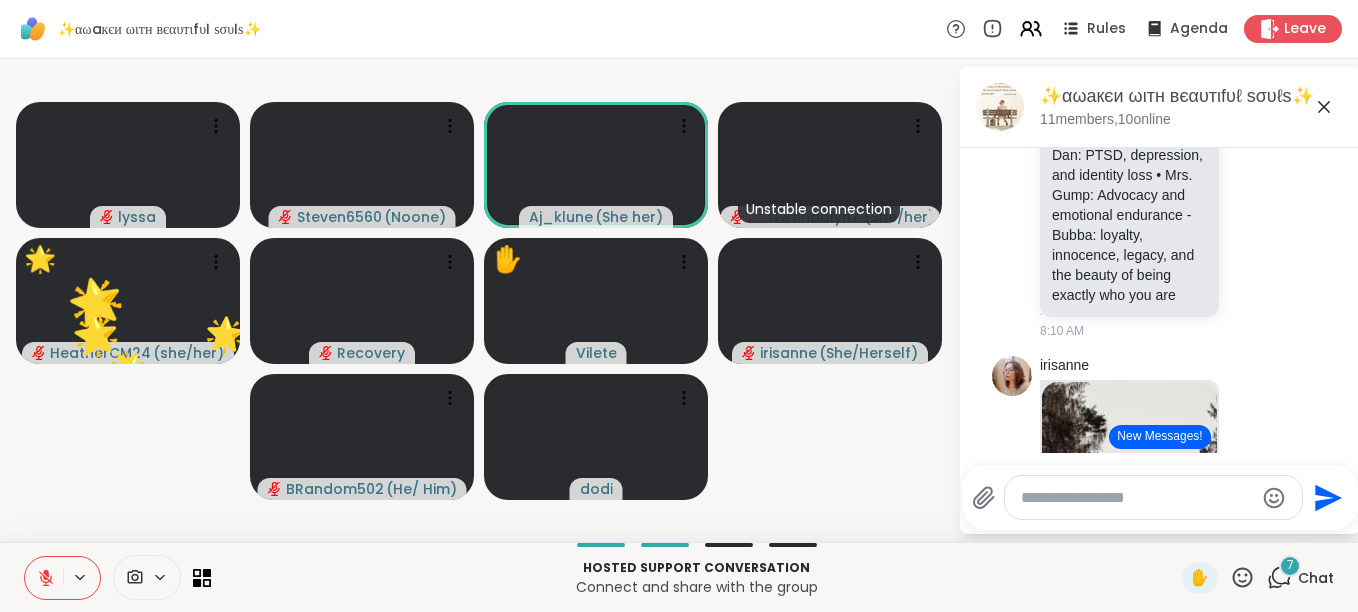 click 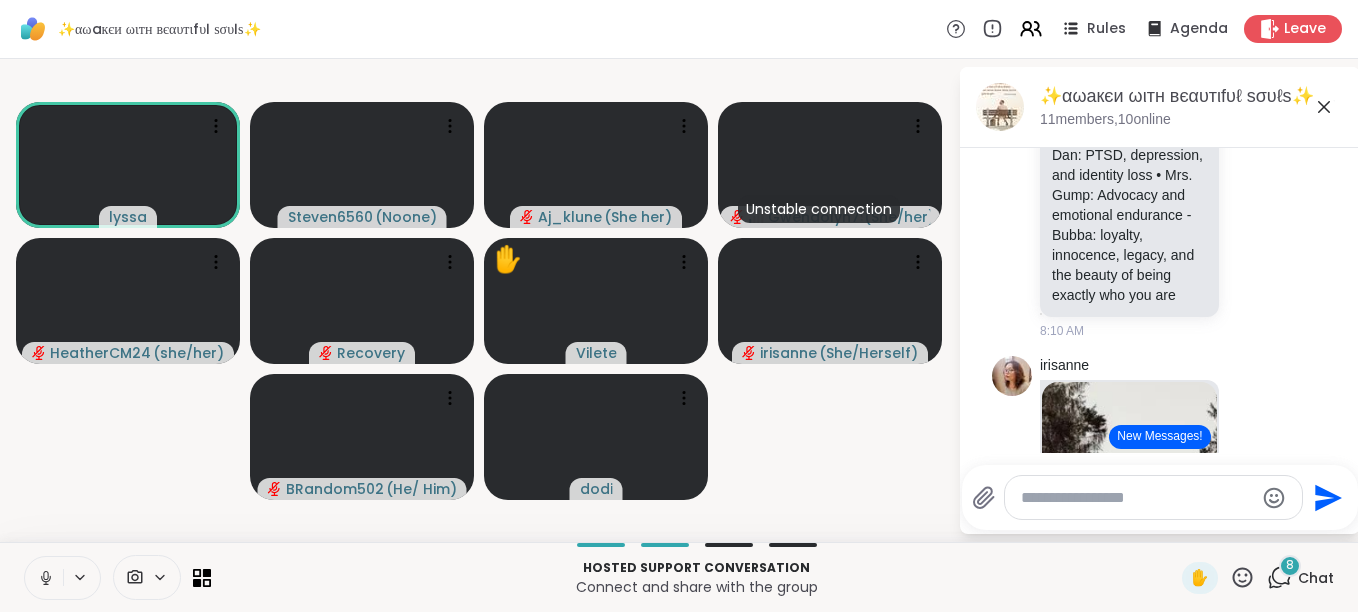 click 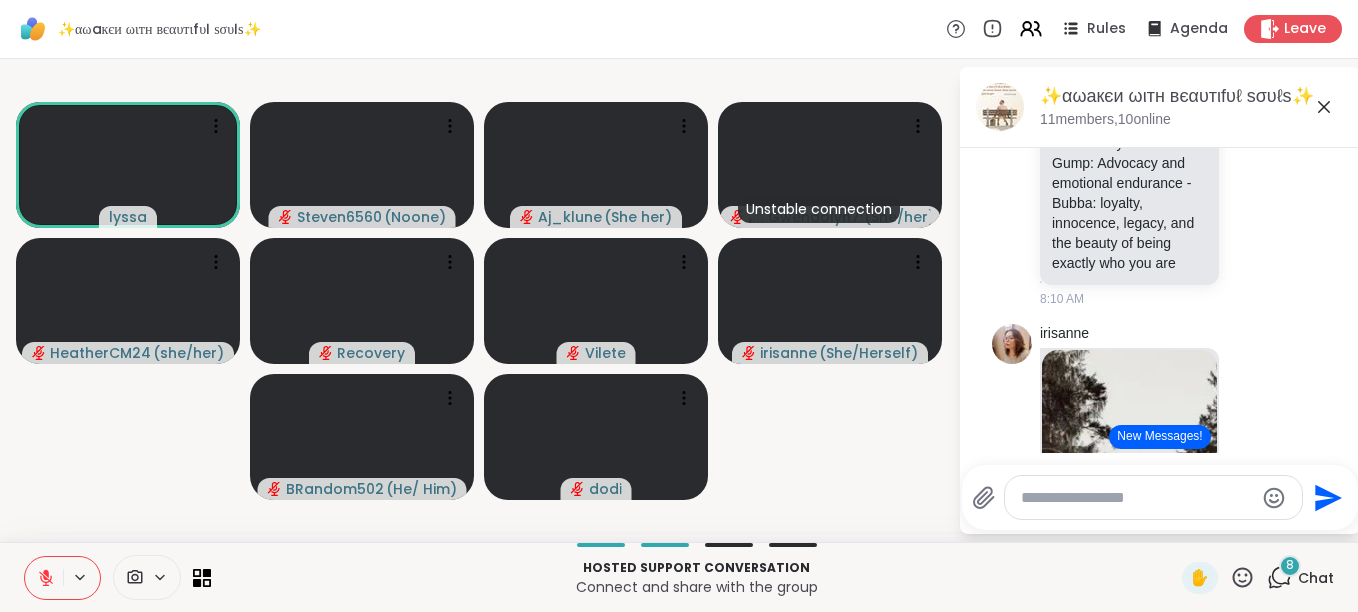 scroll, scrollTop: 2685, scrollLeft: 0, axis: vertical 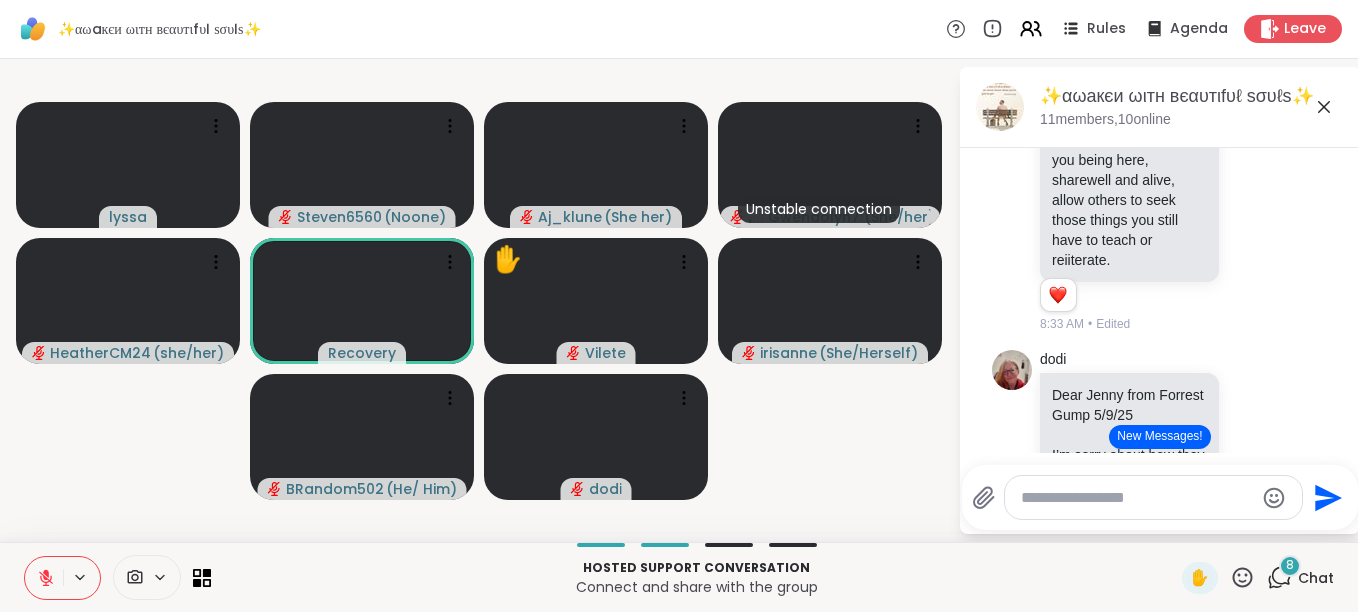 click at bounding box center [1137, 498] 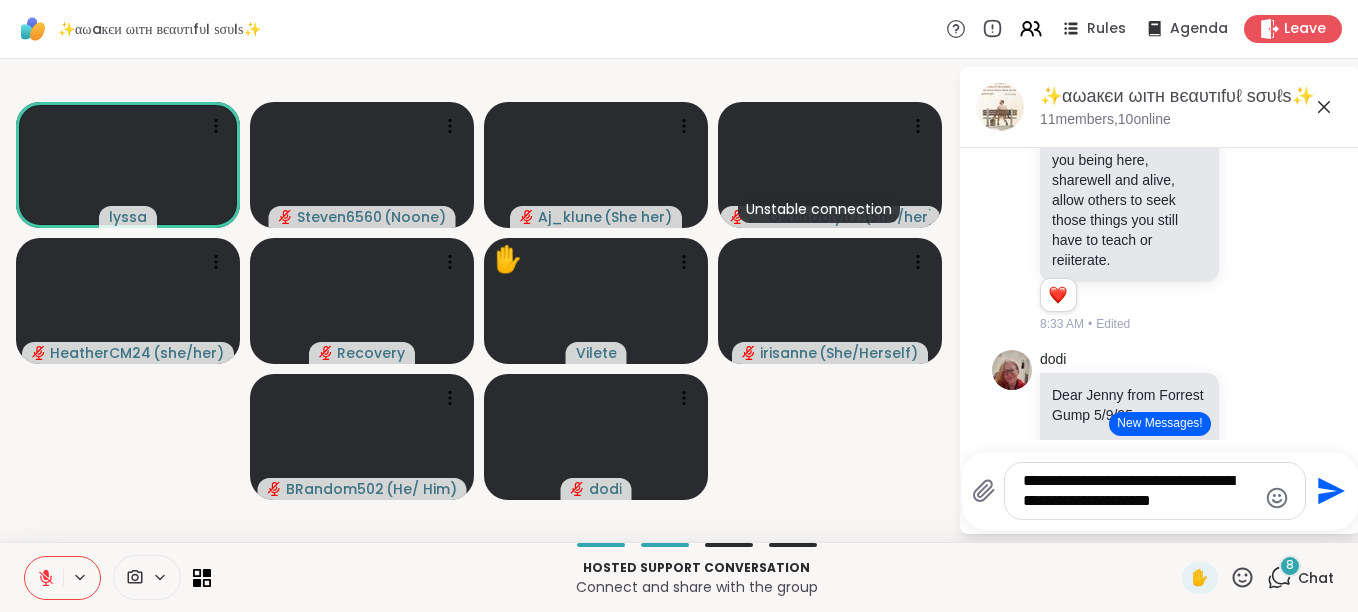 type on "**********" 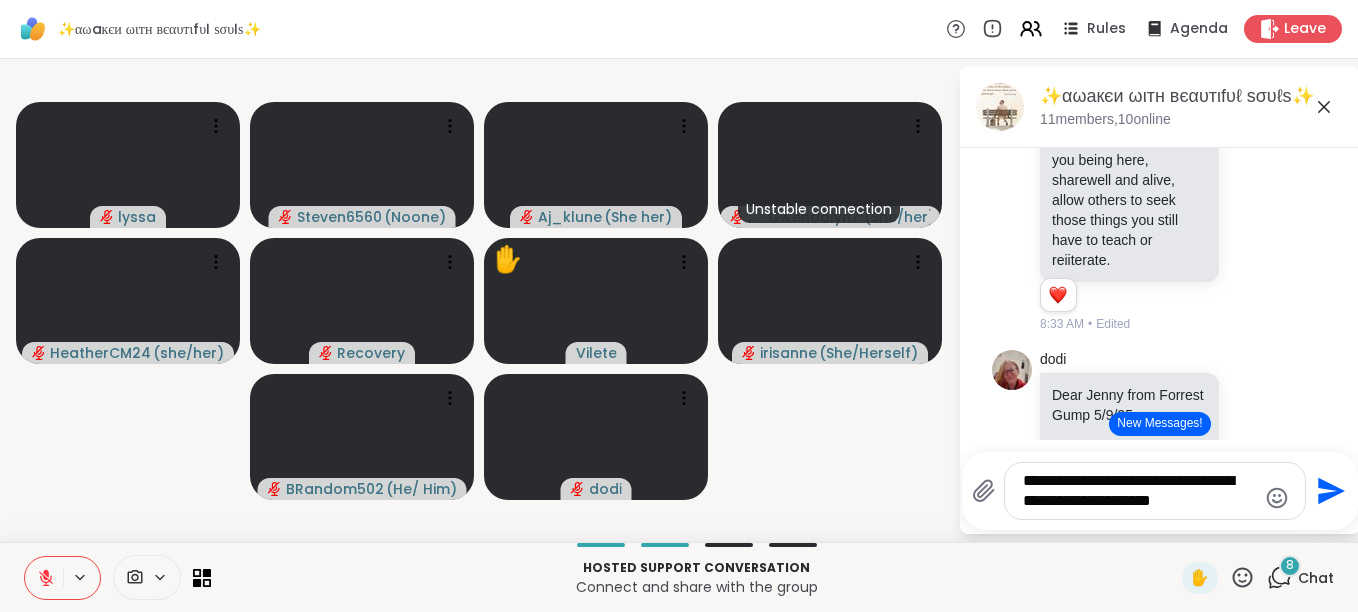 click 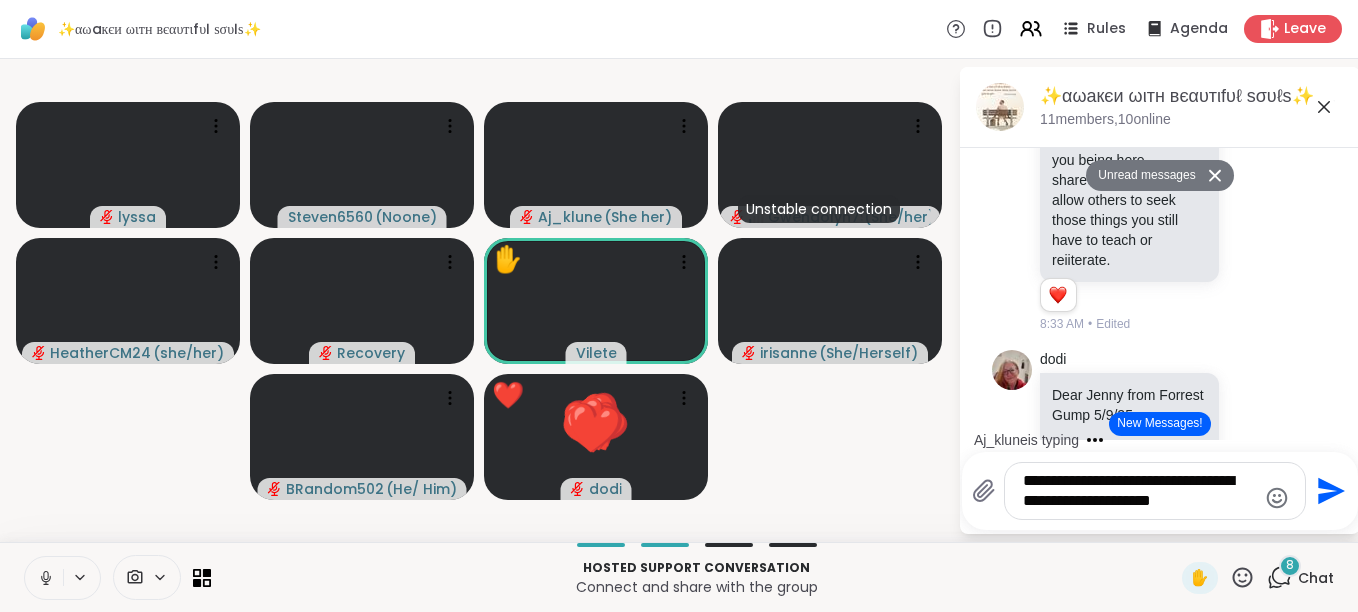 click 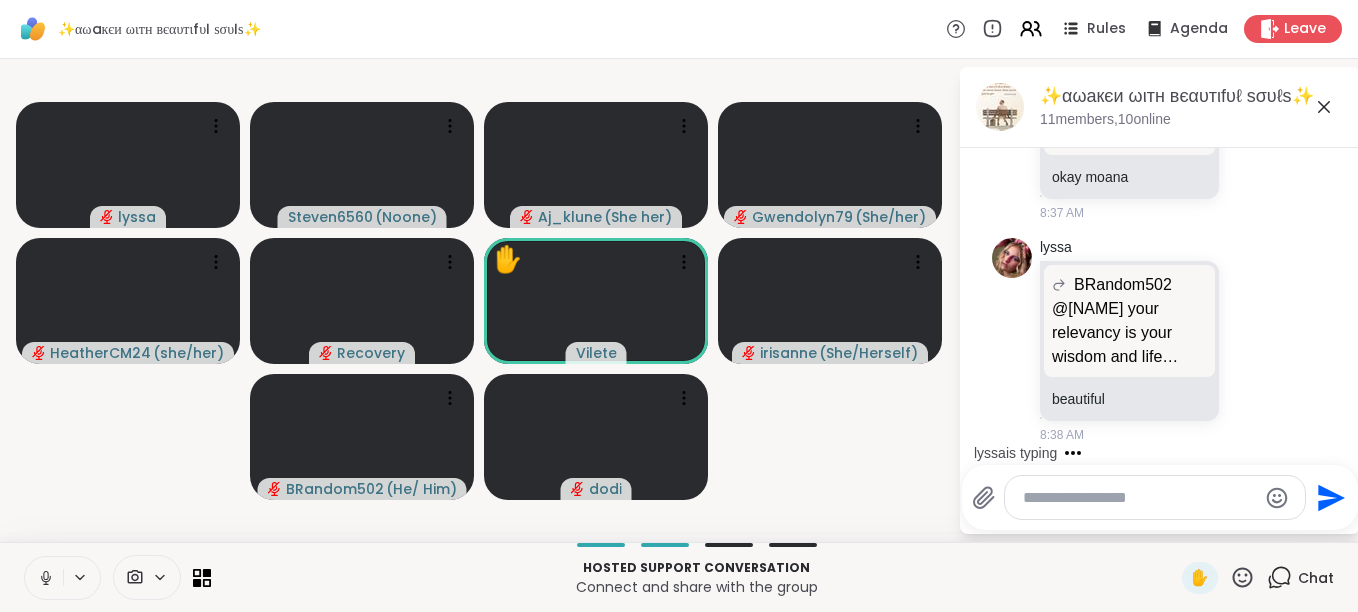 scroll, scrollTop: 7806, scrollLeft: 0, axis: vertical 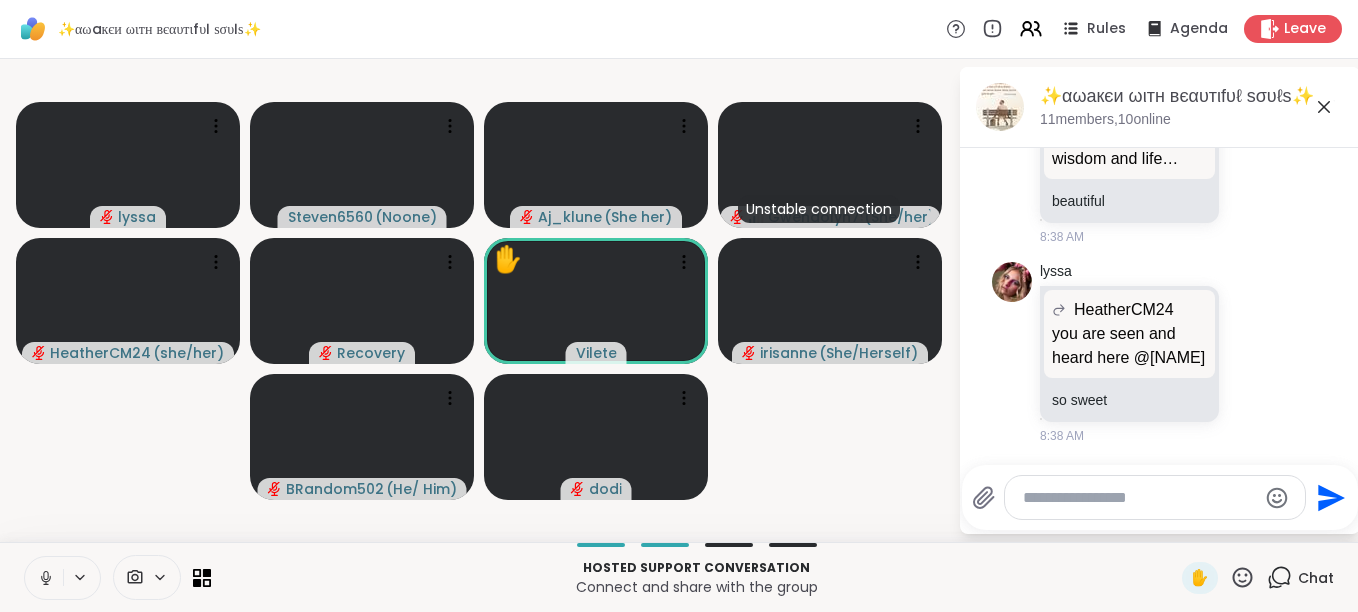 click 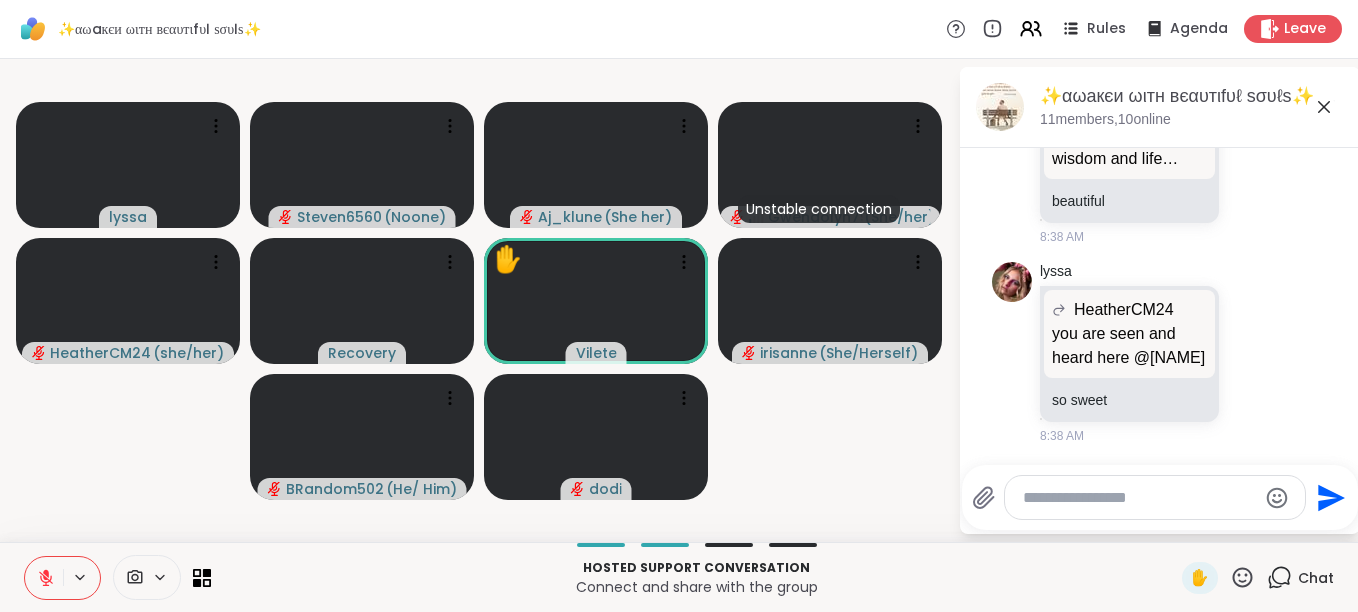 scroll, scrollTop: 7766, scrollLeft: 0, axis: vertical 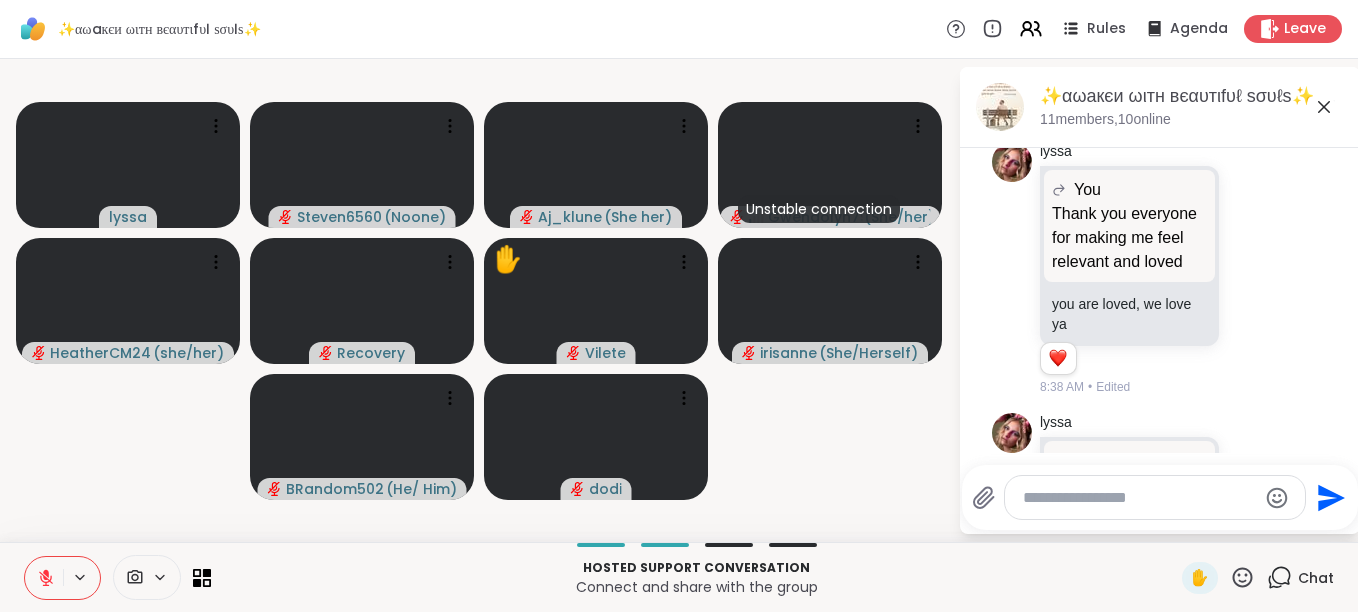 click 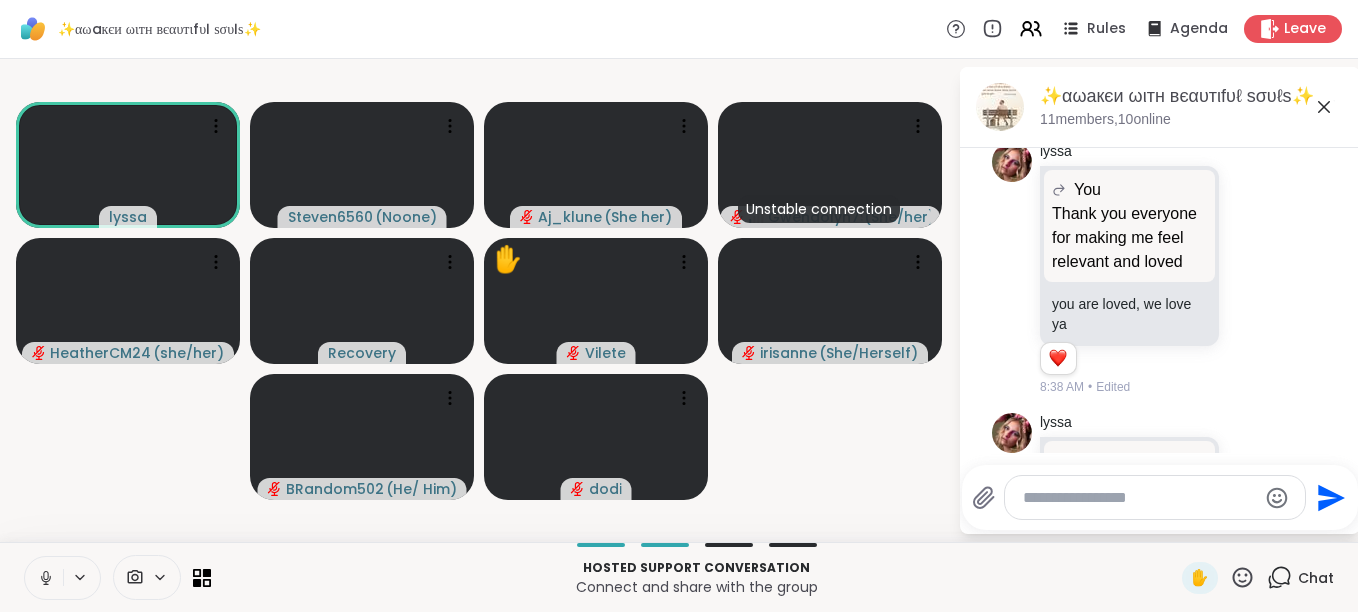 click 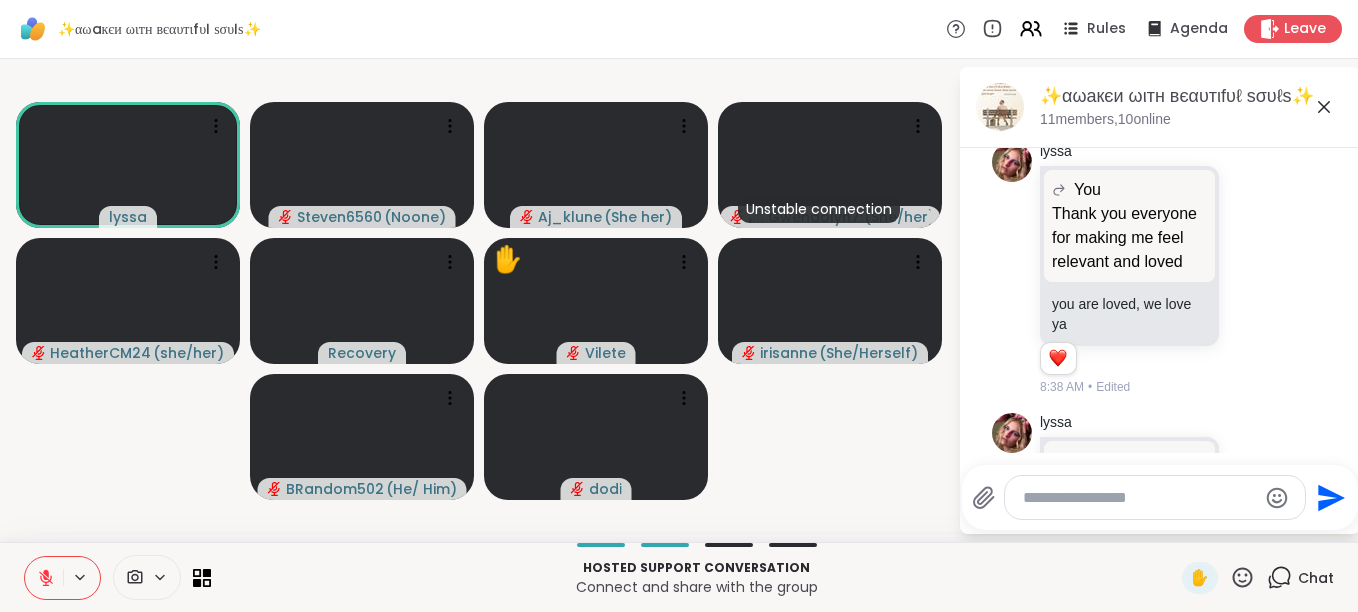 click on "2 2 2" at bounding box center (1188, -64) 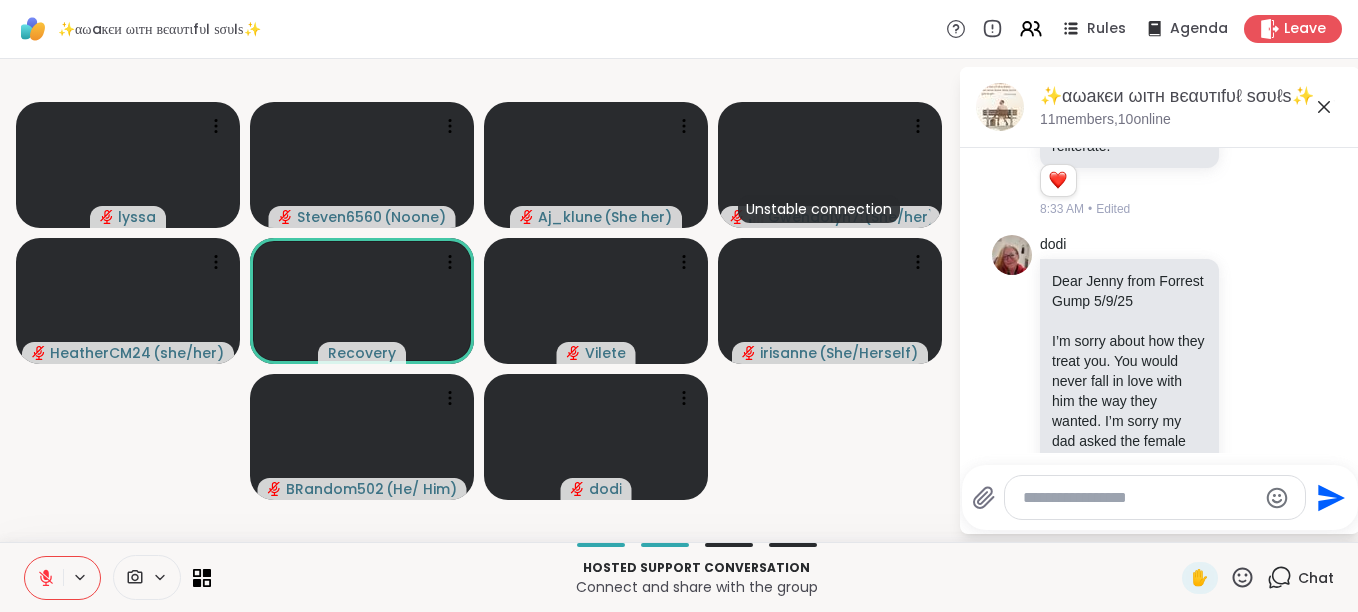 scroll, scrollTop: 5233, scrollLeft: 0, axis: vertical 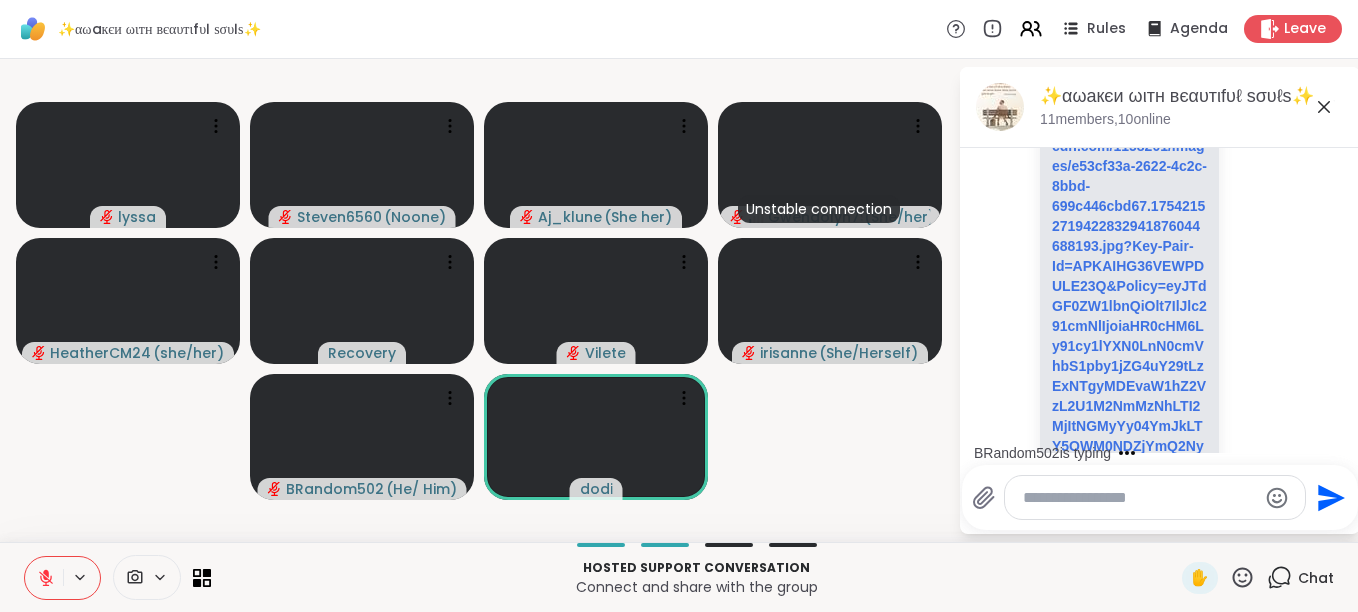 click on "BRandom502  is typing" at bounding box center (1164, 453) 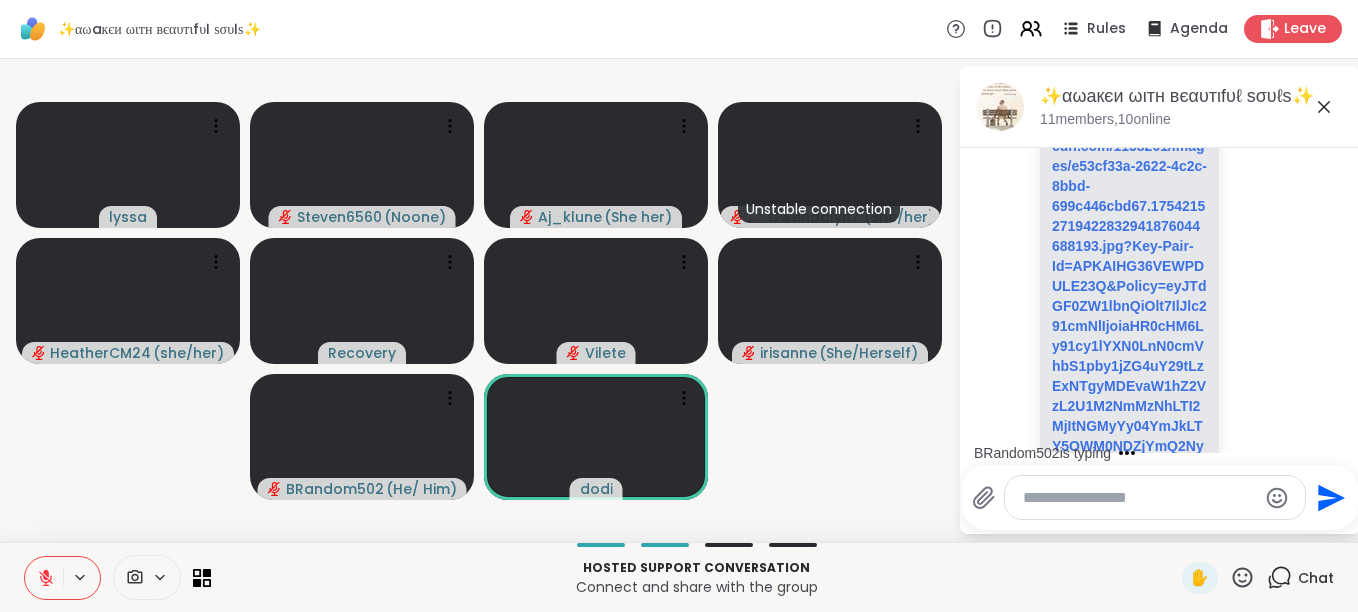 click on "BRandom502  is typing" at bounding box center [1164, 453] 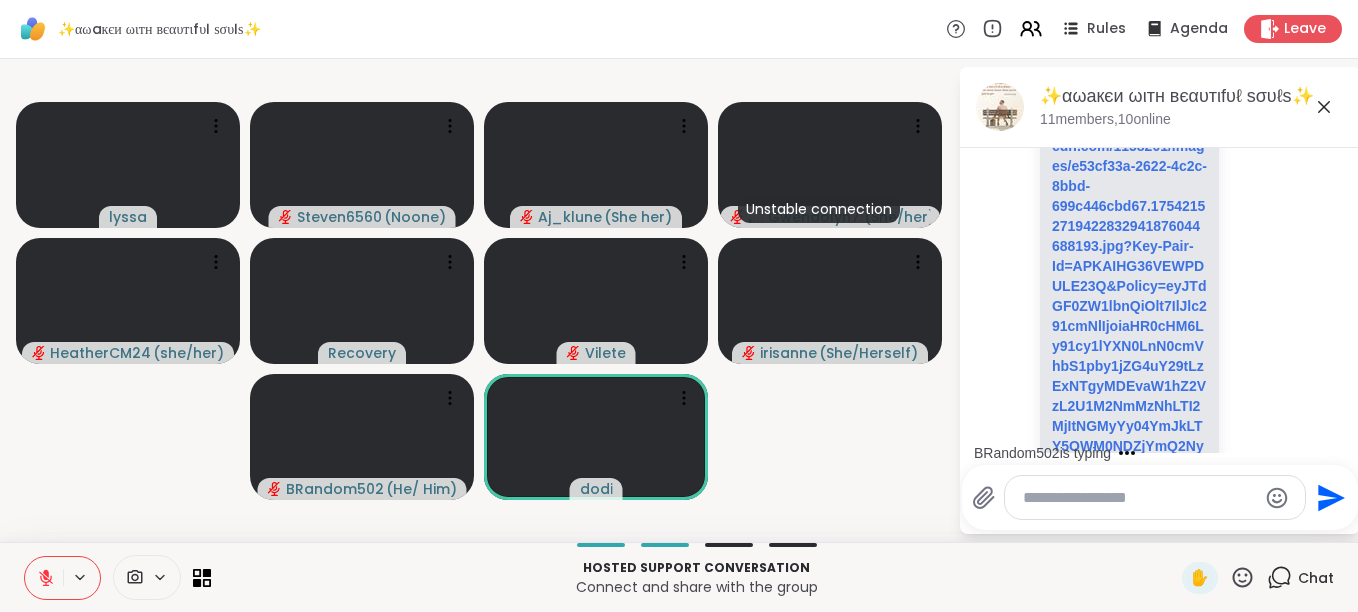 click on "BRandom502  is typing" at bounding box center [1164, 453] 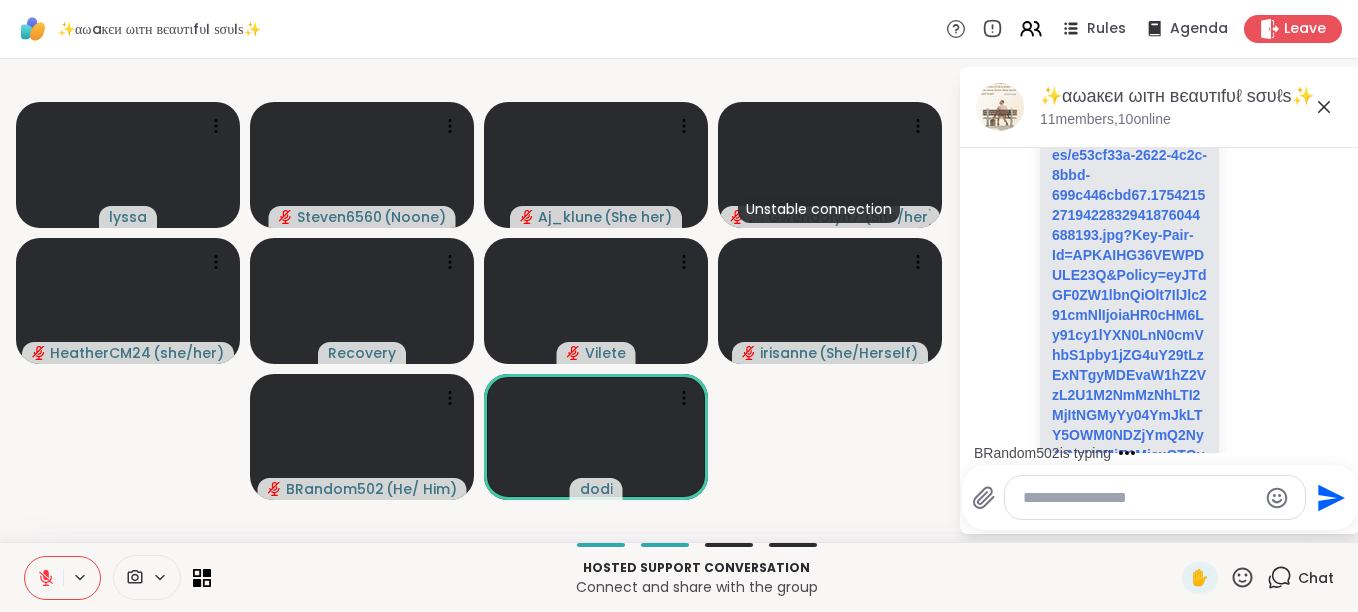 click on "BRandom502  is typing" at bounding box center (1164, 453) 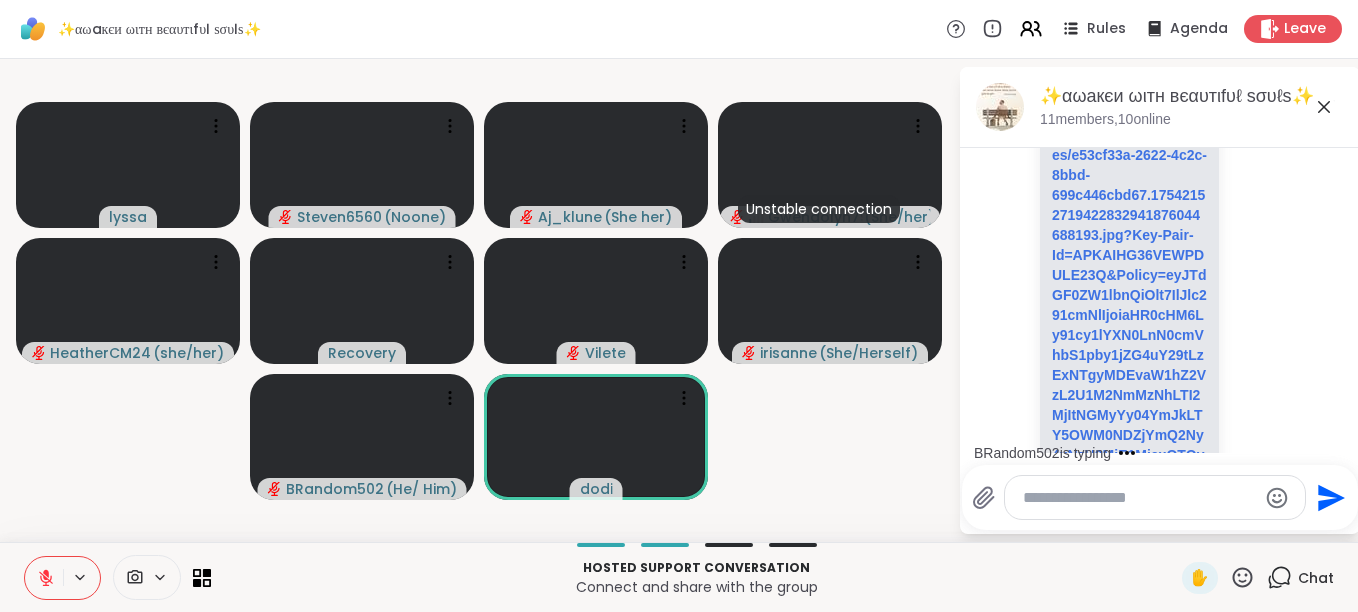 click on "BRandom502  is typing" at bounding box center [1164, 453] 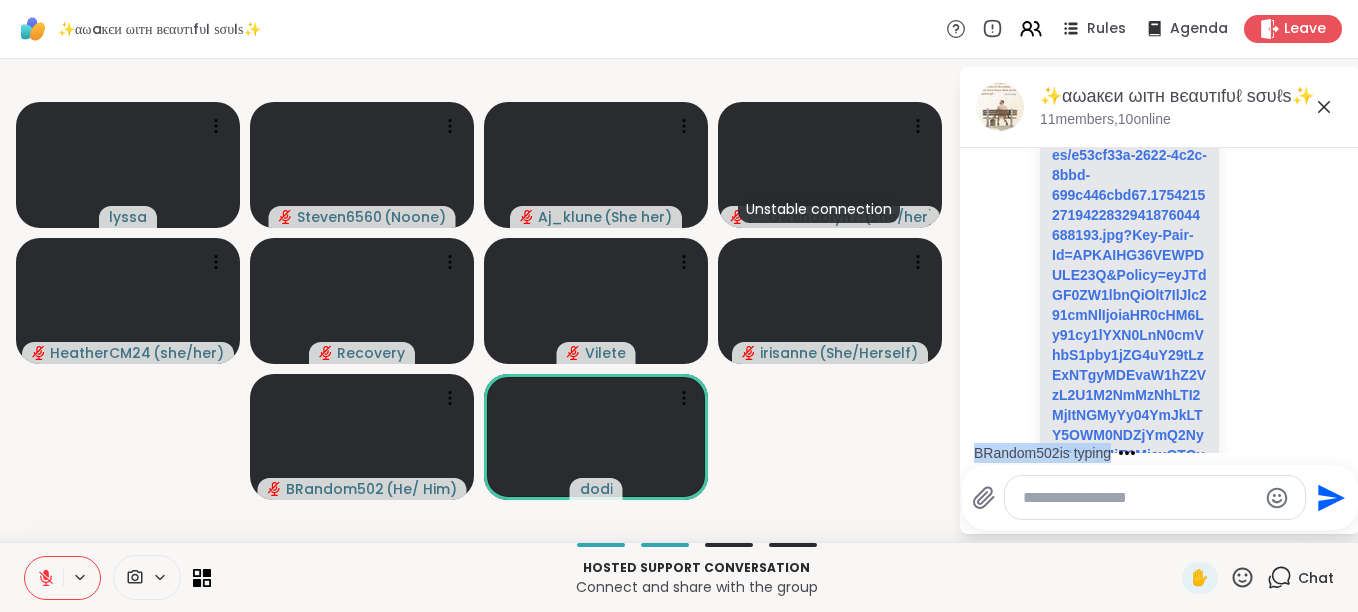 click on "BRandom502  is typing" at bounding box center [1164, 453] 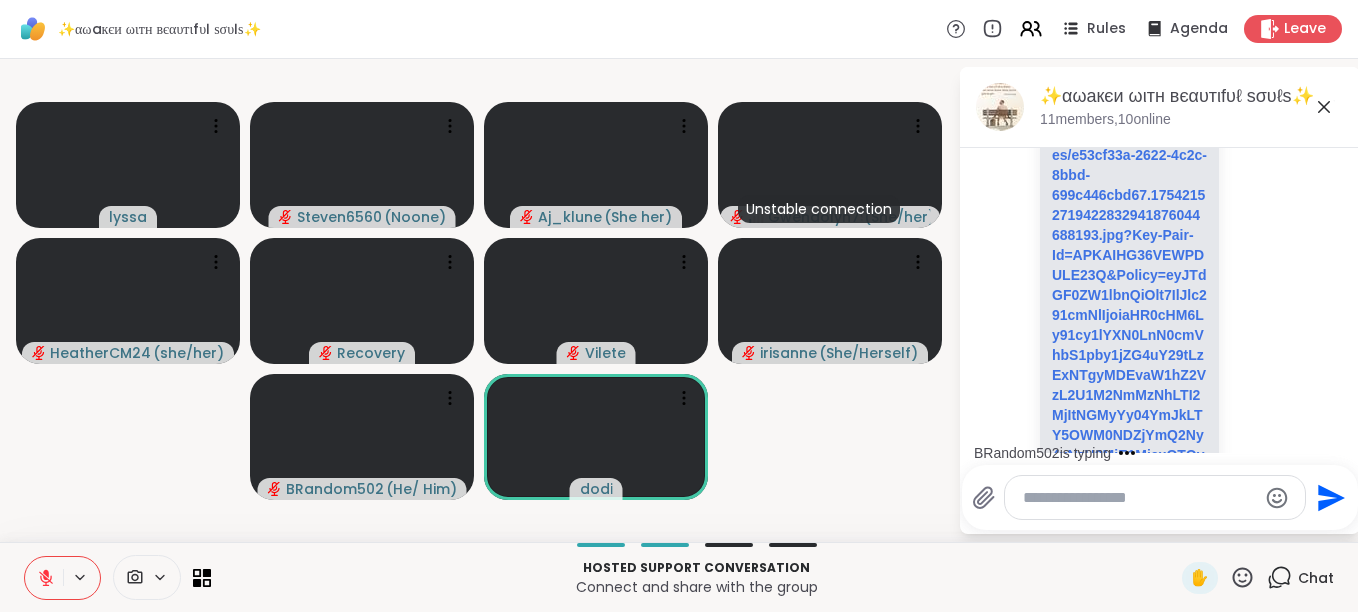 click on "BRandom502  is typing" at bounding box center (1164, 453) 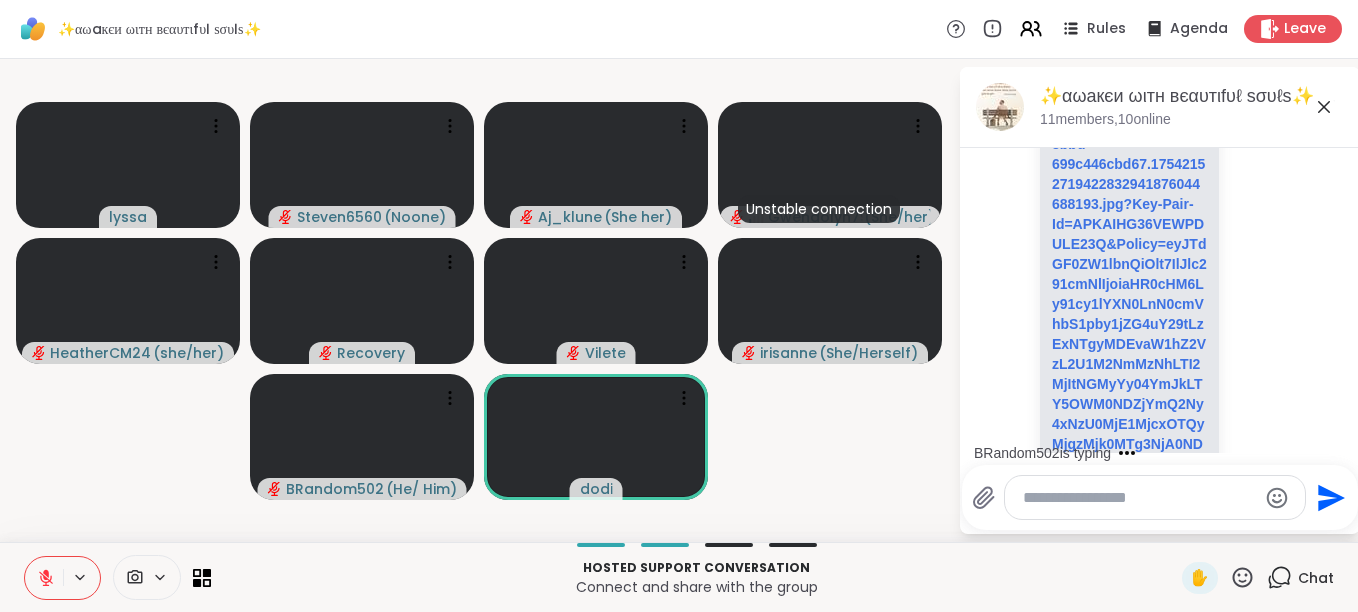click on "BRandom502  is typing" at bounding box center [1164, 453] 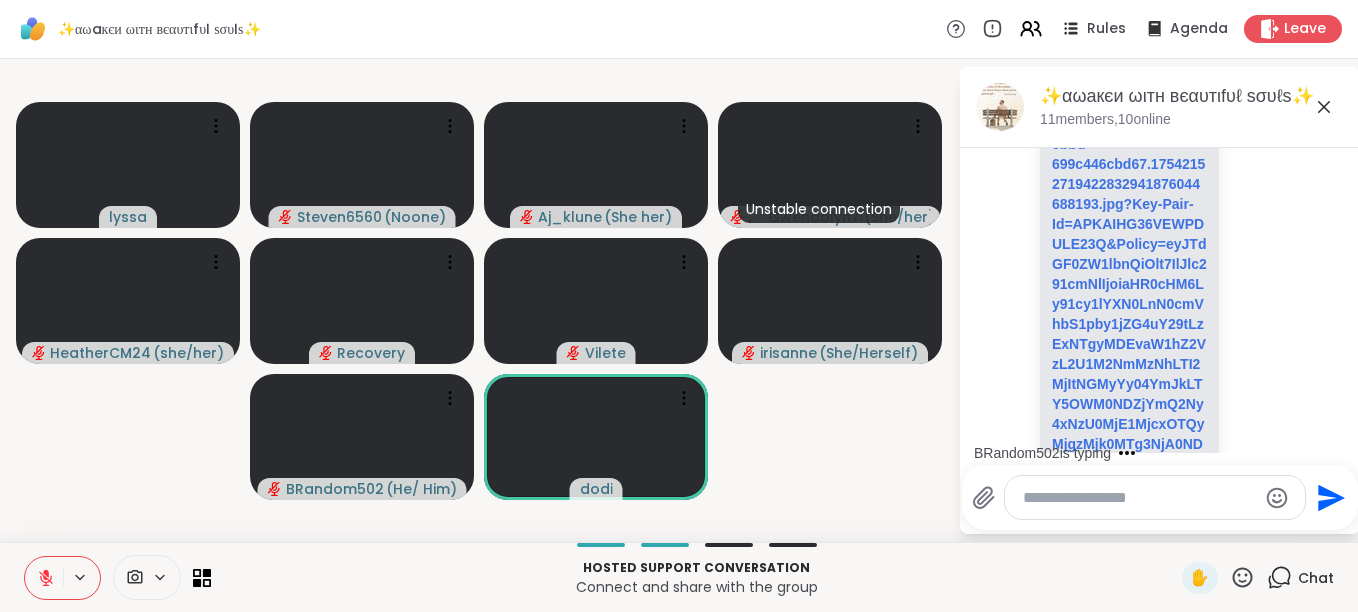 scroll, scrollTop: 1484, scrollLeft: 0, axis: vertical 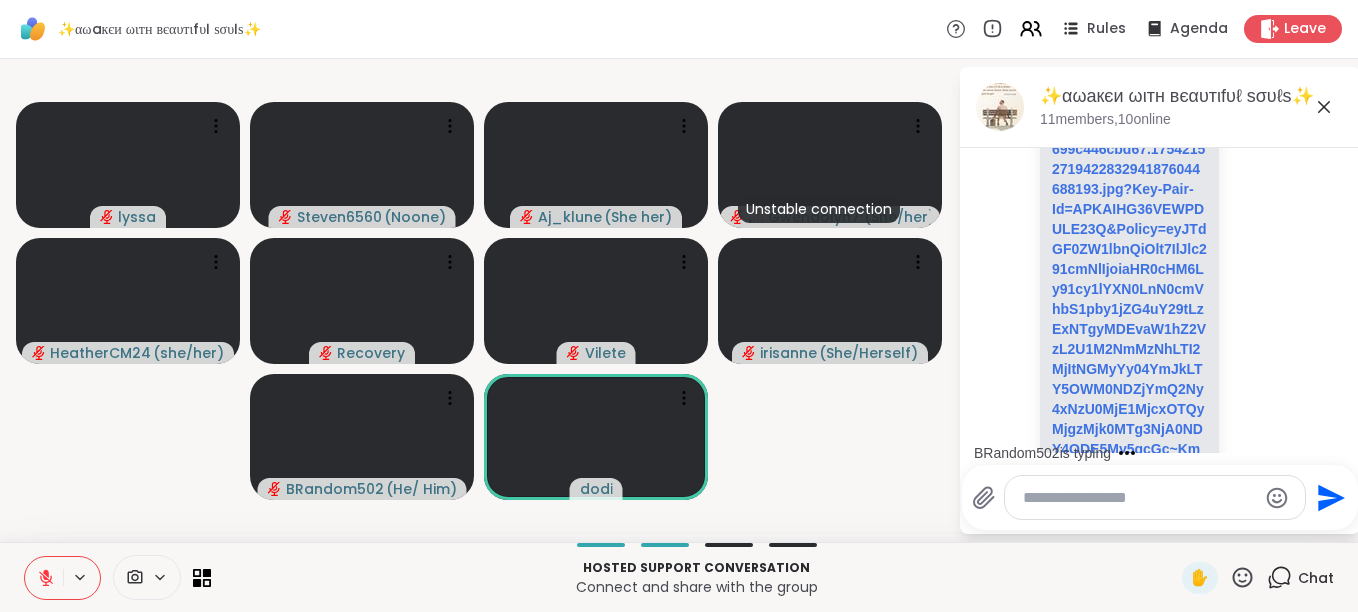 click on "BRandom502  is typing" at bounding box center (1164, 453) 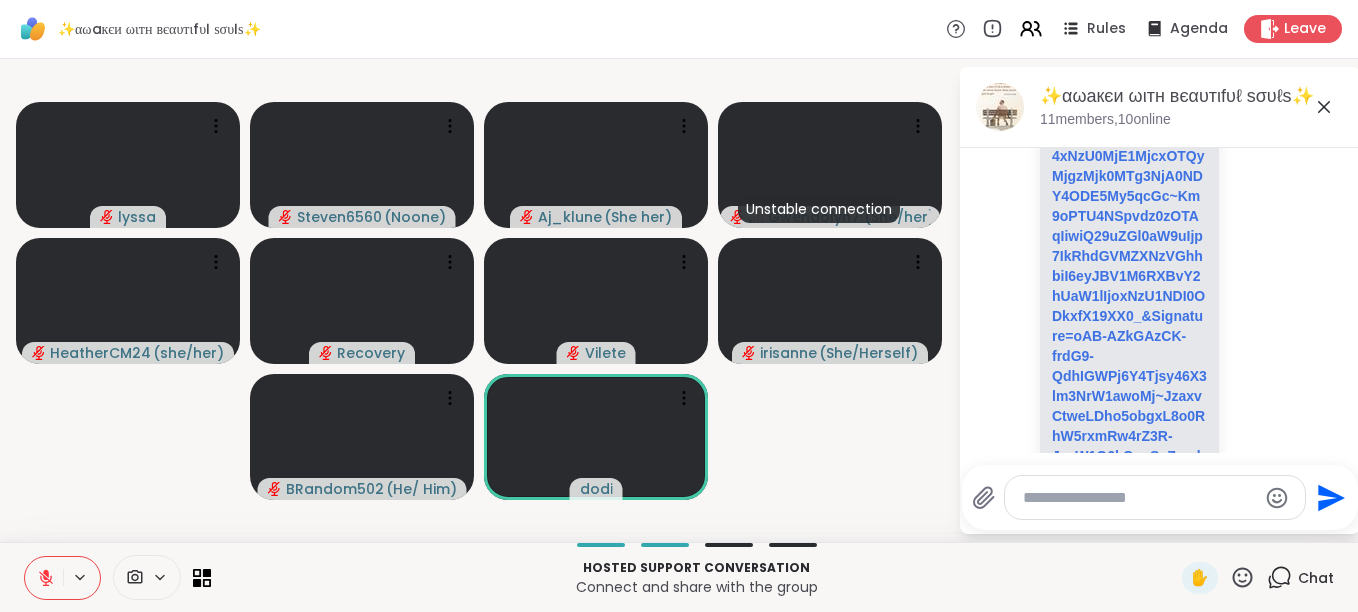 scroll, scrollTop: 1764, scrollLeft: 0, axis: vertical 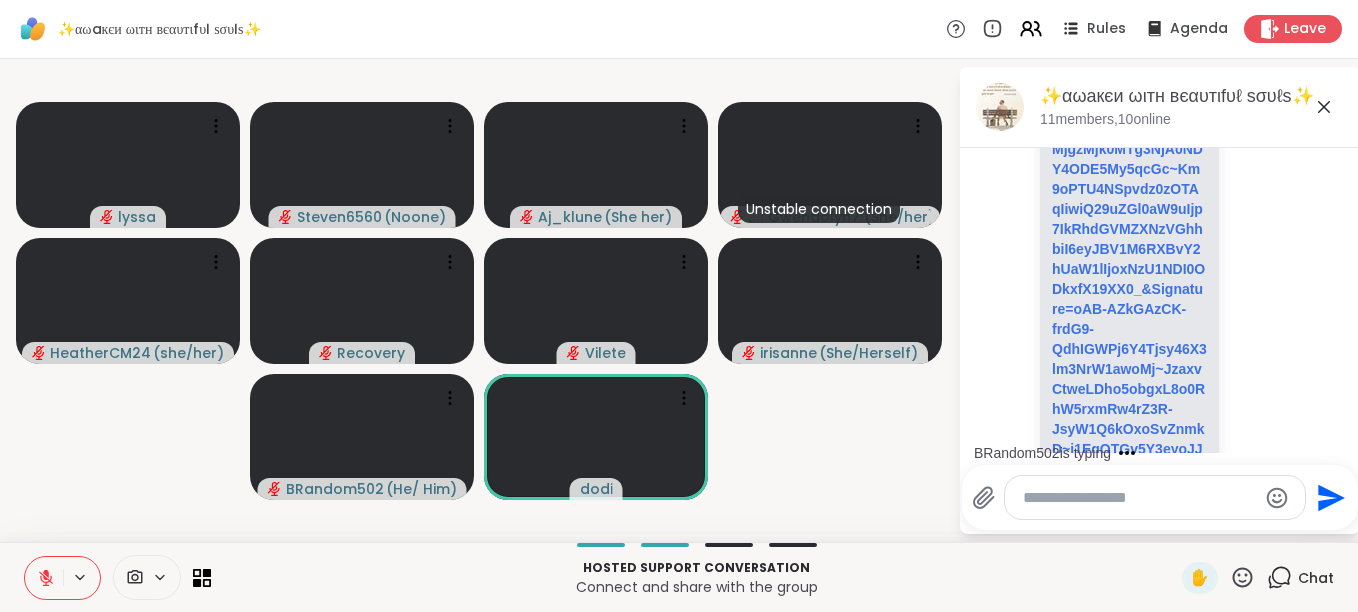 click on "BRandom502  is typing" at bounding box center (1164, 453) 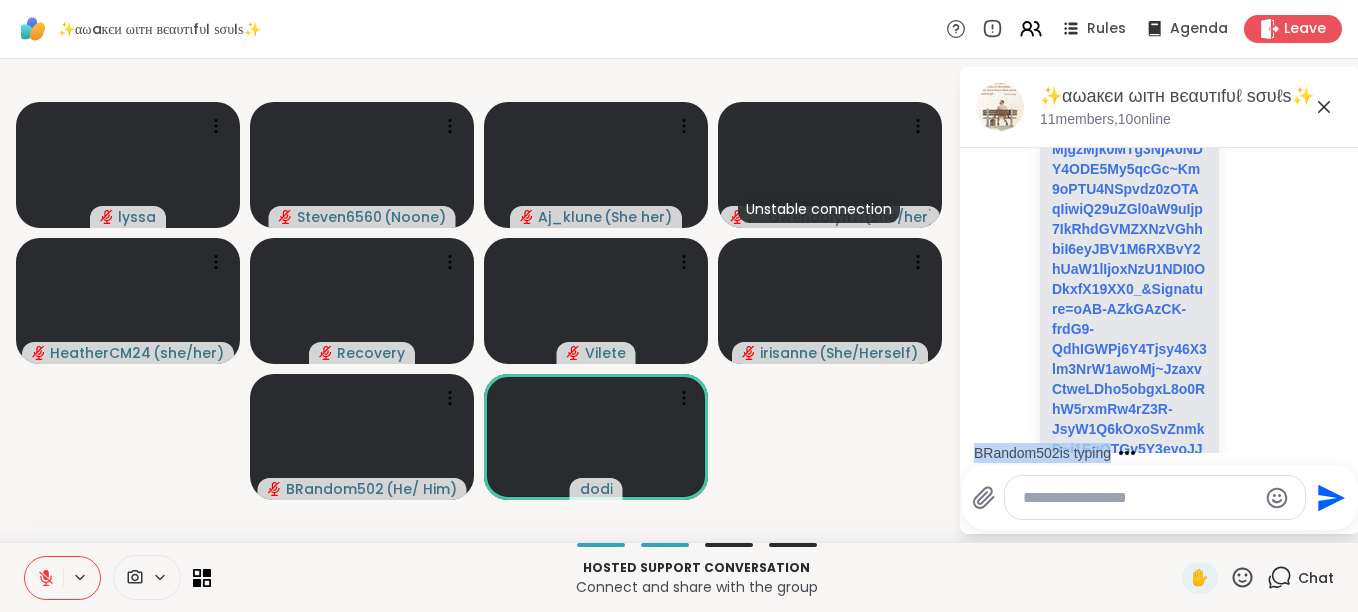 click on "Today Recovery YouTube Guided Meditation for Self-Worth – Let Go & Remember Your Inner Light Guided Meditation for Self-Worth – Let Go & Remember Your Inner Light | Mind ReposeHave you forgotten your light?This deeply soothing guided meditation is yo... youtu.be/V9_QySpUiOI?si=MGQGAFICuFdbxeVf 6:27 AM dodi YouTube I Am Enough (Poem) | Adam Roa Adam Roa's latest poem on being enough.
---
What is Speaker Slam?
Speaker Slam is Canada's largest Inspirational Speaking Competition. Where the skill of public speaking meets the thrill of competition. Our Competition features 10 competitors going head to head and heart to heart, to deliver 4-6 minute speeches based on a monthly theme with a chance of winning cash and prizes valued up to $5000. Our winners have gone on to get paid speaking gigs, TEDx talks and online notoriety.
Learn more at: http://www.speakerslam.ca
---
Like us on Facebook Page: https://www.Facebook.com/Spea... youtu.be/It0cwbszJ14 7:52 AM • Edited Today dodi brb 8:00 AM [NAME]" at bounding box center (1160, 300) 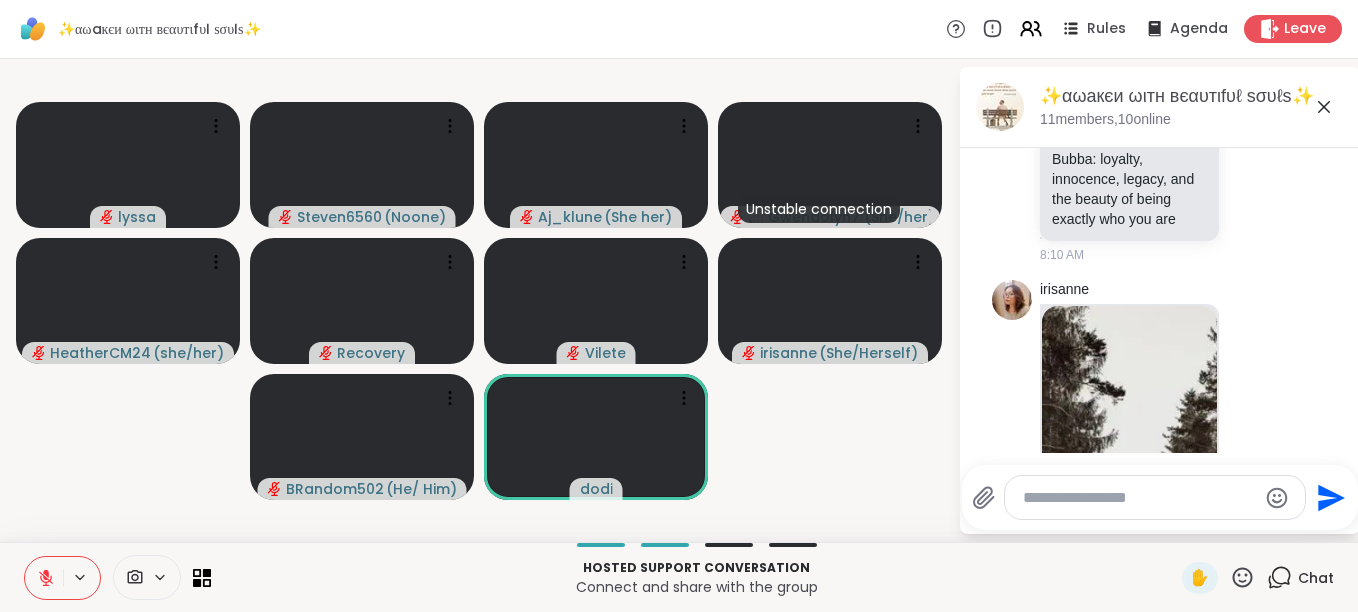 scroll, scrollTop: 2750, scrollLeft: 0, axis: vertical 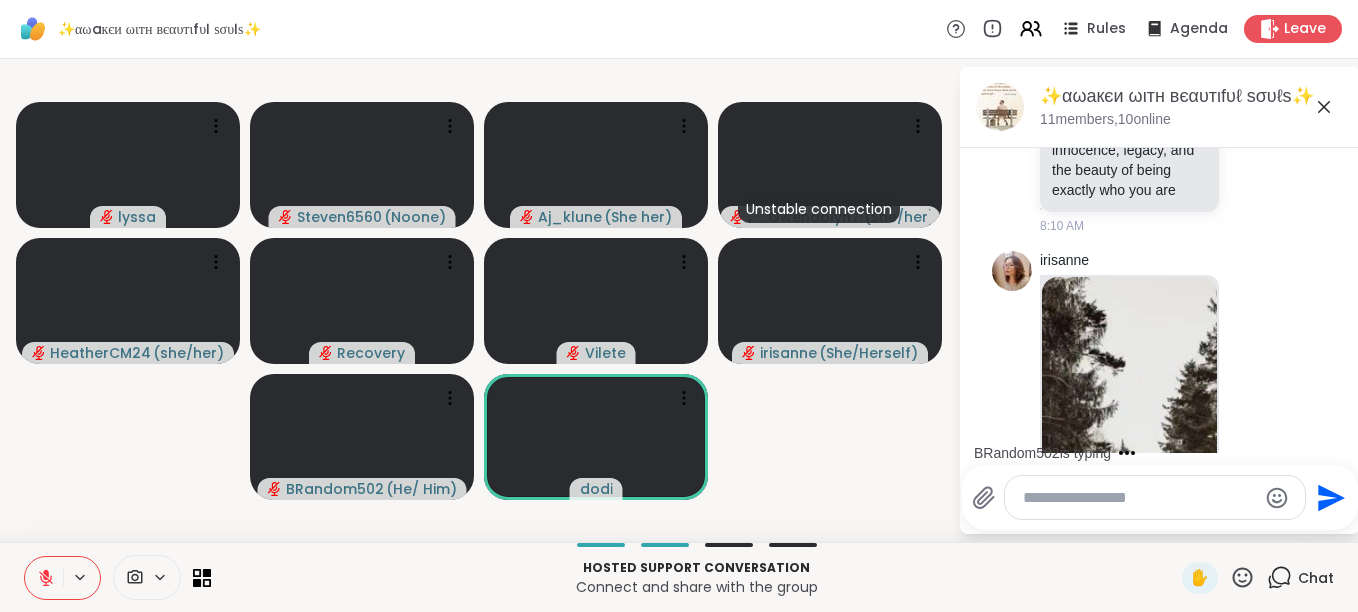 click on "BRandom502  is typing" at bounding box center (1164, 453) 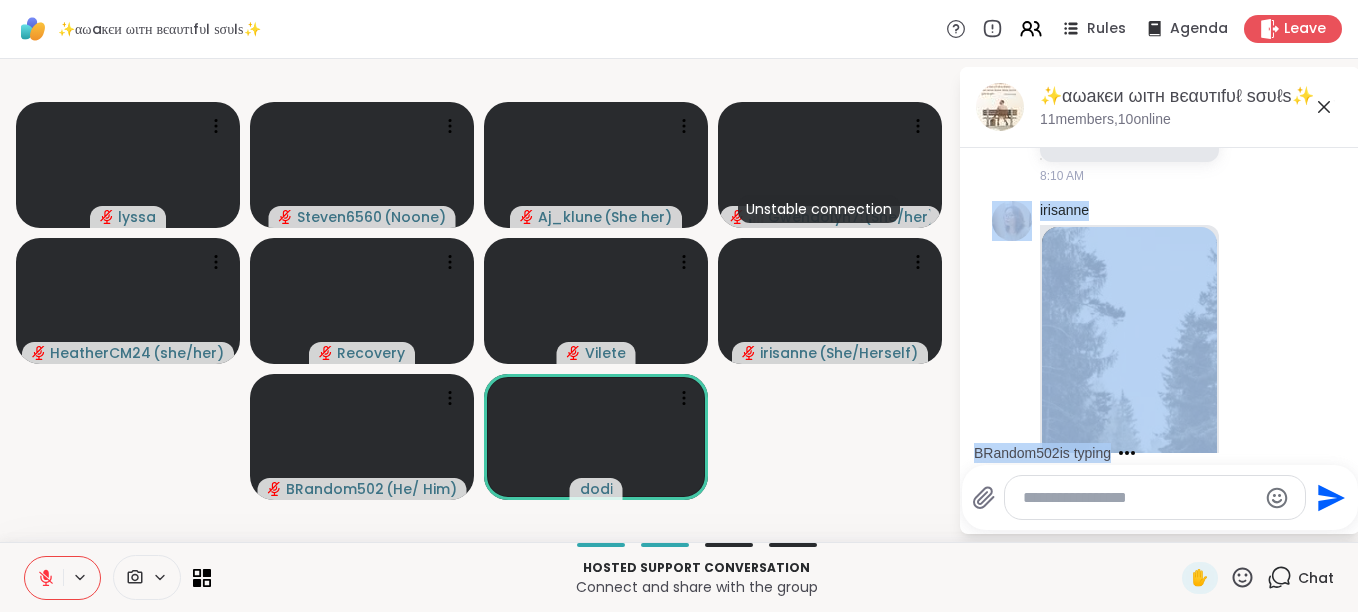 scroll, scrollTop: 2870, scrollLeft: 0, axis: vertical 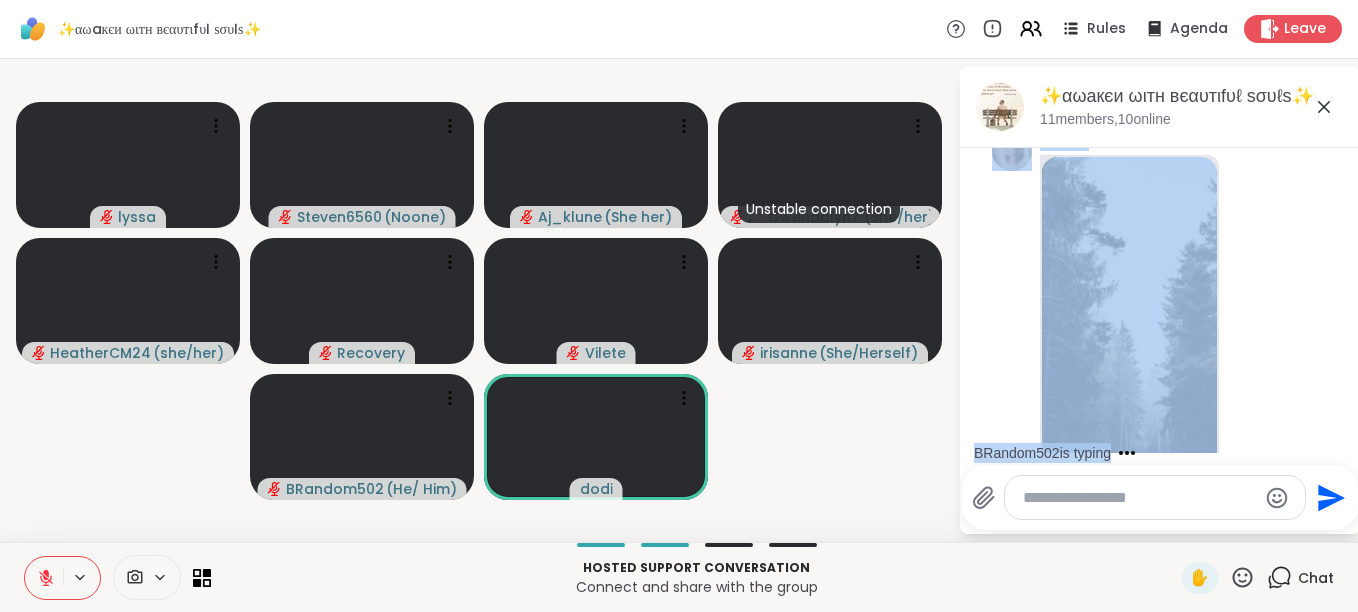 click on "✨αωaкєи ωιтн вєαυтιfυℓ ѕσυℓѕ✨ Rules Agenda Leave [NAME] [NAME] ( Noone ) Aj_klune ( She her ) Unstable connection Gwendolyn79 ( She/her ) HeatherCM24 ( she/her ) Recovery Vilete irisanne ( She/Herself ) BRandom502 ( He/ Him ) dodi ✨αωaкєи ωιтн вєαυтιfυℓ ѕσυℓѕ✨, Aug 03 11  members,  10  online Today Recovery YouTube Guided Meditation for Self-Worth – Let Go & Remember Your Inner Light Guided Meditation for Self-Worth – Let Go & Remember Your Inner Light | Mind ReposeHave you forgotten your light?This deeply soothing guided meditation is yo... youtu.be/V9_QySpUiOI?si=MGQGAFICuFdbxeVf 6:27 AM dodi YouTube I Am Enough (Poem) | Adam Roa youtu.be/It0cwbszJ14 7:52 AM • Edited dodi brb 8:00 AM BRandom502 better? 8:02 AM BRandom502 aww.... look at us drinking coffee together.   1   1 2 2 8:12 AM • Edited Recovery 8:08 AM [NAME] 8:10 AM irisanne 8:12 AM Today [NAME] 🎙️  Talking Prompt (Group Sharing):
8:16 AM A   2" at bounding box center [679, 306] 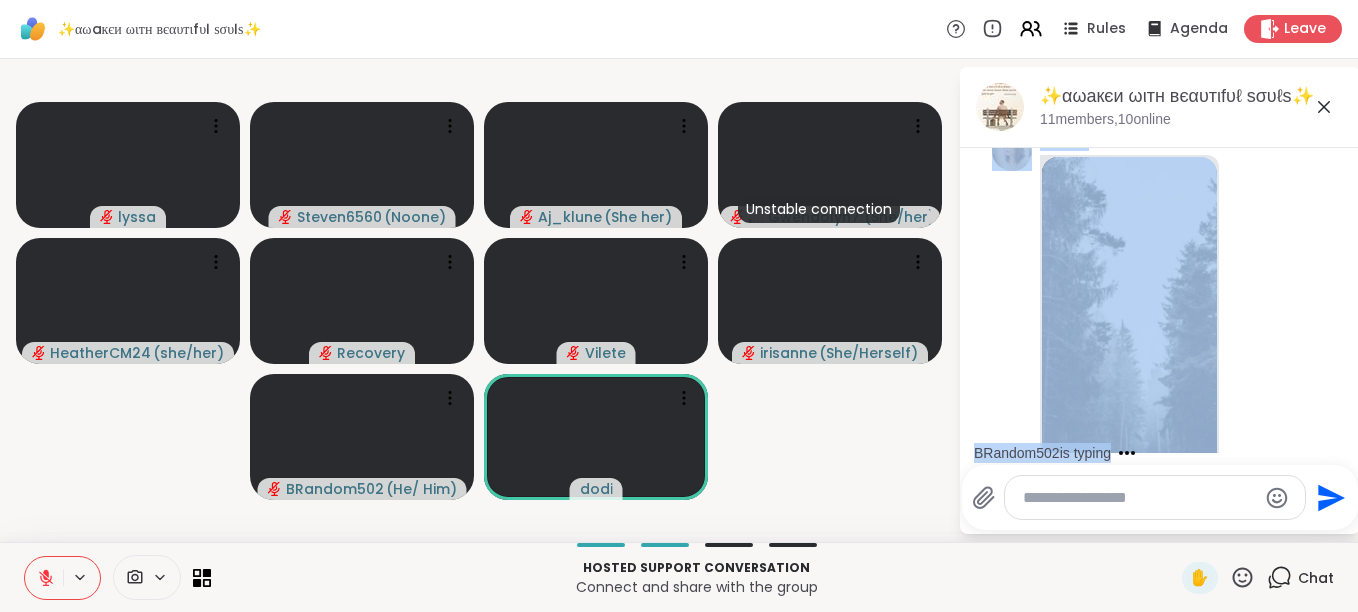 click on "BRandom502  is typing" at bounding box center [1164, 453] 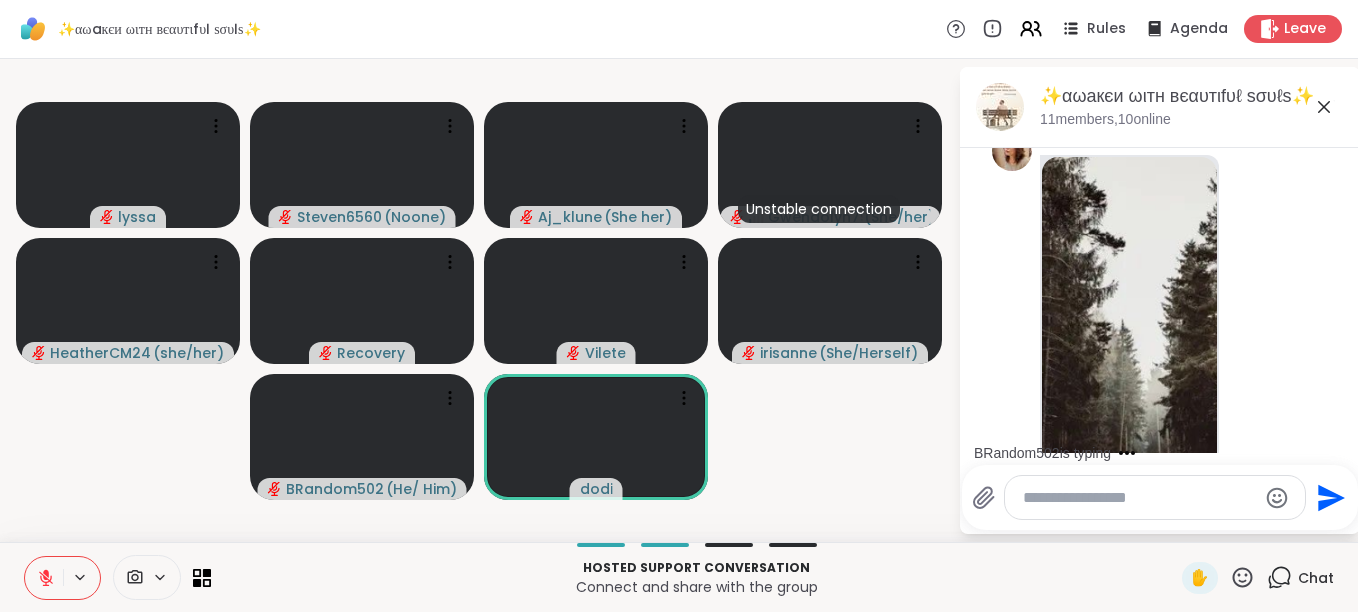 click on "BRandom502  is typing" at bounding box center (1164, 453) 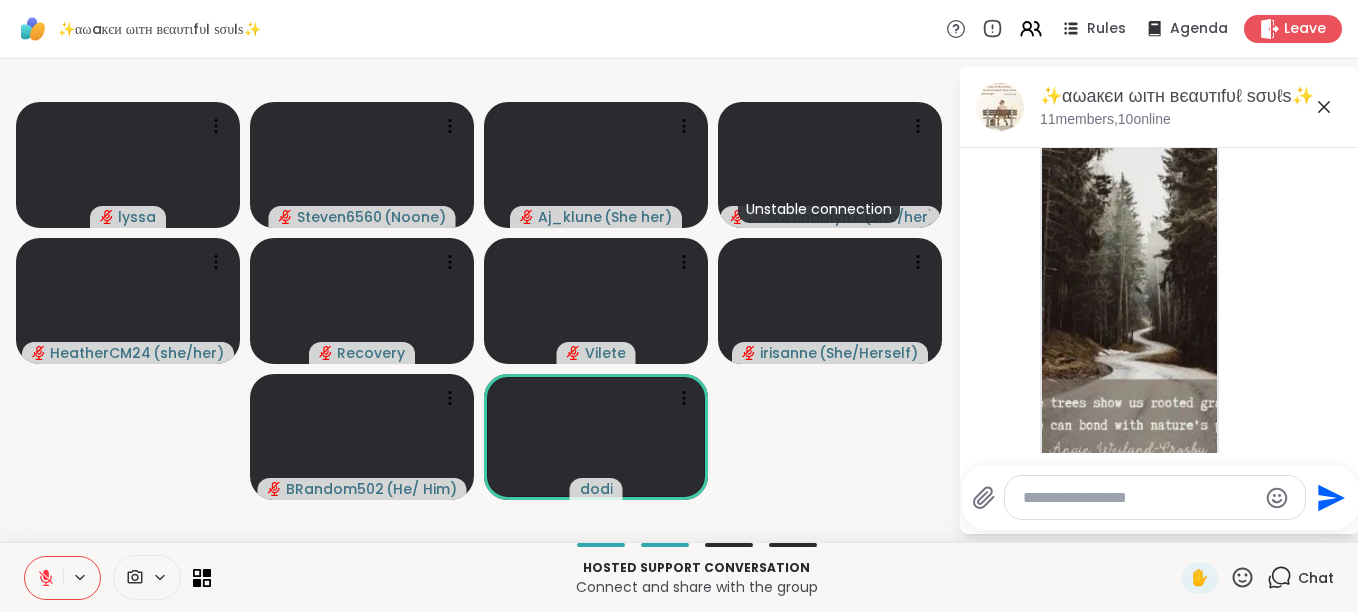 scroll, scrollTop: 3044, scrollLeft: 0, axis: vertical 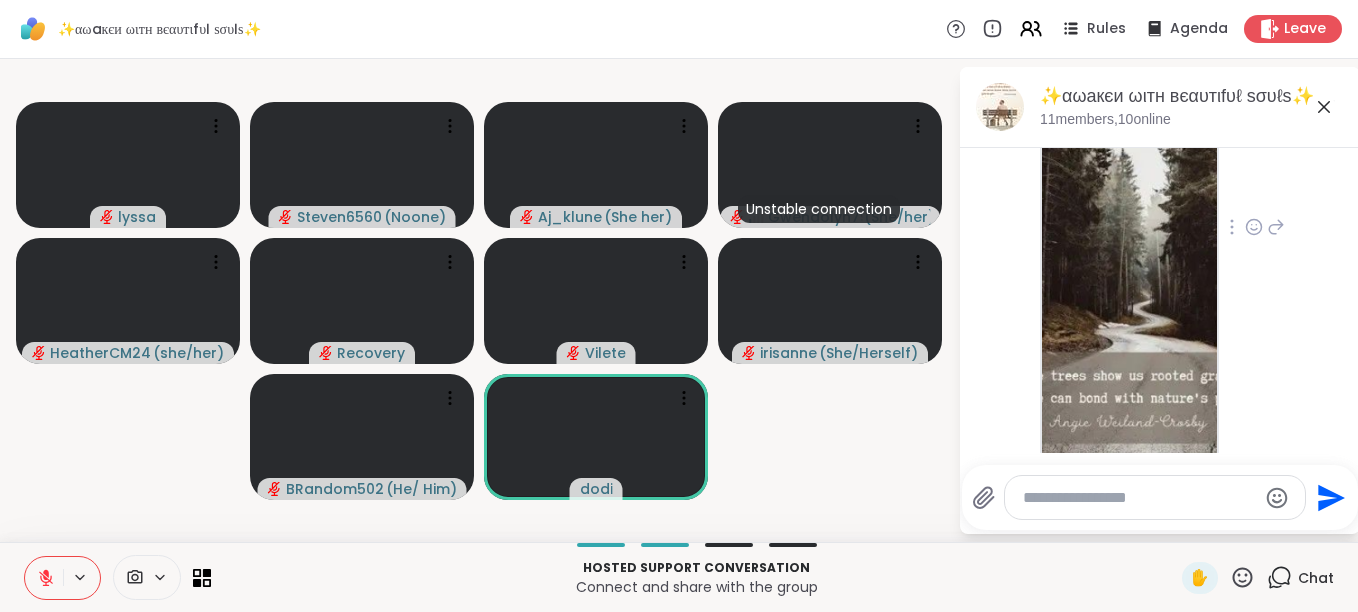 click on "irisanne 8:12 AM" at bounding box center (1162, 228) 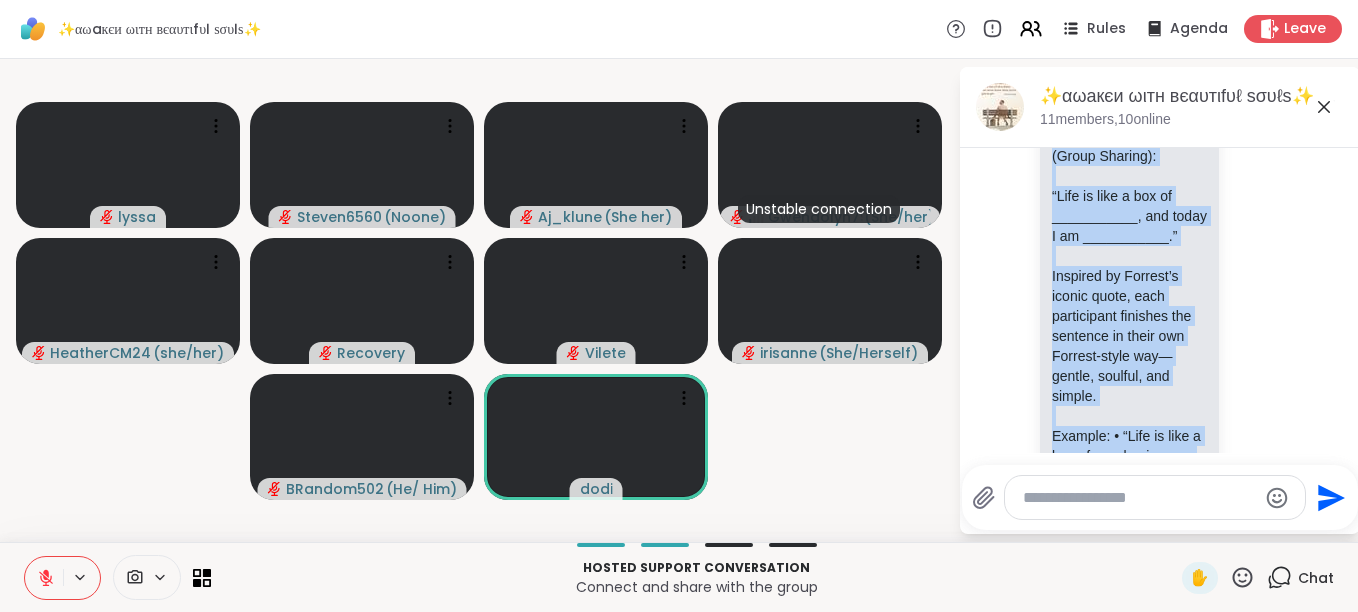 drag, startPoint x: 1221, startPoint y: 444, endPoint x: 1334, endPoint y: 444, distance: 113 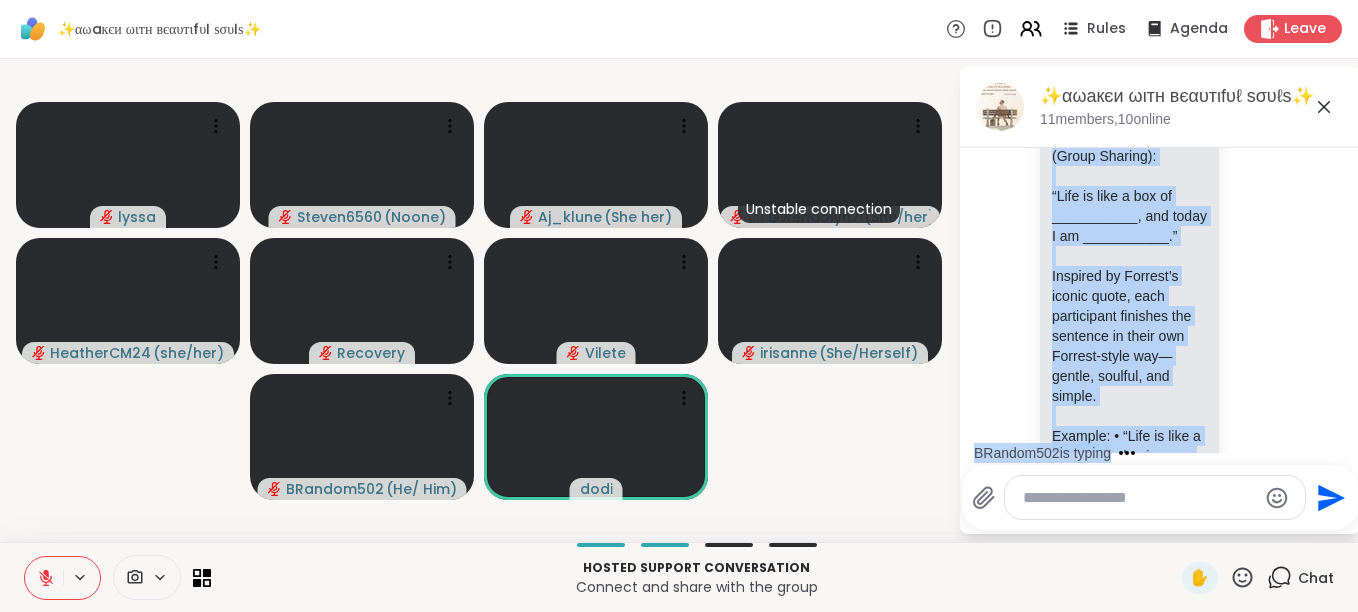 scroll, scrollTop: 3536, scrollLeft: 0, axis: vertical 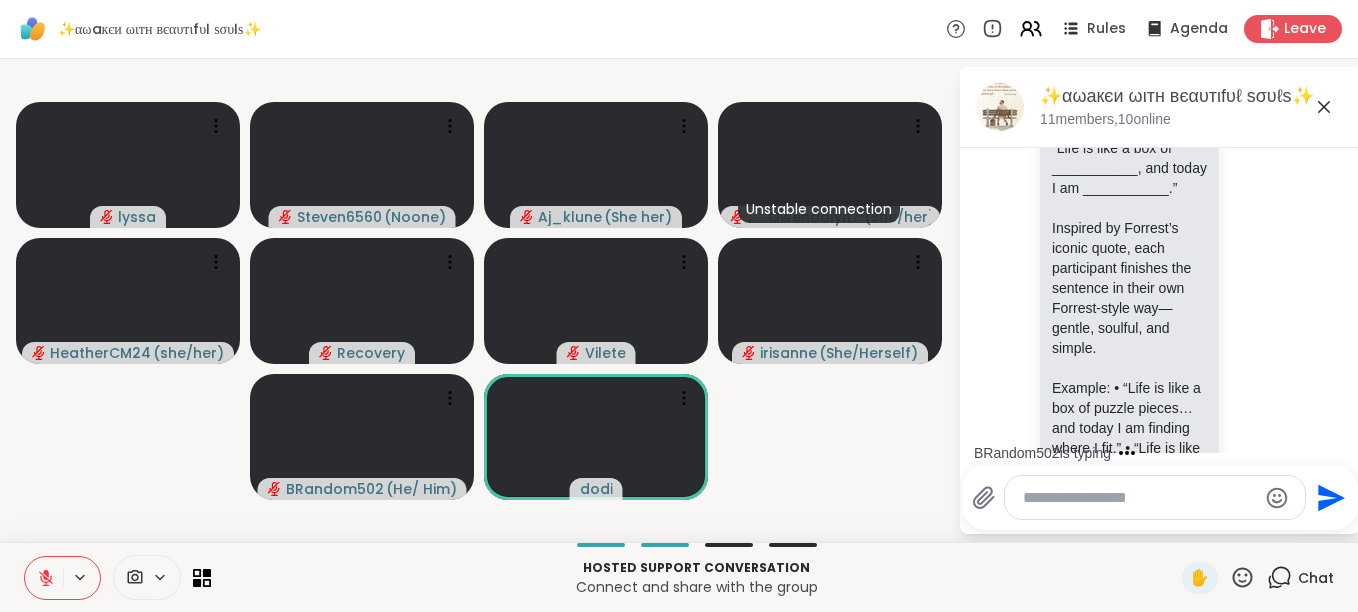 drag, startPoint x: 1334, startPoint y: 444, endPoint x: 1269, endPoint y: 208, distance: 244.78766 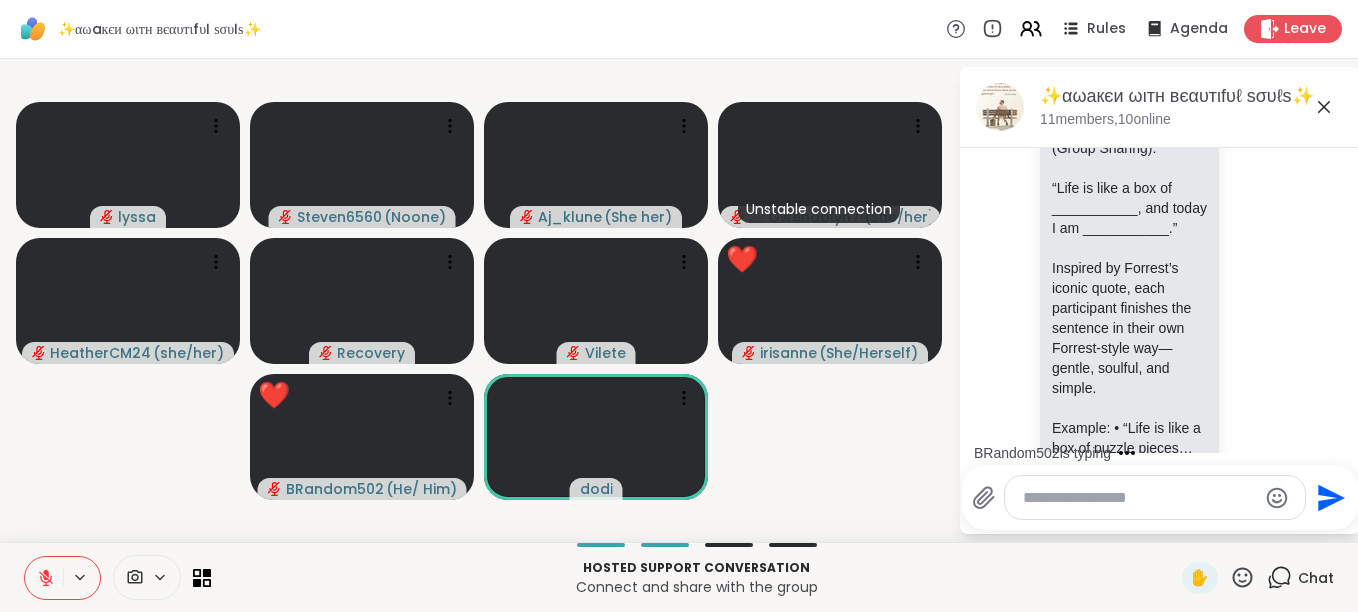 click 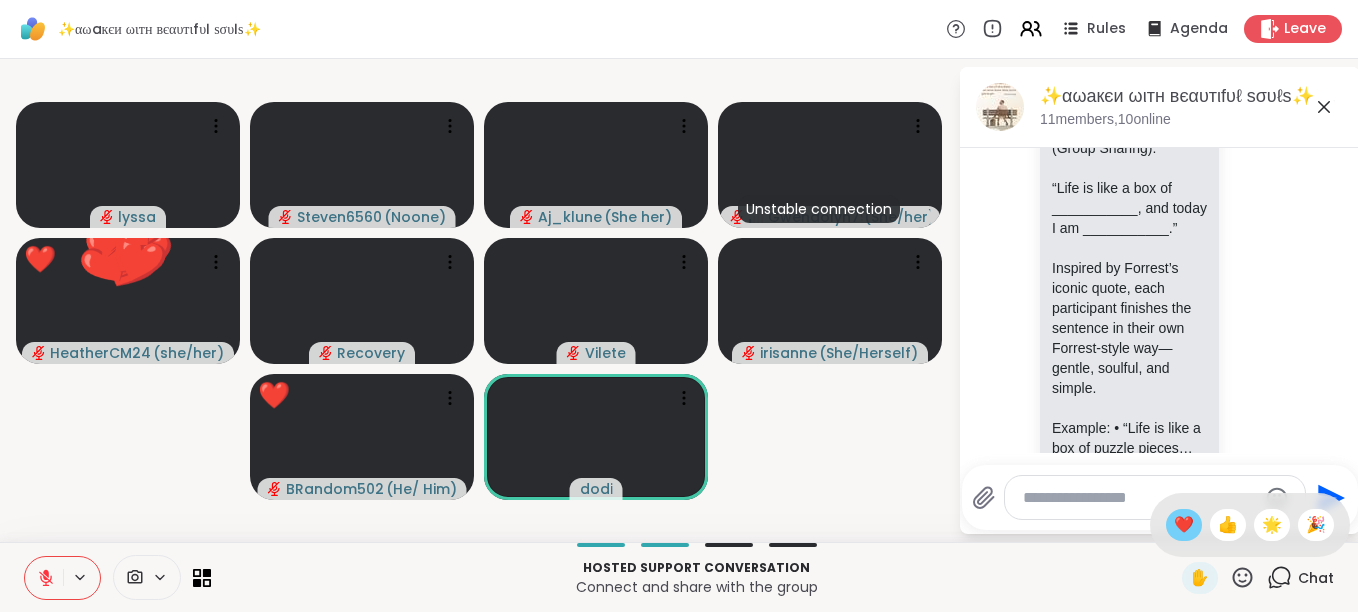 click on "❤️" at bounding box center [1184, 525] 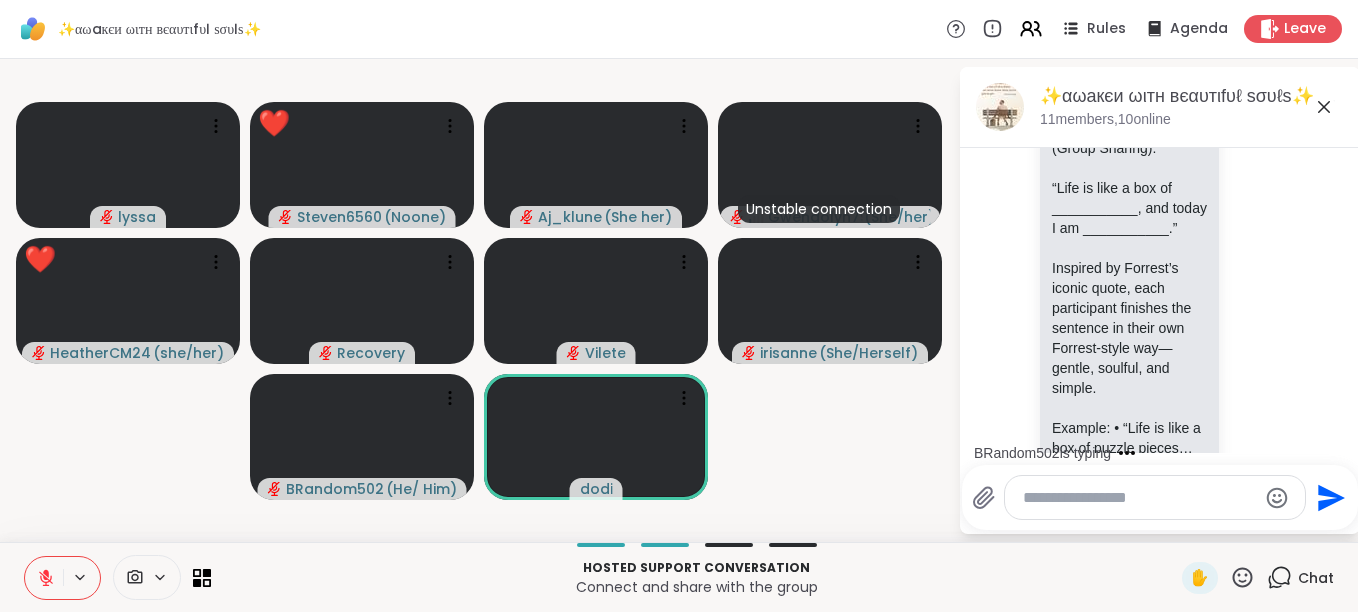 click 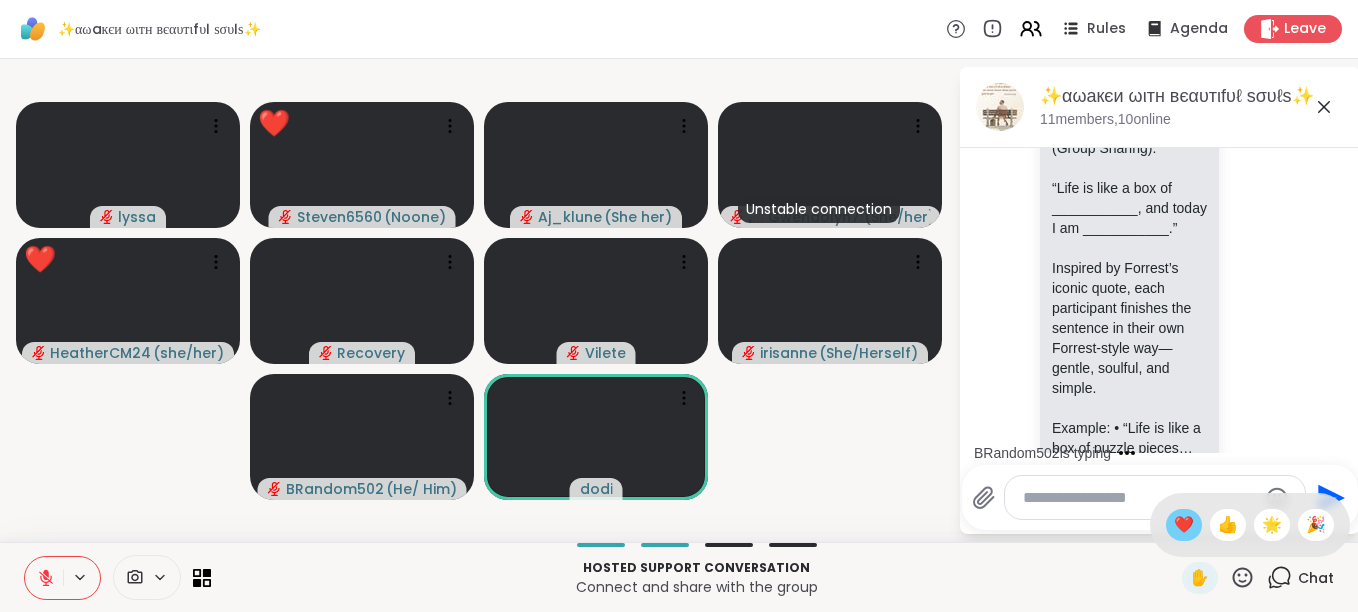 click on "❤️" at bounding box center [1184, 525] 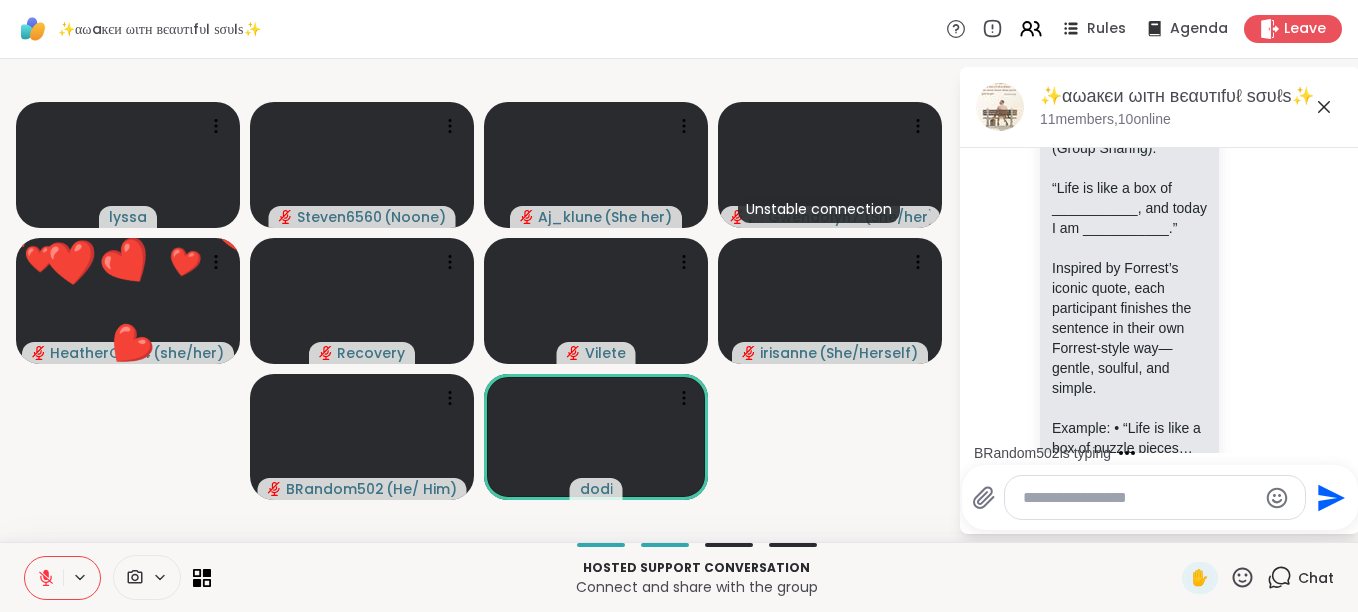click on "BRandom502  is typing" at bounding box center (1164, 453) 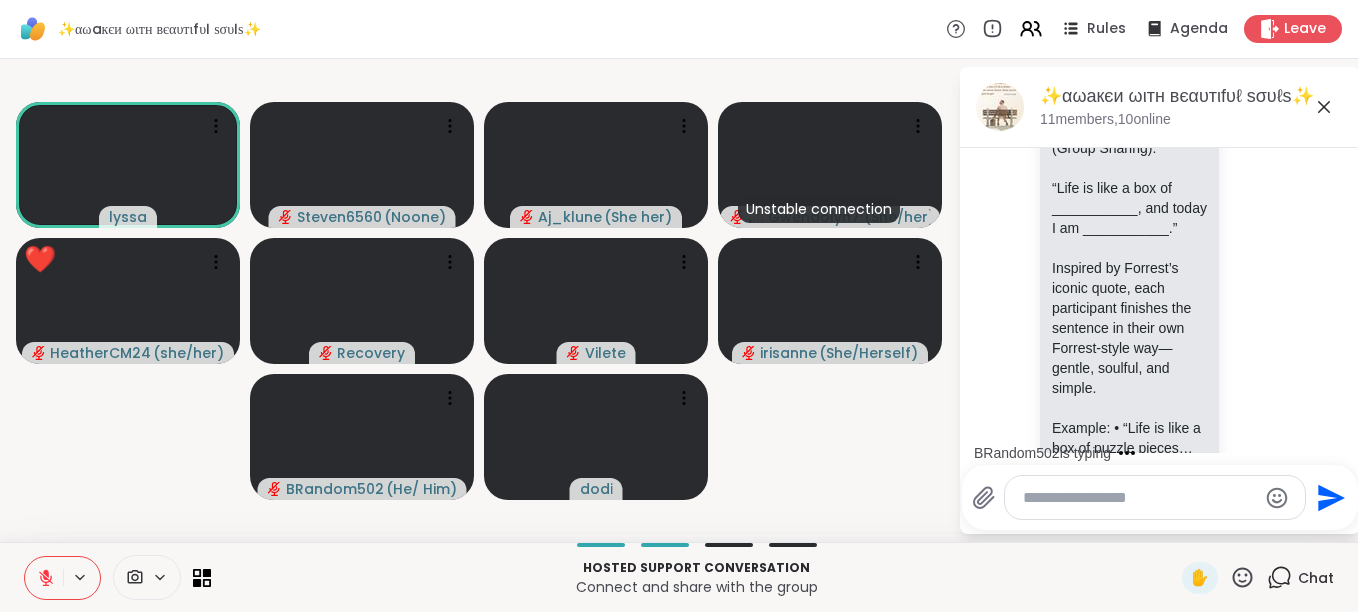 click on "BRandom502  is typing" at bounding box center (1164, 453) 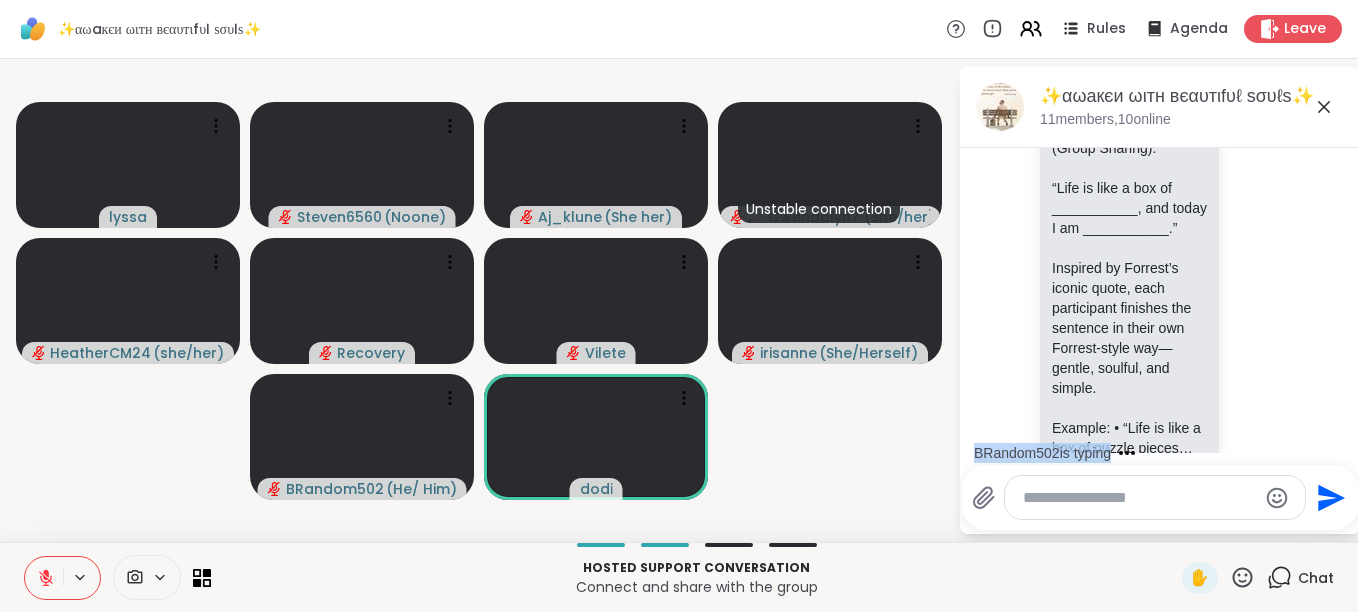 click on "Today Recovery YouTube Guided Meditation for Self-Worth – Let Go & Remember Your Inner Light Guided Meditation for Self-Worth – Let Go & Remember Your Inner Light | Mind ReposeHave you forgotten your light?This deeply soothing guided meditation is yo... youtu.be/V9_QySpUiOI?si=MGQGAFICuFdbxeVf 6:27 AM dodi YouTube I Am Enough (Poem) | Adam Roa Adam Roa's latest poem on being enough.
---
What is Speaker Slam?
Speaker Slam is Canada's largest Inspirational Speaking Competition. Where the skill of public speaking meets the thrill of competition. Our Competition features 10 competitors going head to head and heart to heart, to deliver 4-6 minute speeches based on a monthly theme with a chance of winning cash and prizes valued up to $5000. Our winners have gone on to get paid speaking gigs, TEDx talks and online notoriety.
Learn more at: http://www.speakerslam.ca
---
Like us on Facebook Page: https://www.Facebook.com/Spea... youtu.be/It0cwbszJ14 7:52 AM • Edited Today dodi brb 8:00 AM [NAME]" at bounding box center [1160, 300] 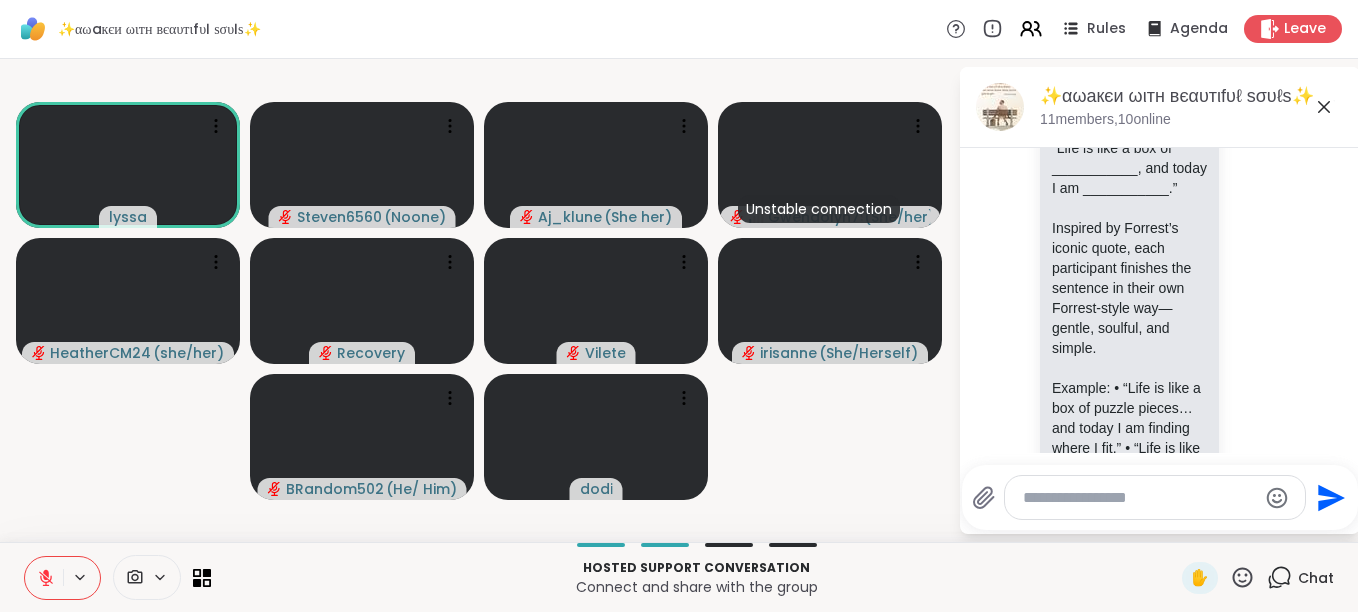 scroll, scrollTop: 3563, scrollLeft: 0, axis: vertical 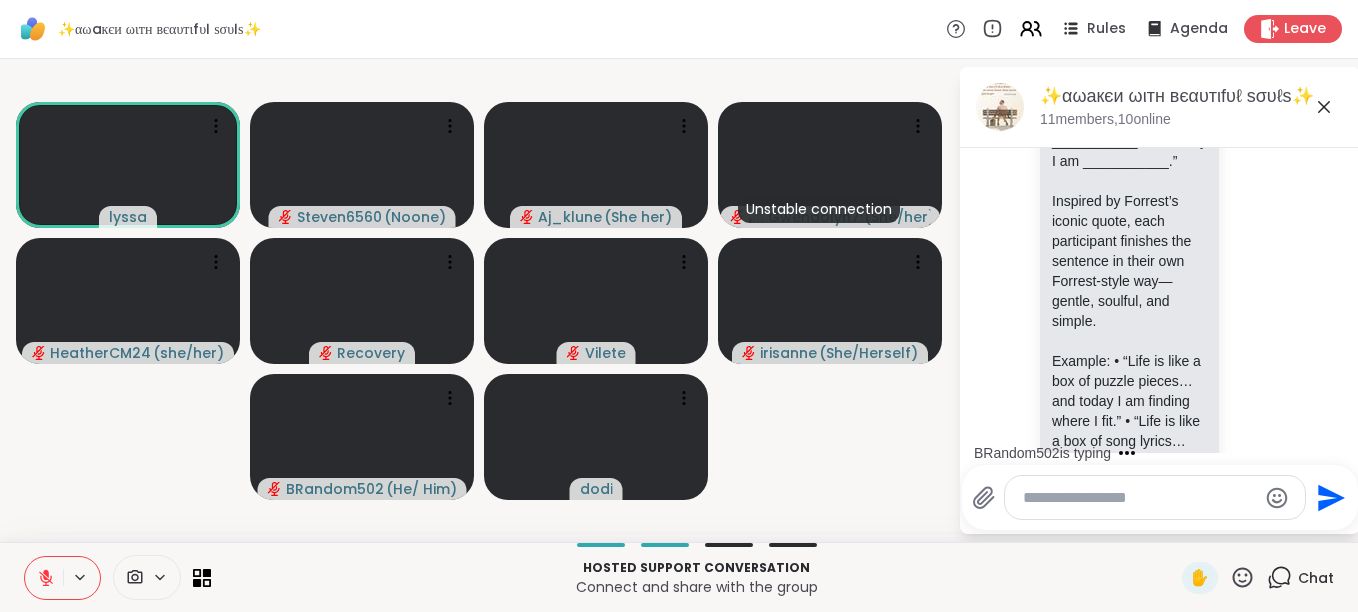 click on "BRandom502  is typing" at bounding box center (1164, 453) 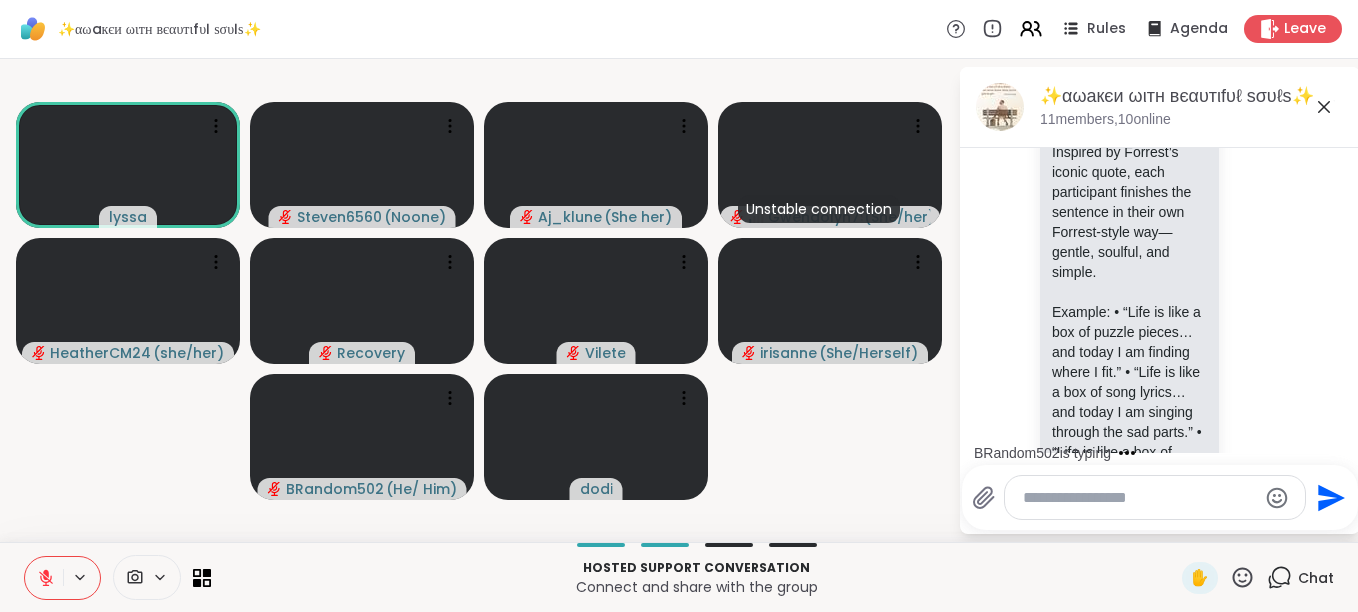 scroll, scrollTop: 3672, scrollLeft: 0, axis: vertical 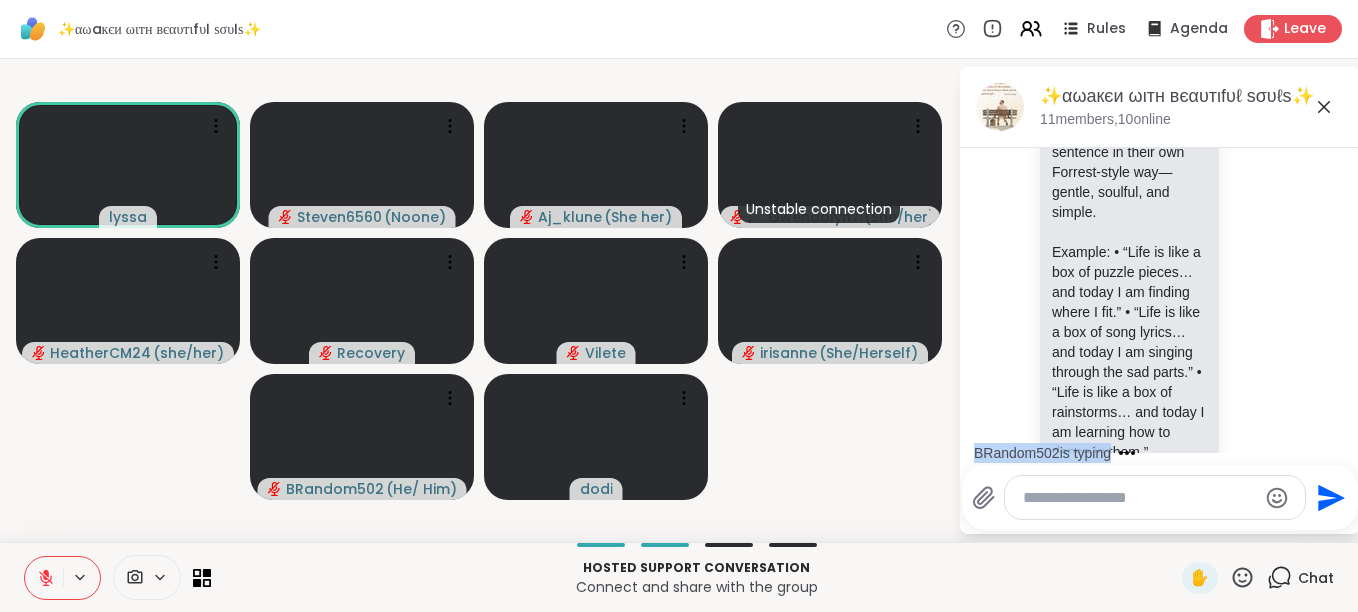 drag, startPoint x: 1337, startPoint y: 440, endPoint x: 1333, endPoint y: 423, distance: 17.464249 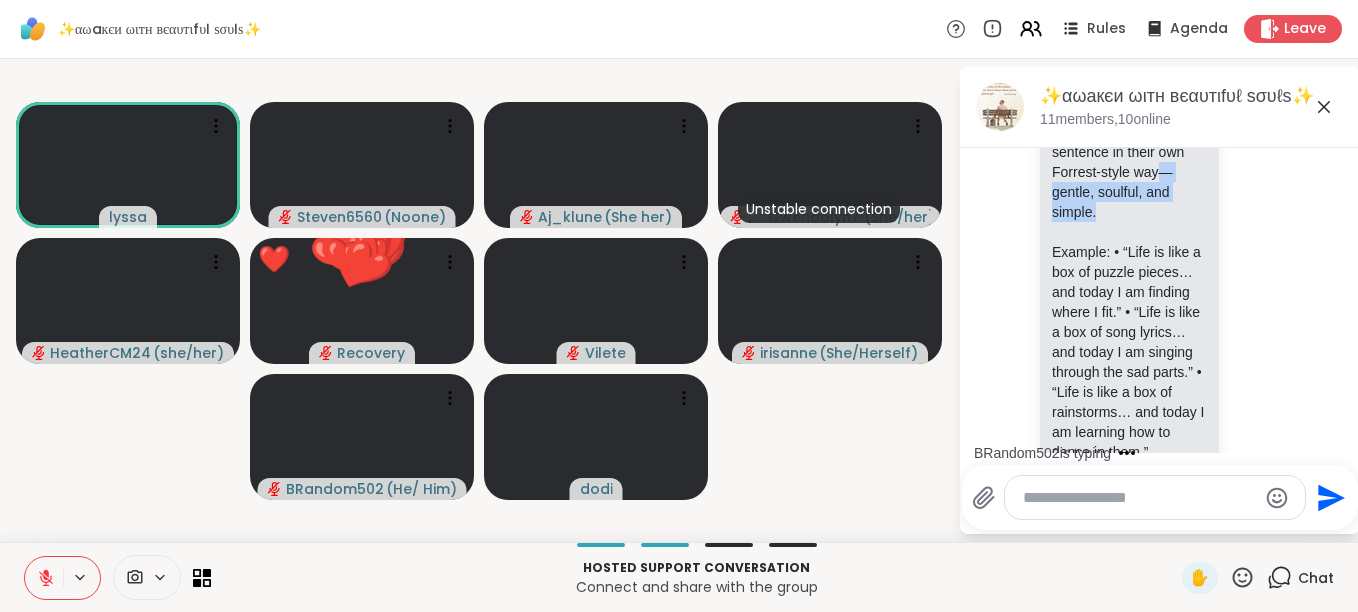 drag, startPoint x: 1333, startPoint y: 423, endPoint x: 1304, endPoint y: 408, distance: 32.649654 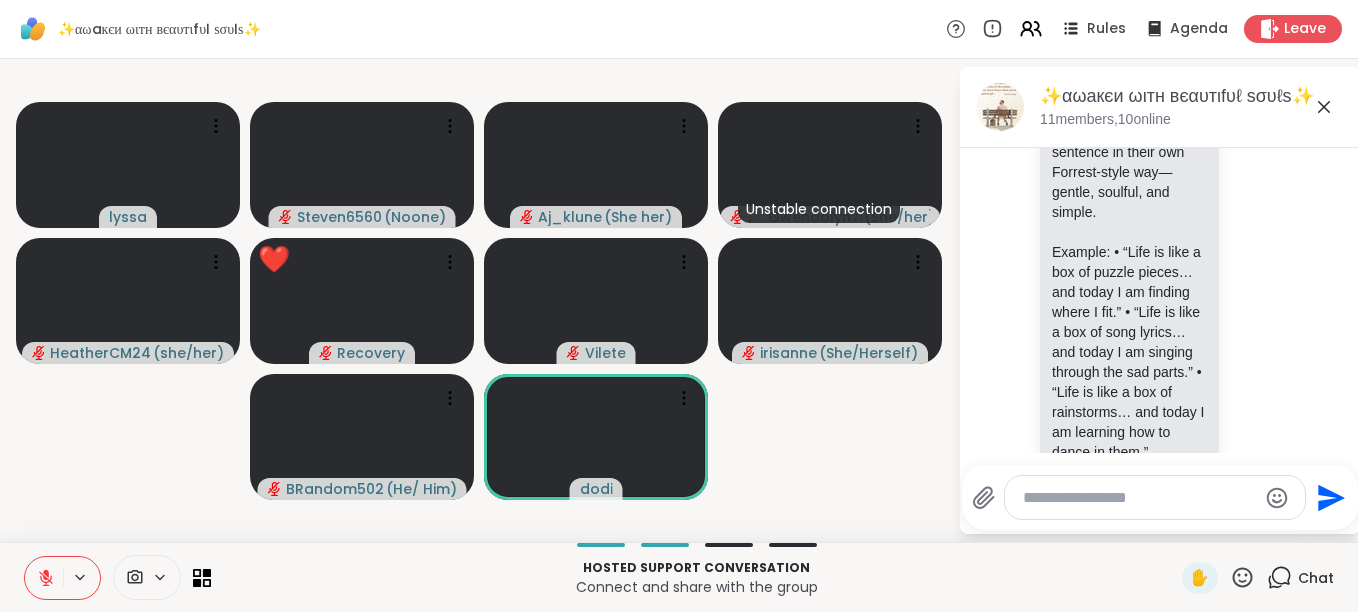 drag, startPoint x: 1304, startPoint y: 408, endPoint x: 1341, endPoint y: 445, distance: 52.3259 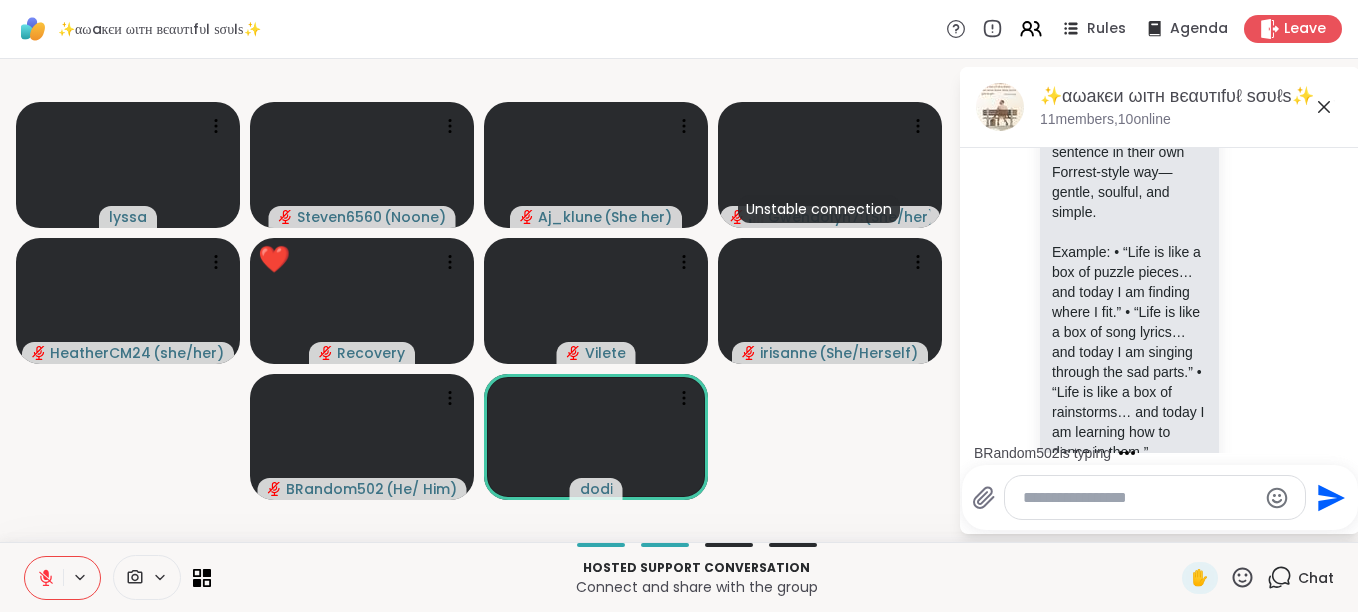 click on "BRandom502  is typing" at bounding box center (1164, 453) 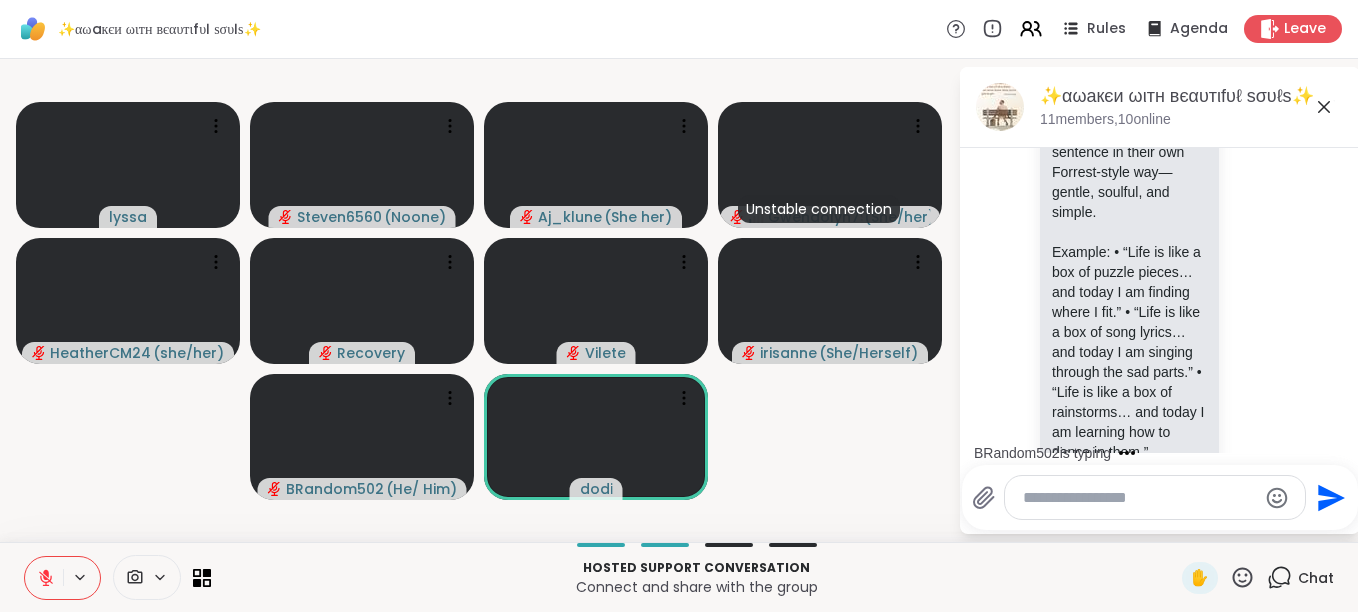 click on "BRandom502  is typing" at bounding box center (1164, 453) 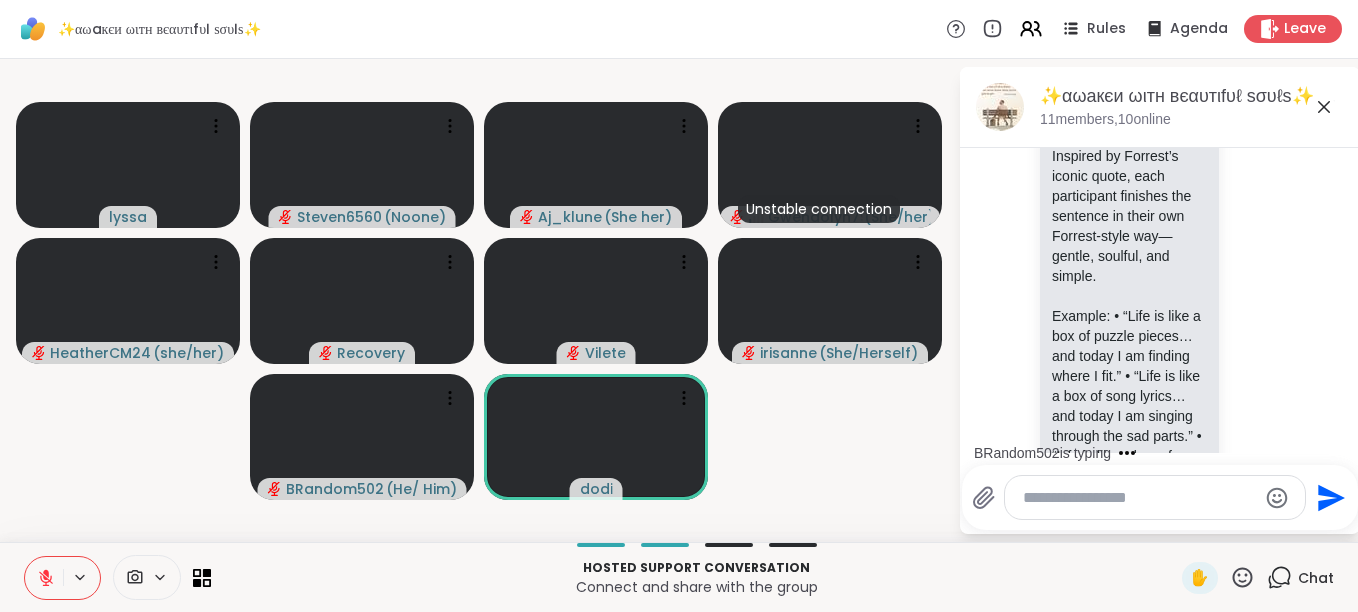 scroll, scrollTop: 3578, scrollLeft: 0, axis: vertical 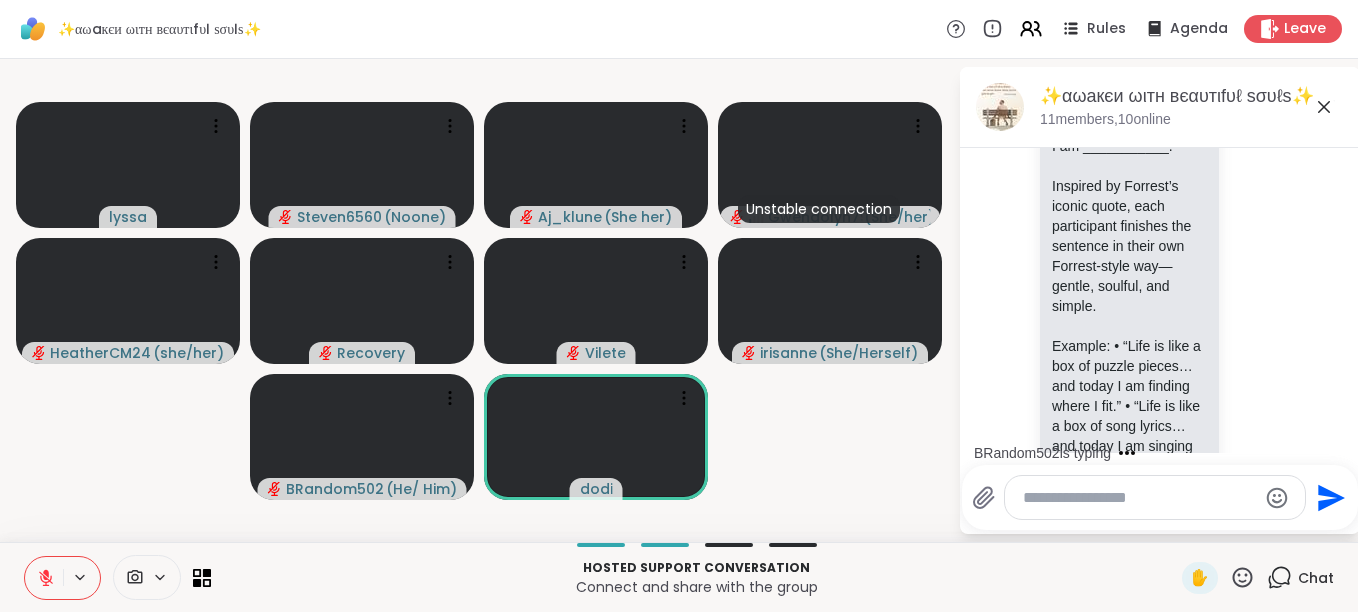 click on "BRandom502  is typing" at bounding box center (1164, 453) 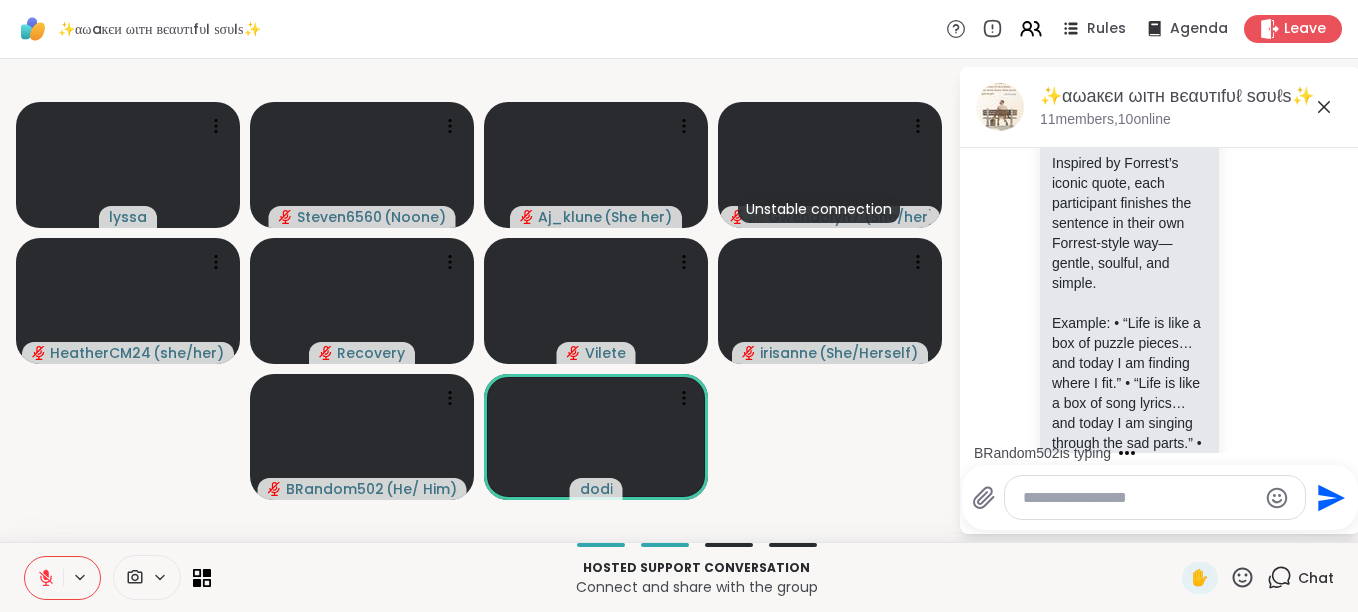 click on "BRandom502  is typing" at bounding box center (1164, 453) 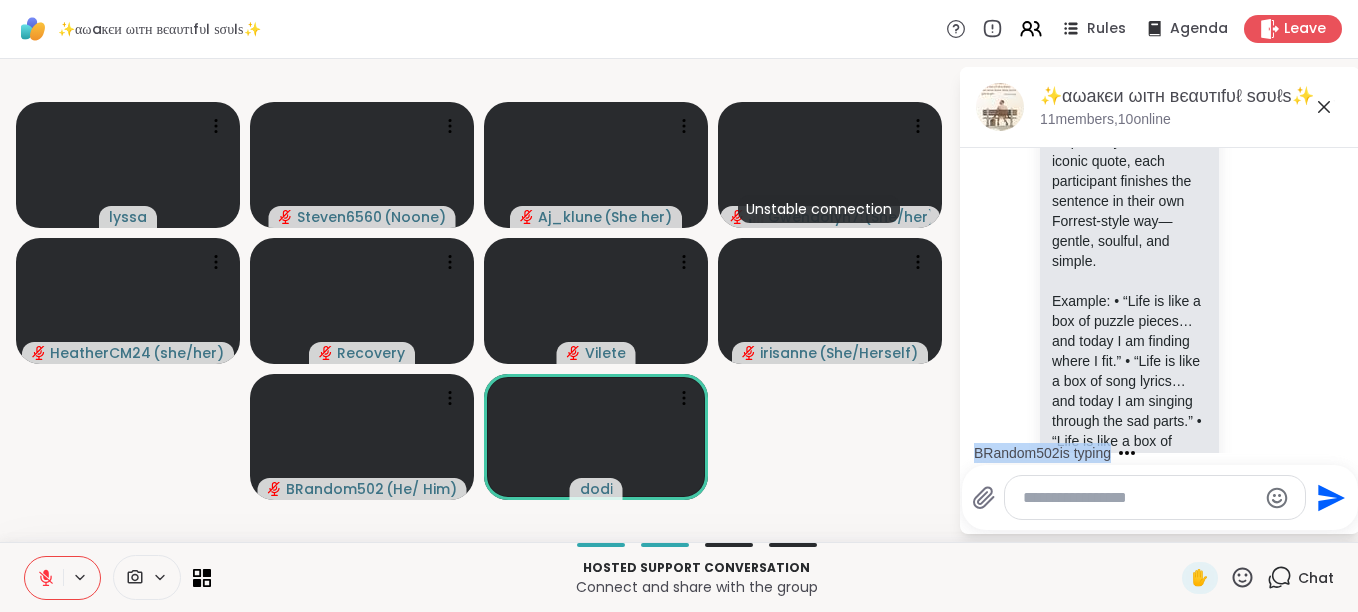 scroll, scrollTop: 3641, scrollLeft: 0, axis: vertical 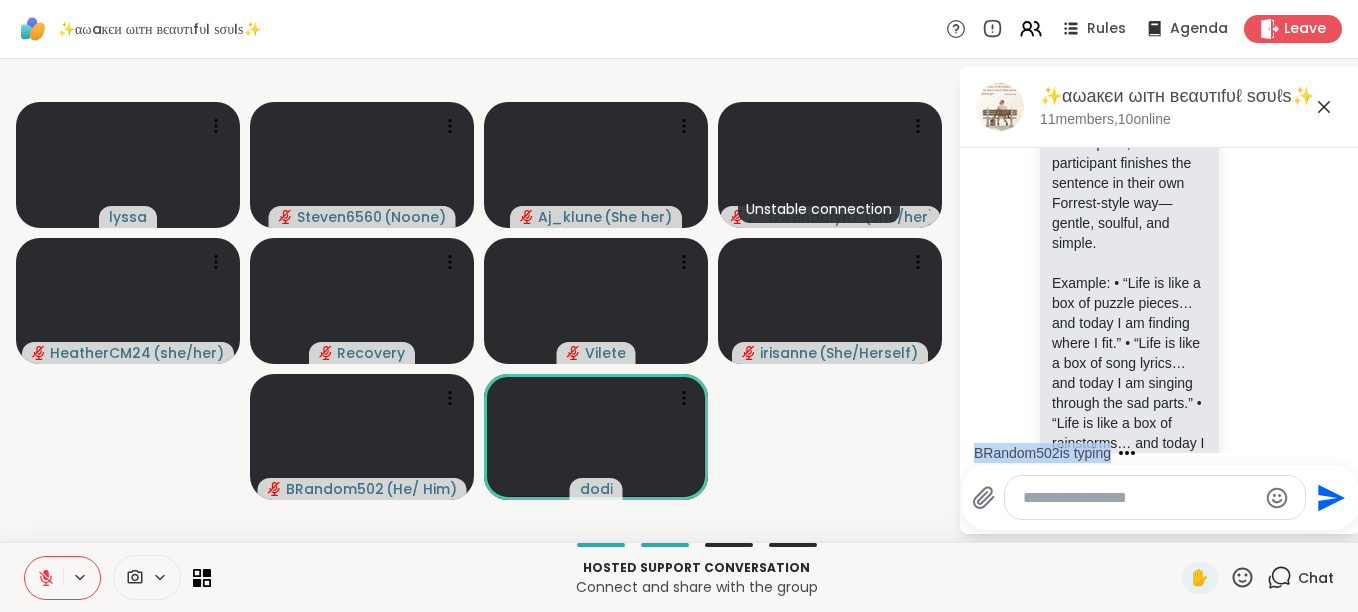click on "BRandom502  is typing" at bounding box center [1164, 453] 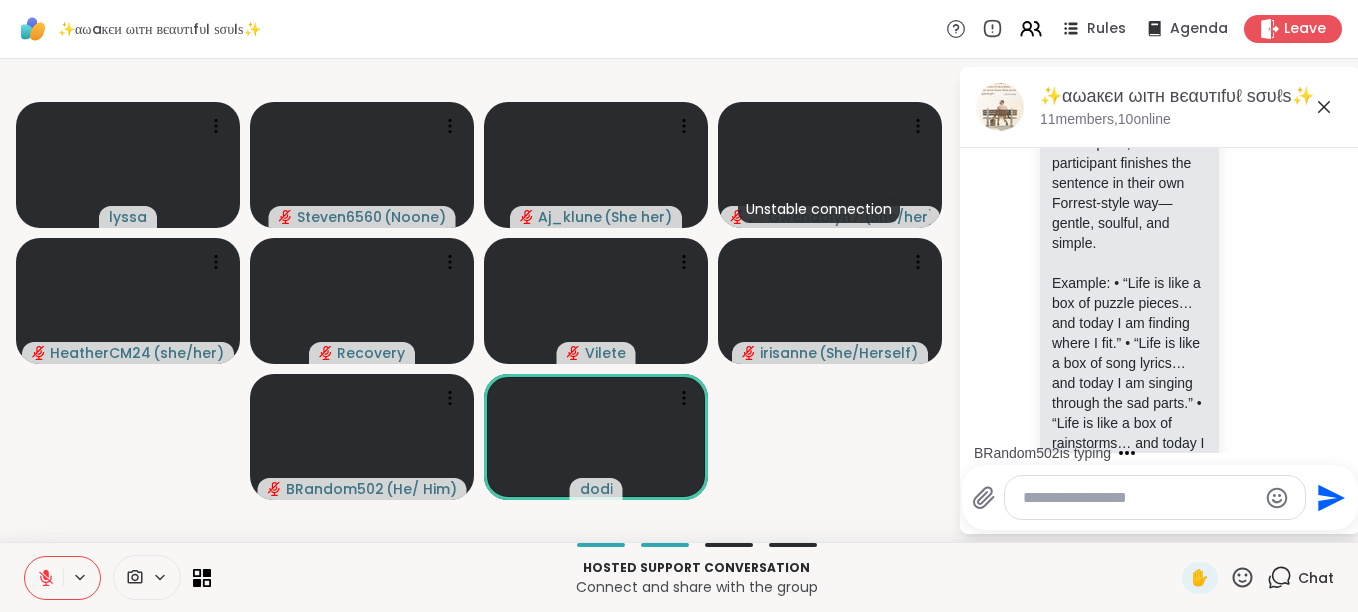 click on "BRandom502  is typing" at bounding box center [1164, 453] 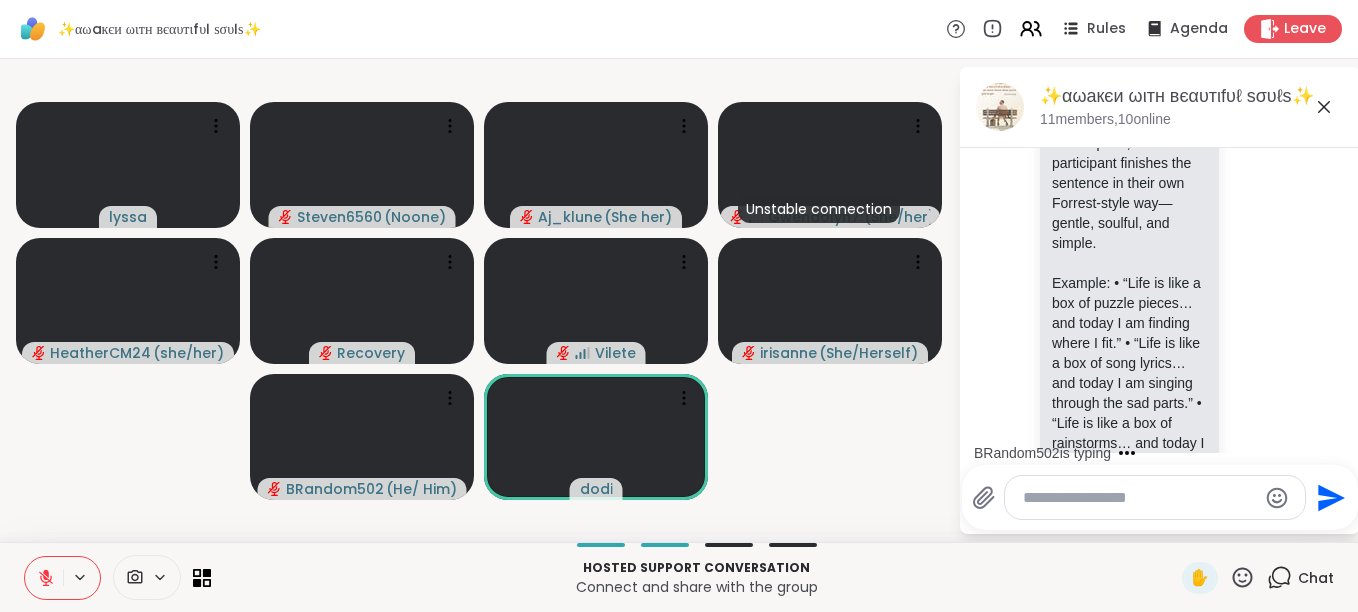 click on "BRandom502  is typing" at bounding box center [1164, 453] 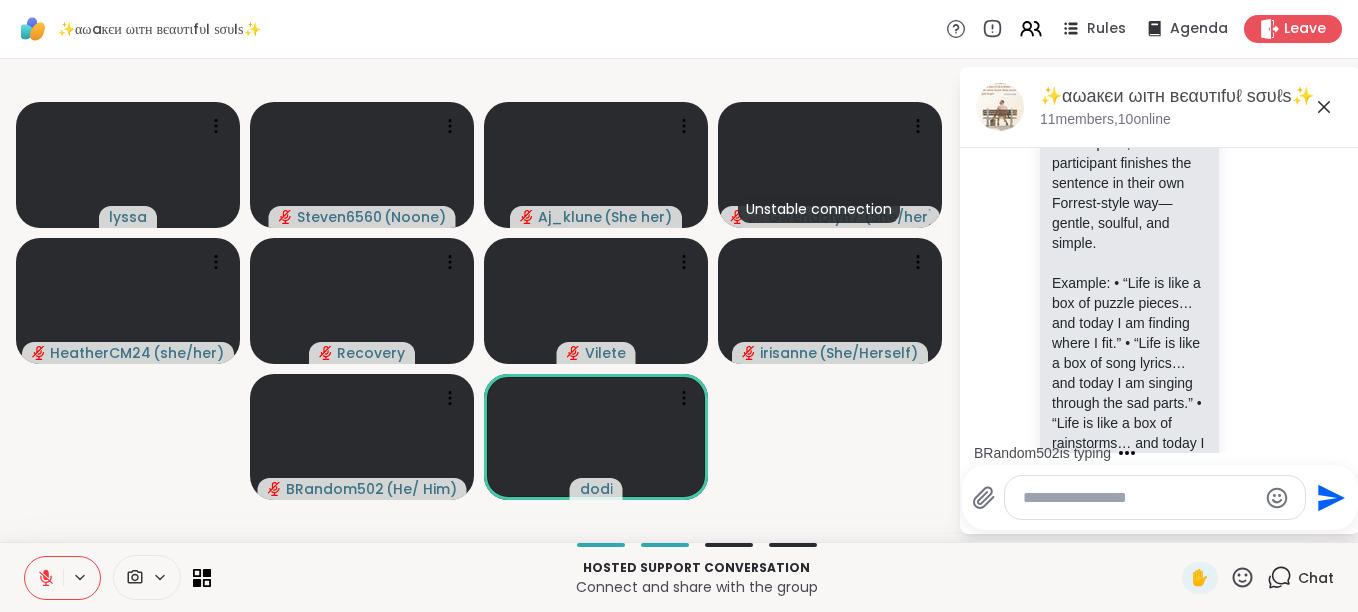 click on "BRandom502  is typing" at bounding box center [1164, 453] 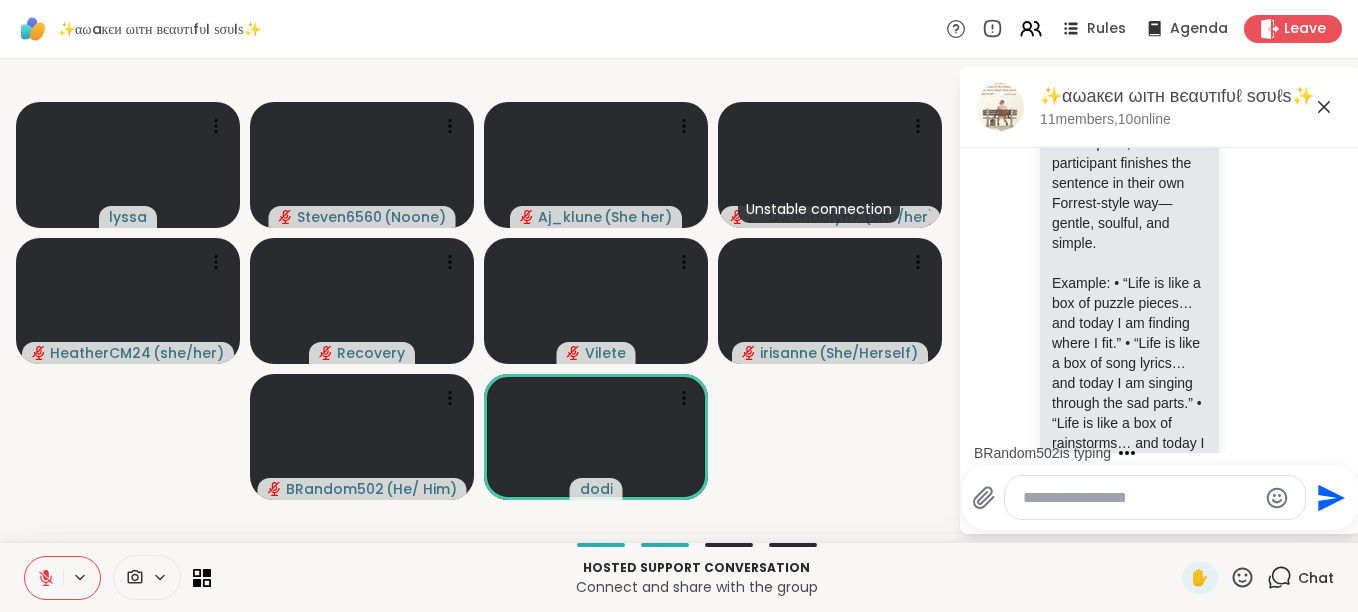 click on "BRandom502  is typing" at bounding box center [1164, 453] 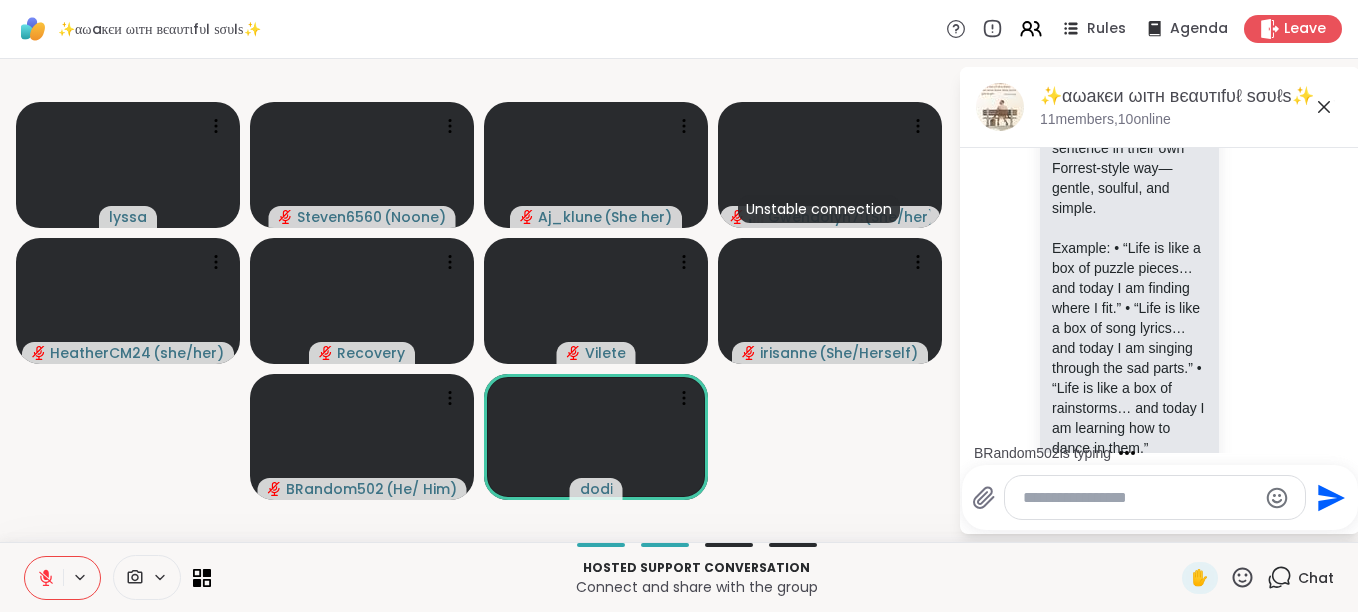 click on "BRandom502  is typing" at bounding box center [1164, 453] 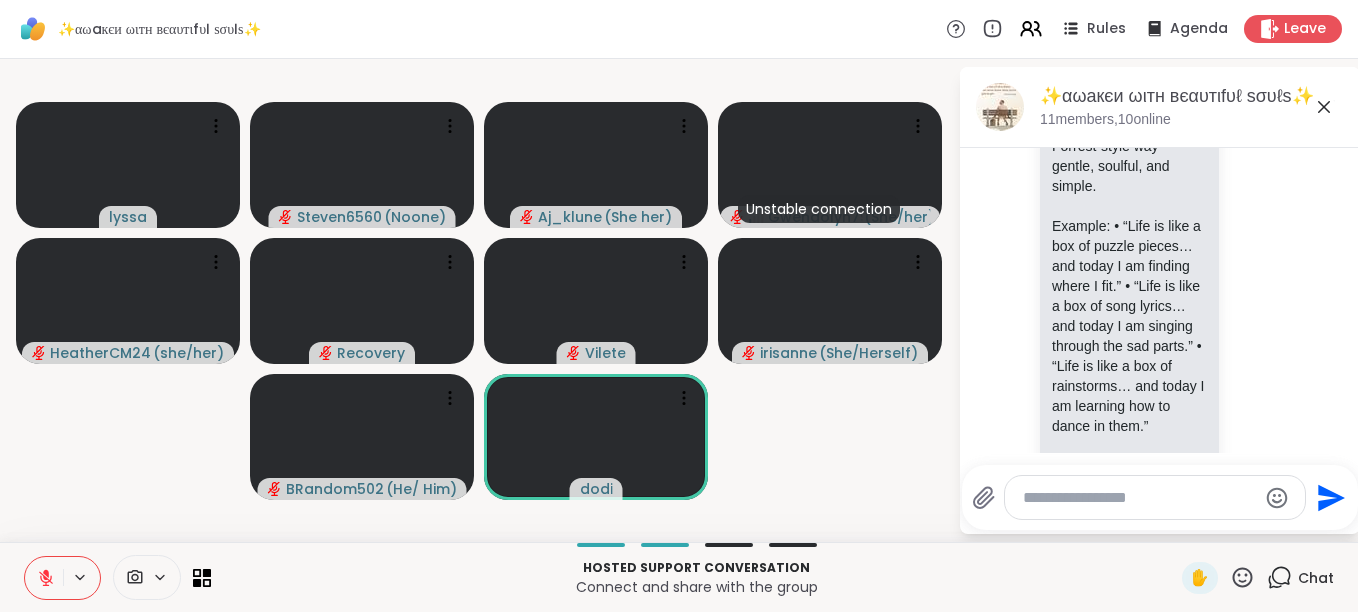 scroll, scrollTop: 3716, scrollLeft: 0, axis: vertical 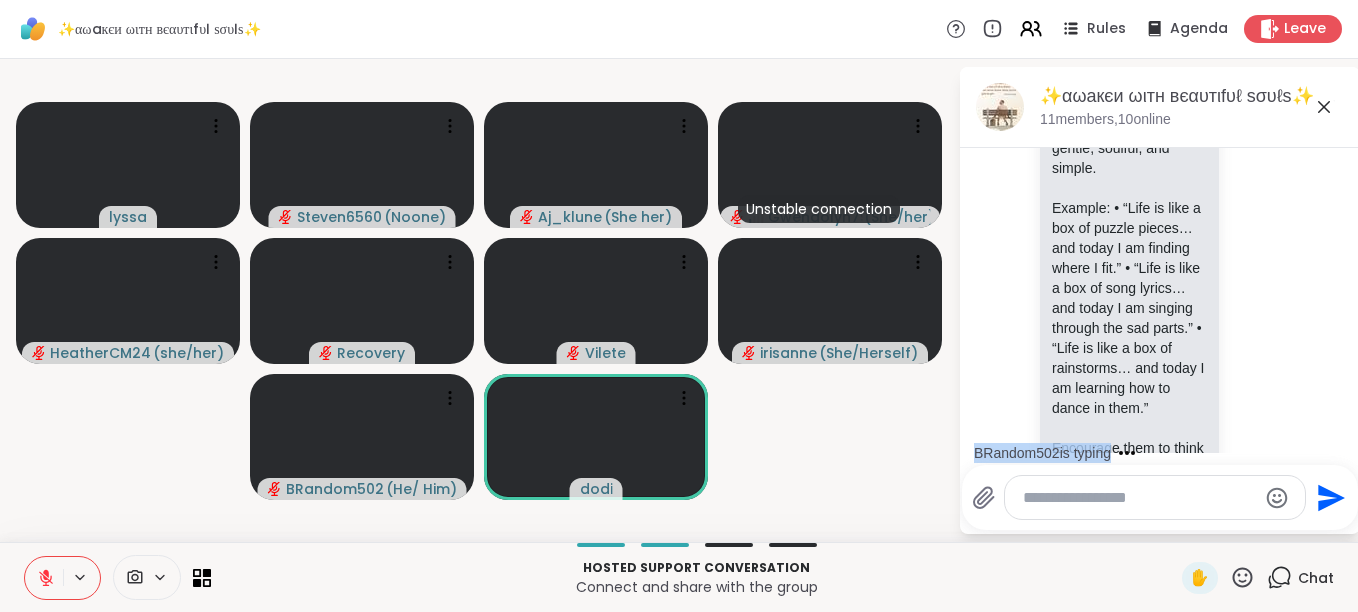 click on "BRandom502  is typing" at bounding box center [1164, 453] 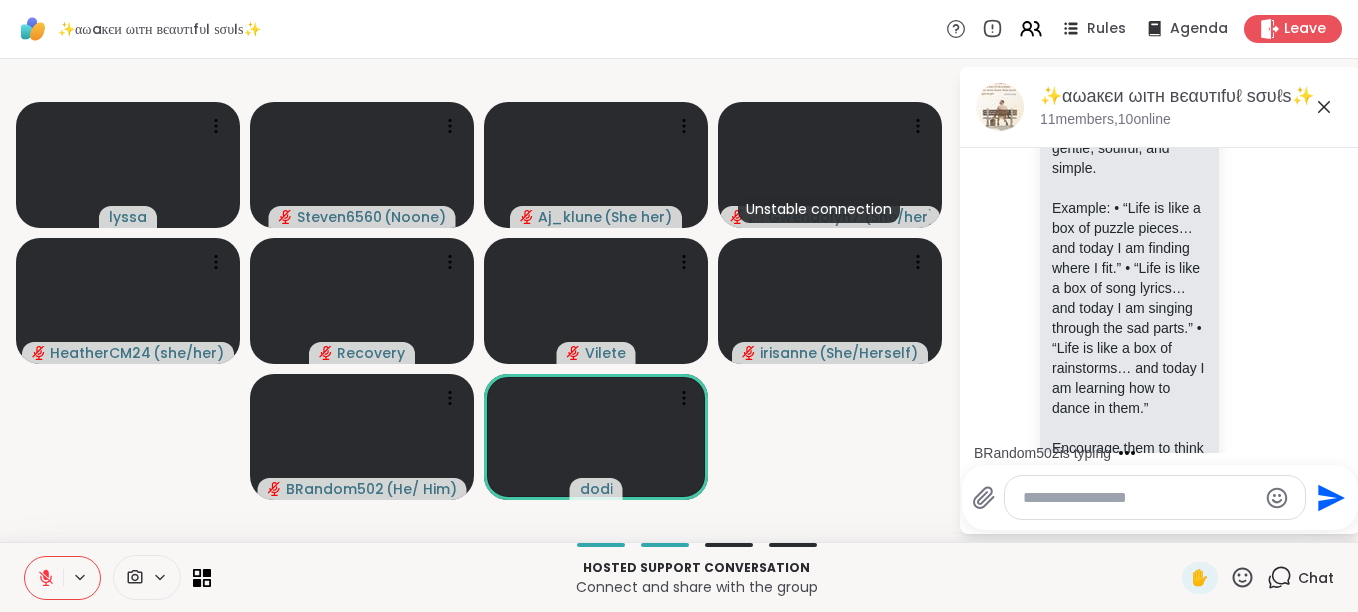 click on "BRandom502  is typing" at bounding box center (1164, 453) 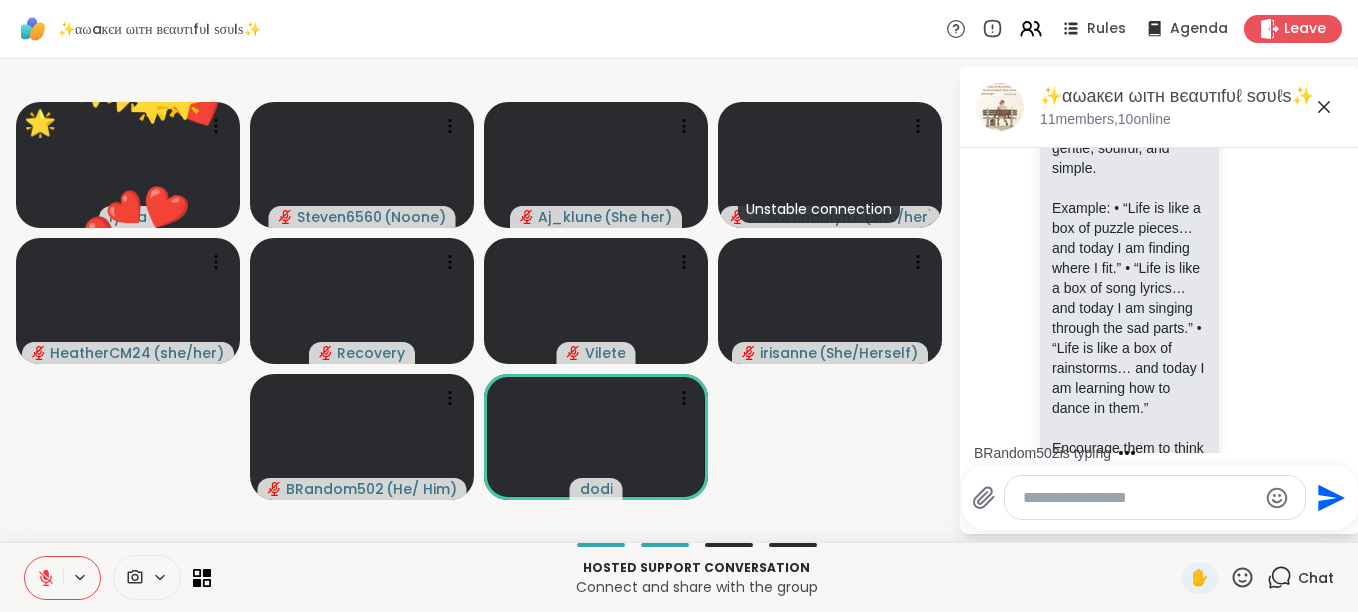 click on "BRandom502  is typing" at bounding box center (1164, 453) 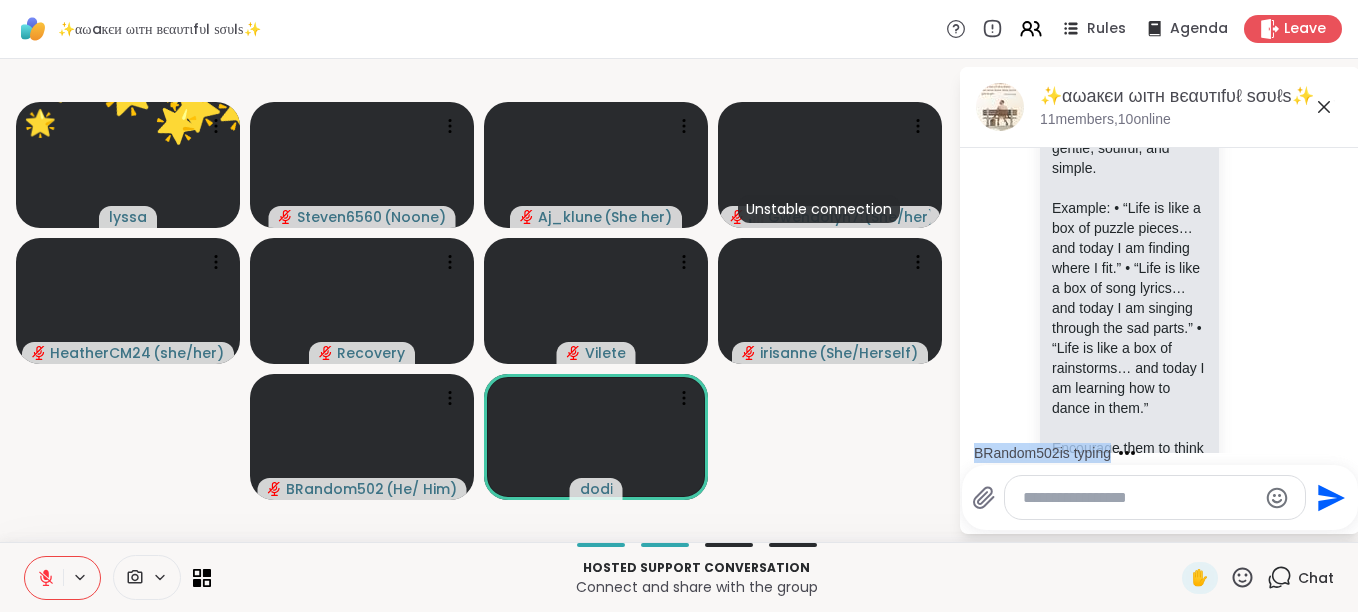 click on "BRandom502  is typing" at bounding box center [1164, 453] 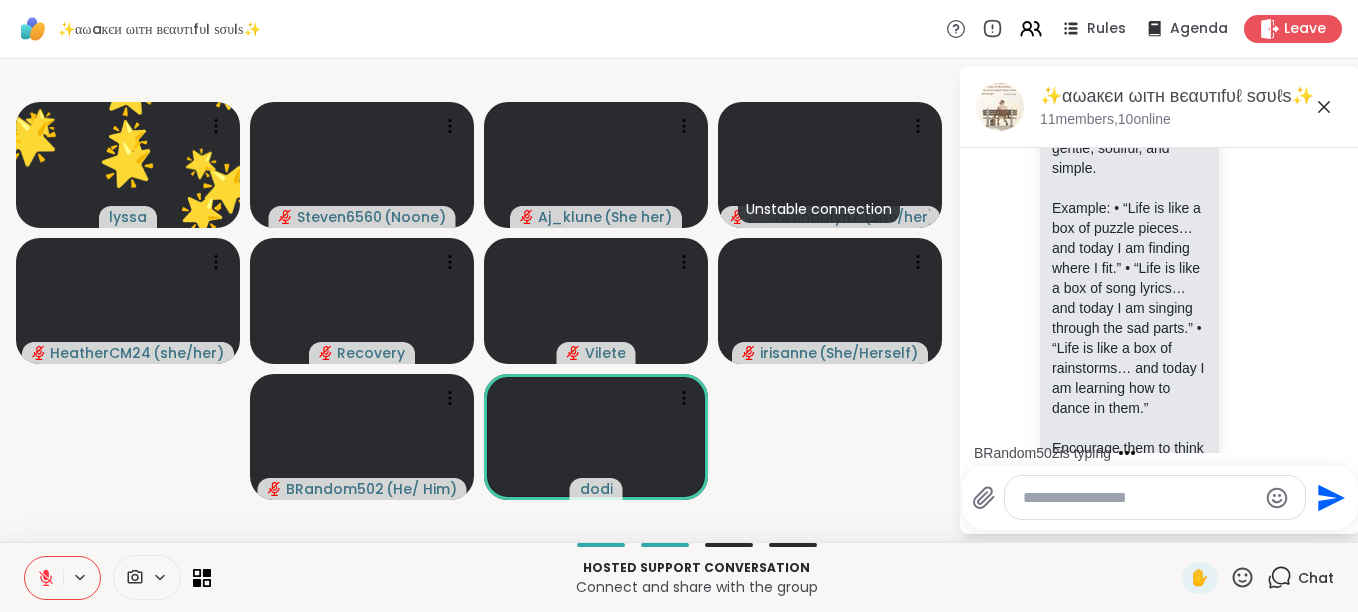 click on "BRandom502  is typing" at bounding box center (1164, 453) 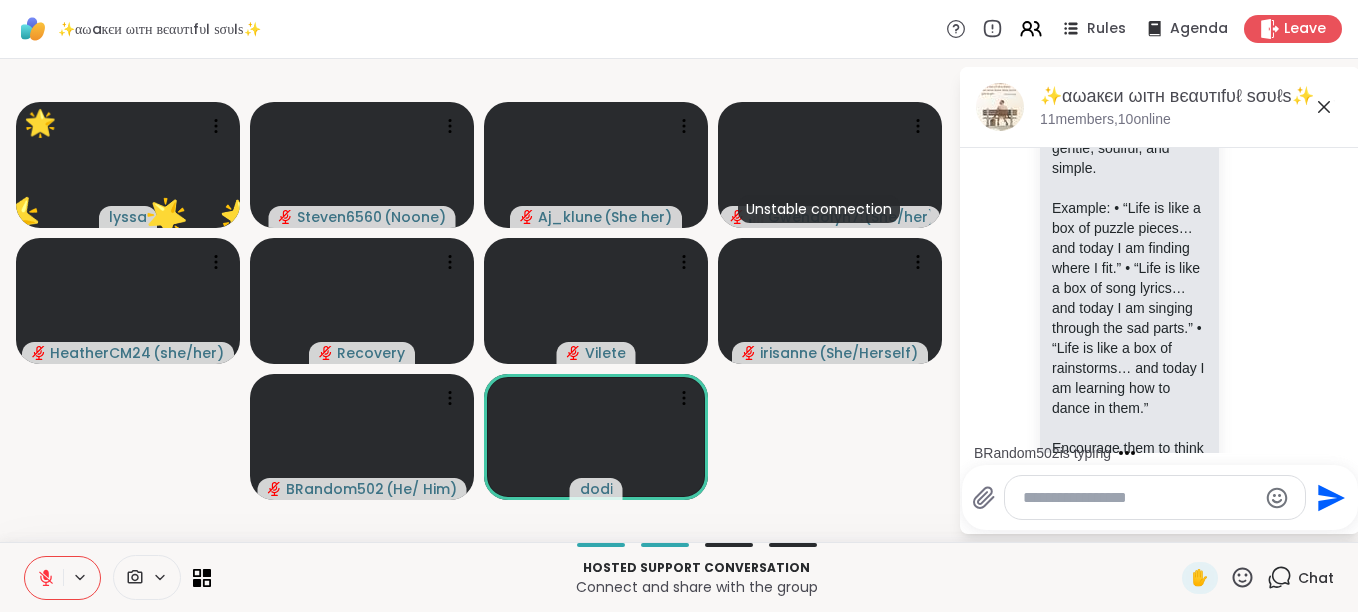 click on "BRandom502  is typing" at bounding box center [1164, 453] 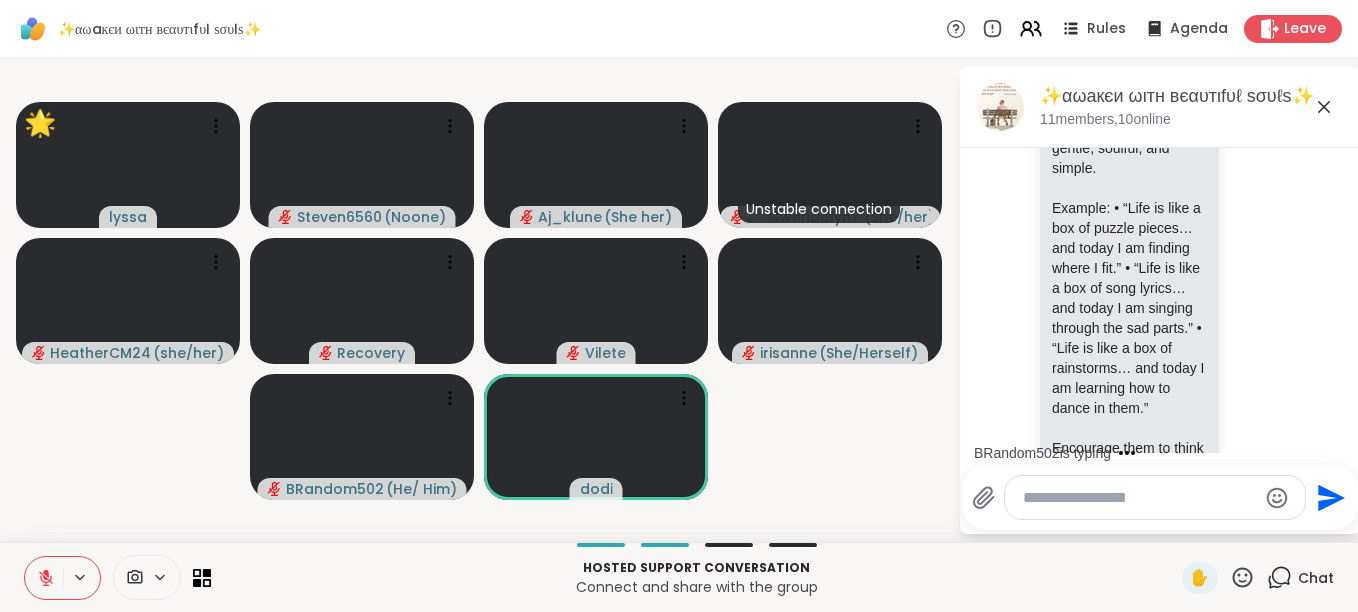 click on "BRandom502  is typing" at bounding box center (1164, 453) 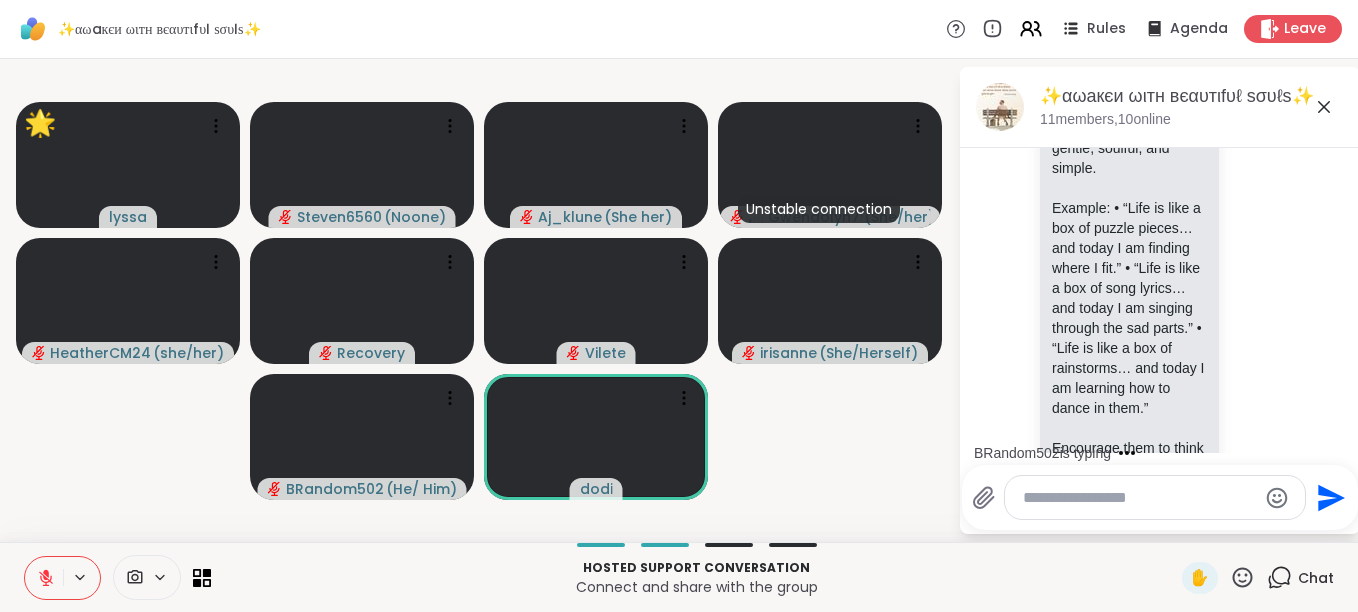 click on "BRandom502  is typing" at bounding box center [1164, 453] 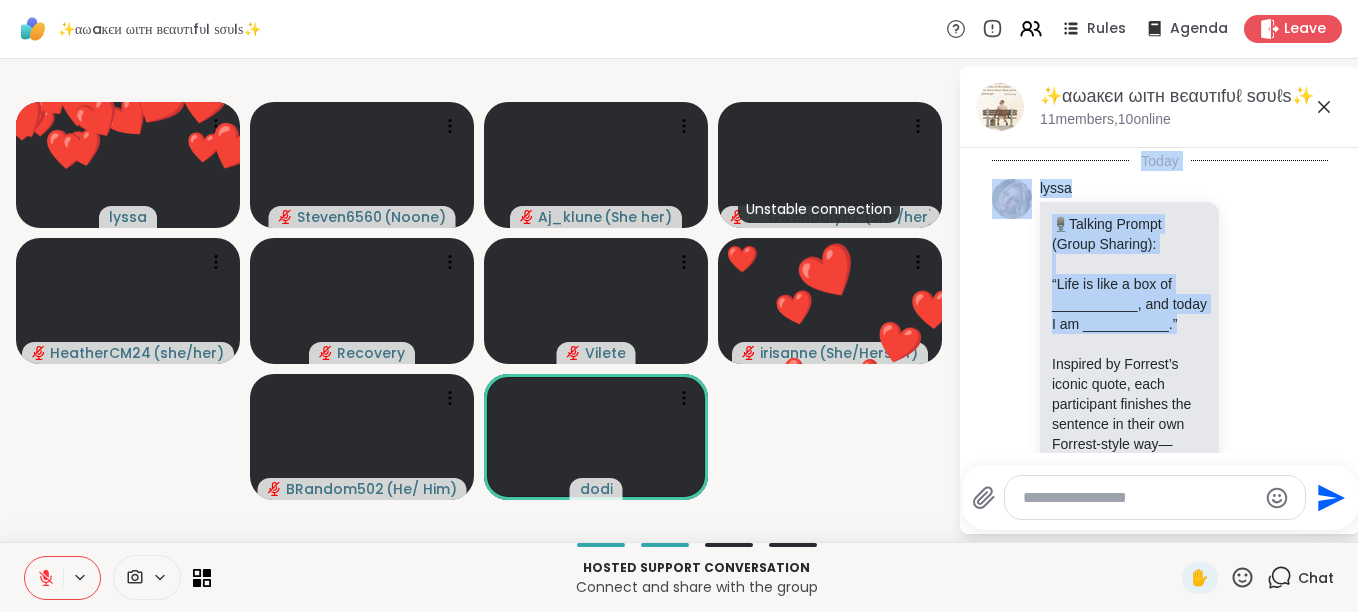 scroll, scrollTop: 3351, scrollLeft: 0, axis: vertical 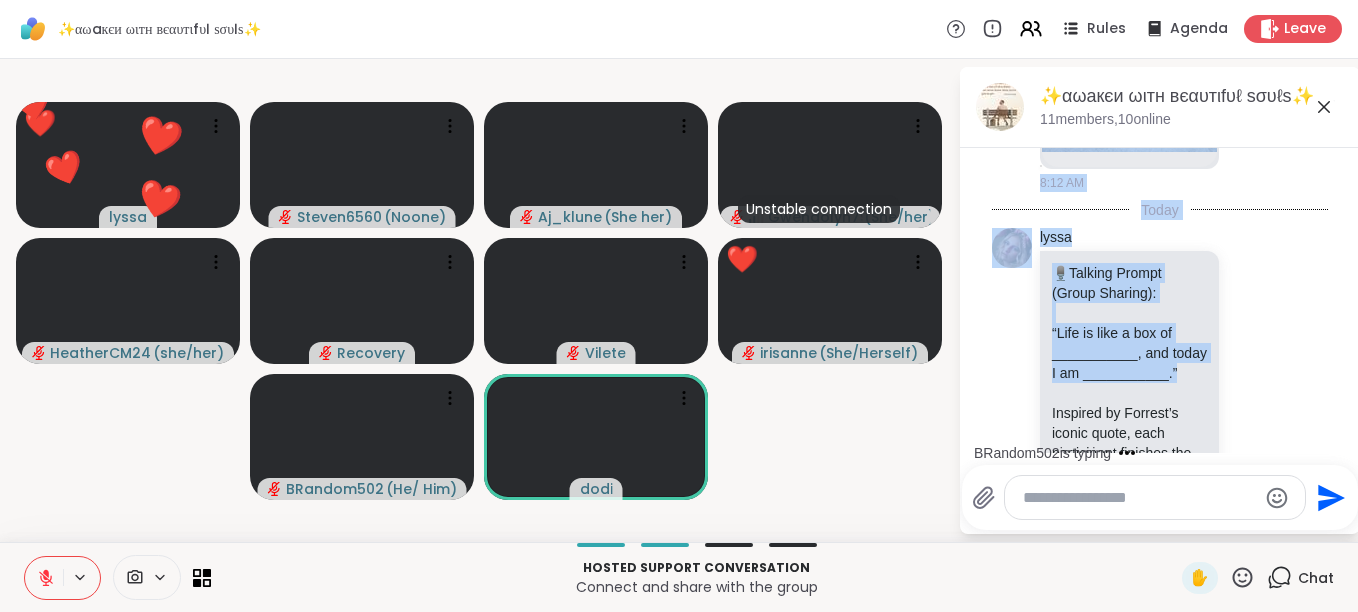 drag, startPoint x: 1256, startPoint y: 226, endPoint x: 1142, endPoint y: 282, distance: 127.01181 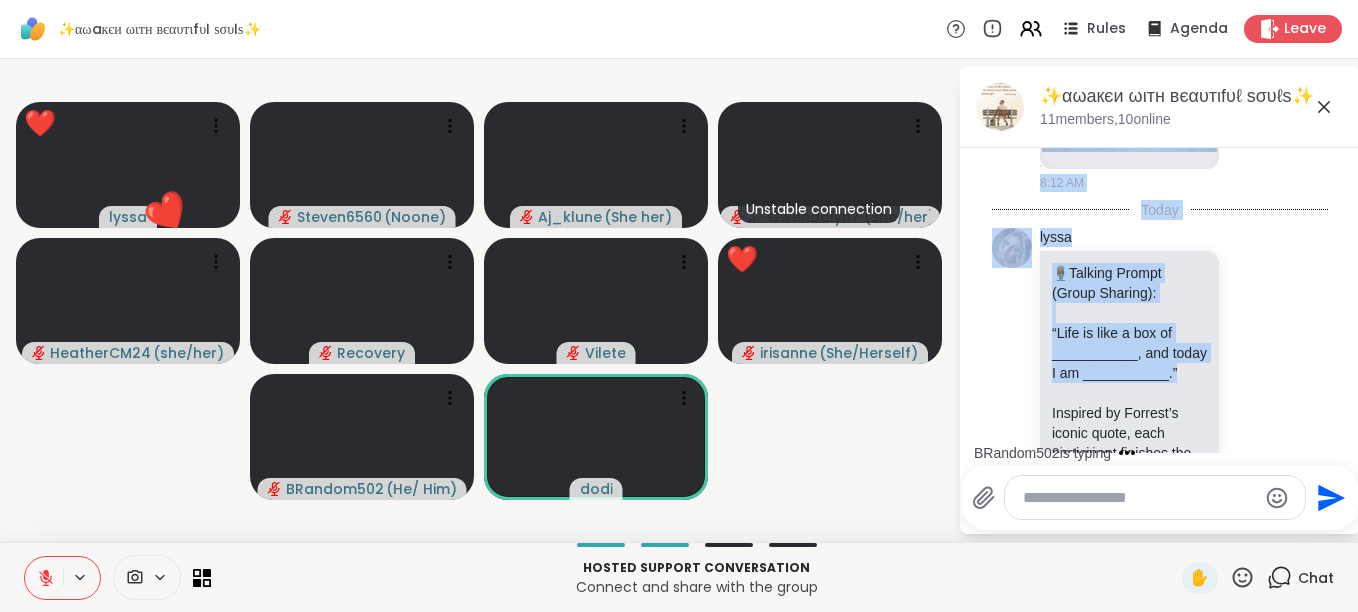 click at bounding box center [1129, -86] 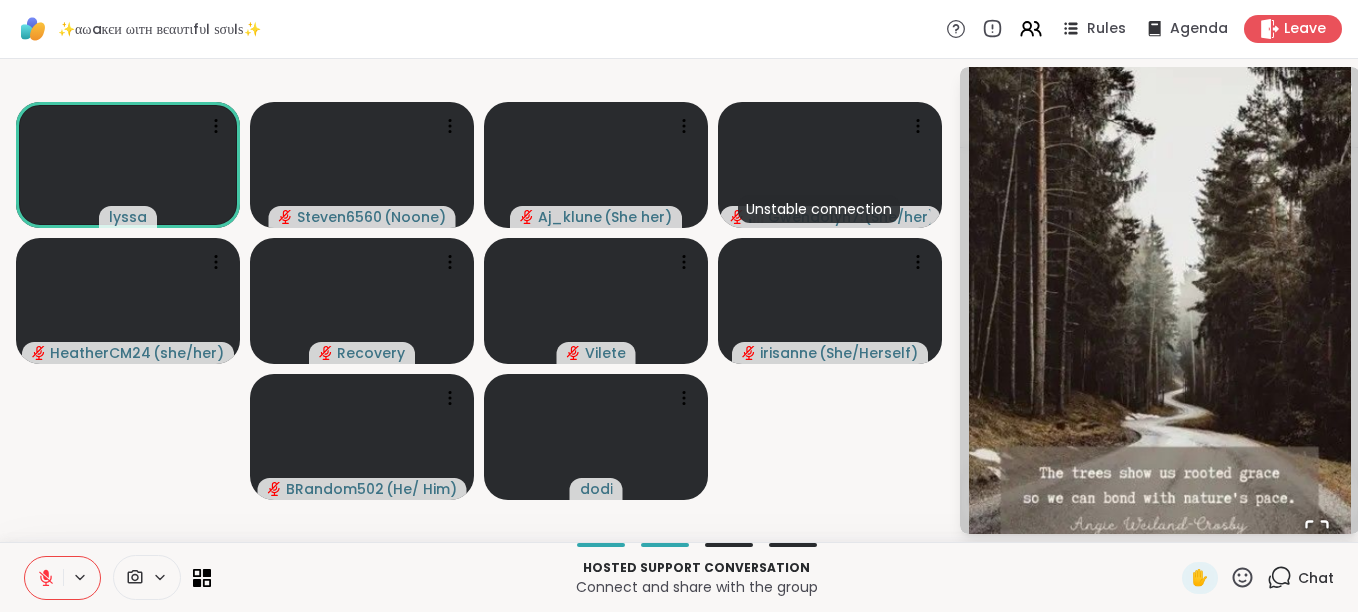 click on "Chat" at bounding box center (1316, 578) 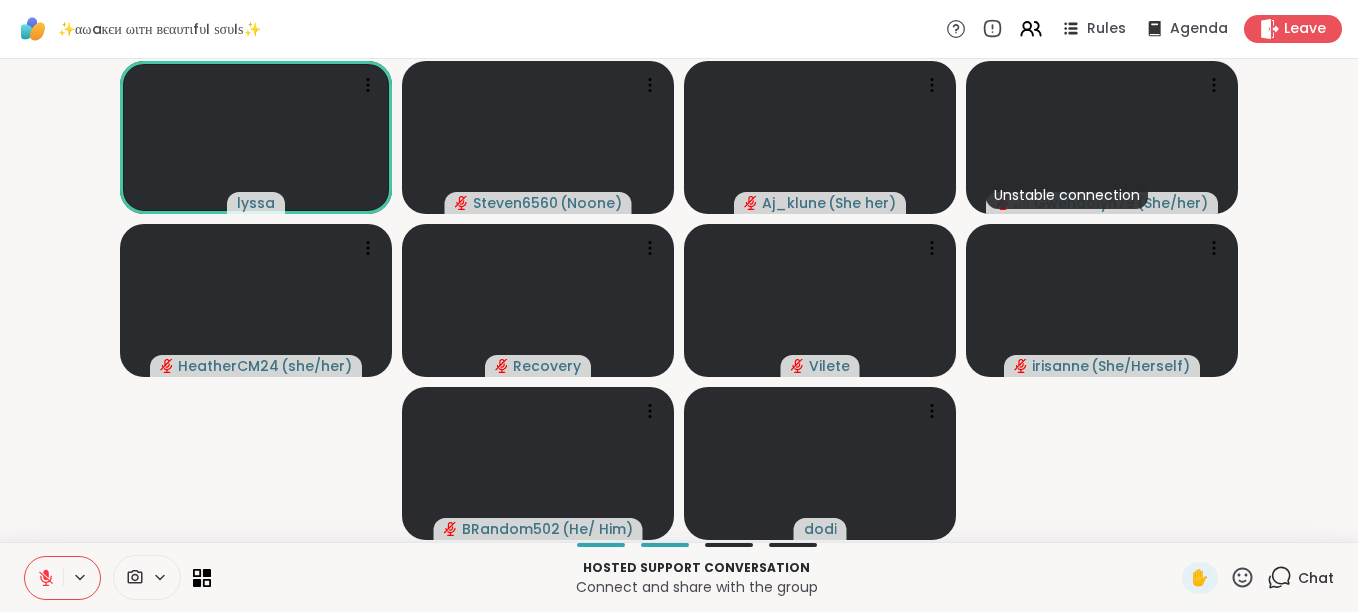 click on "Chat" at bounding box center (1316, 578) 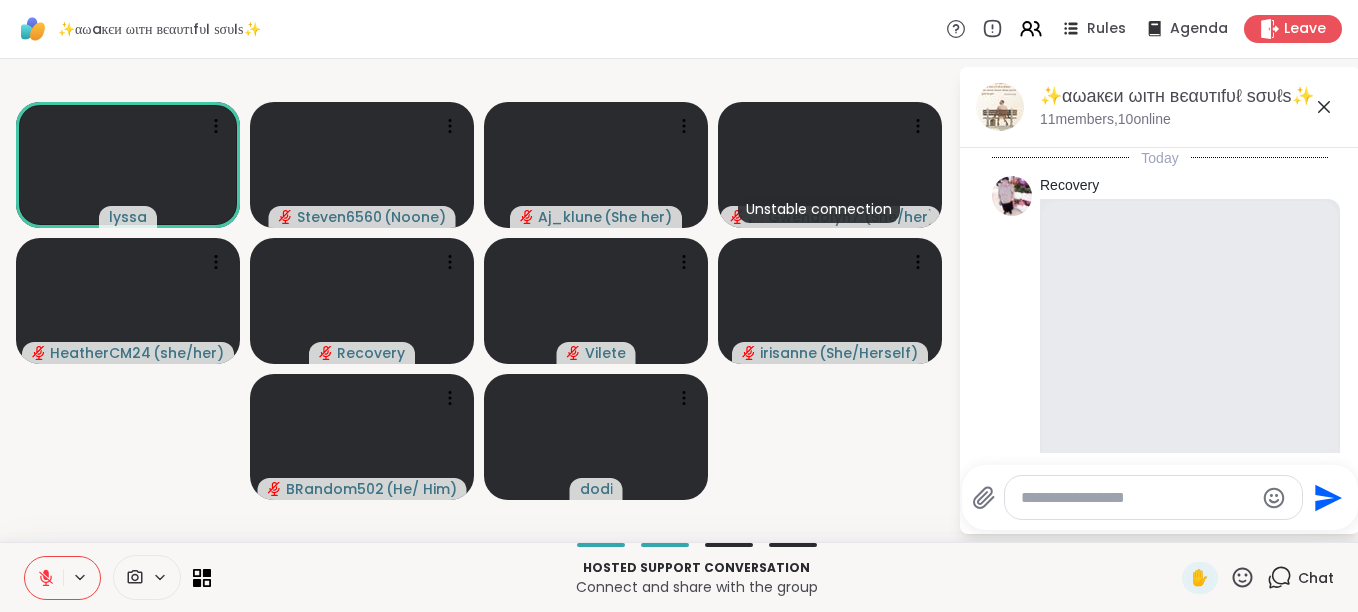 scroll, scrollTop: 7843, scrollLeft: 0, axis: vertical 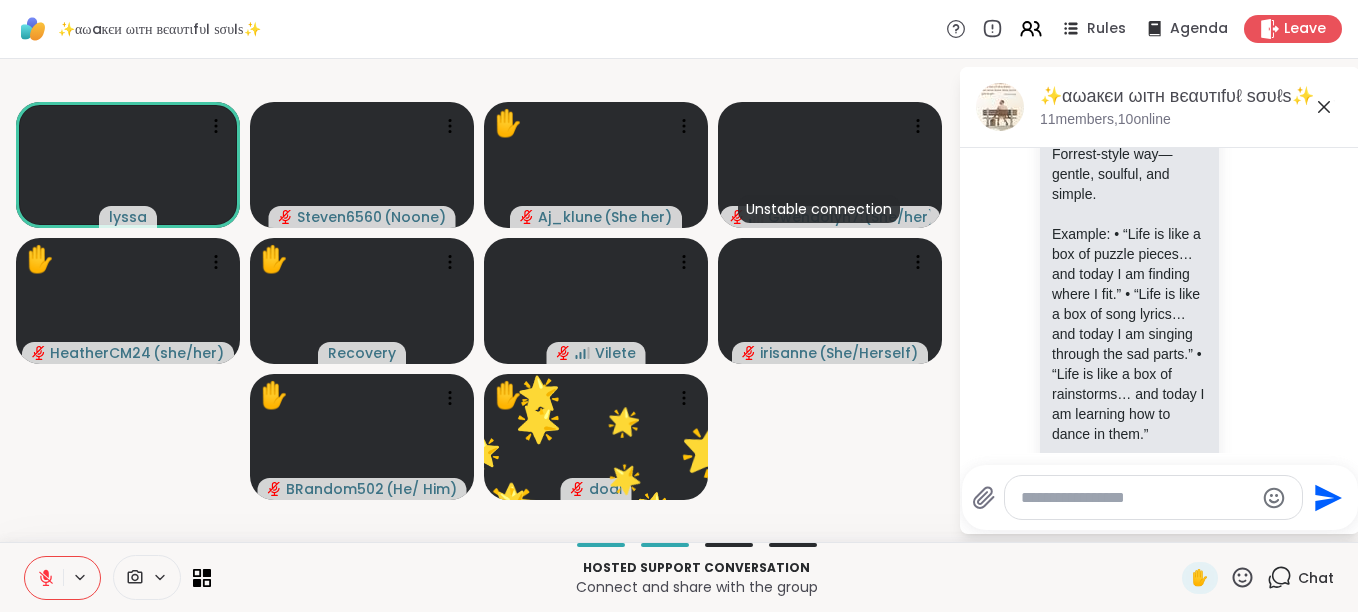click 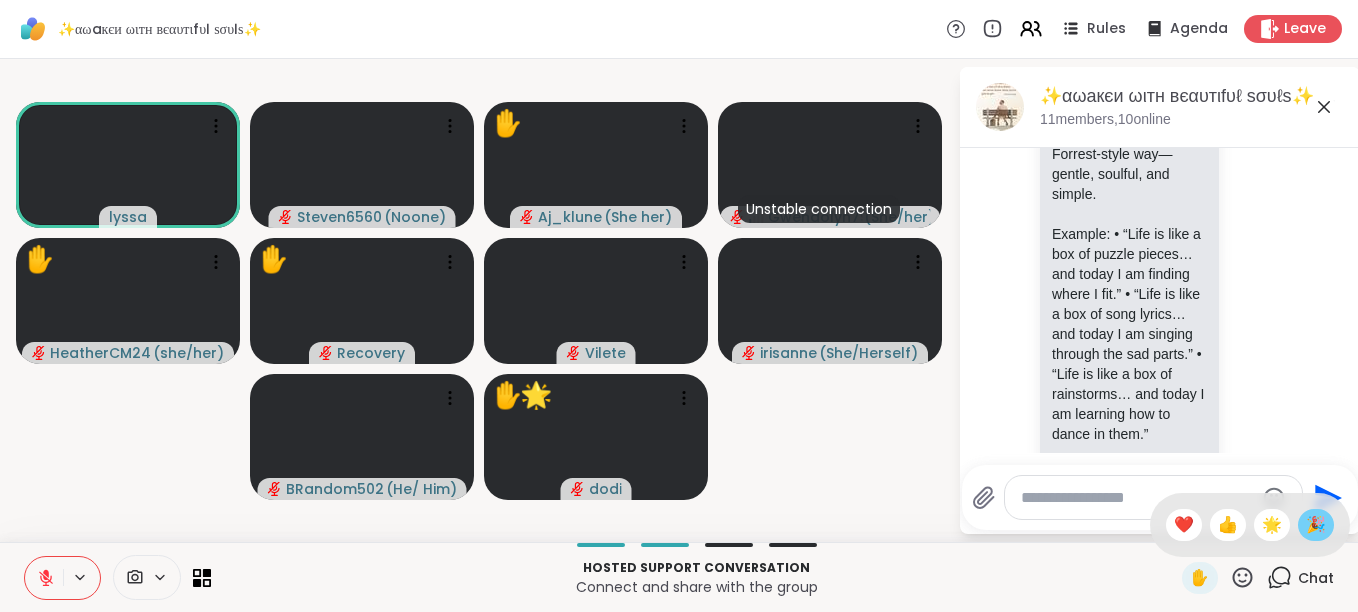 click on "🎉" at bounding box center [1316, 525] 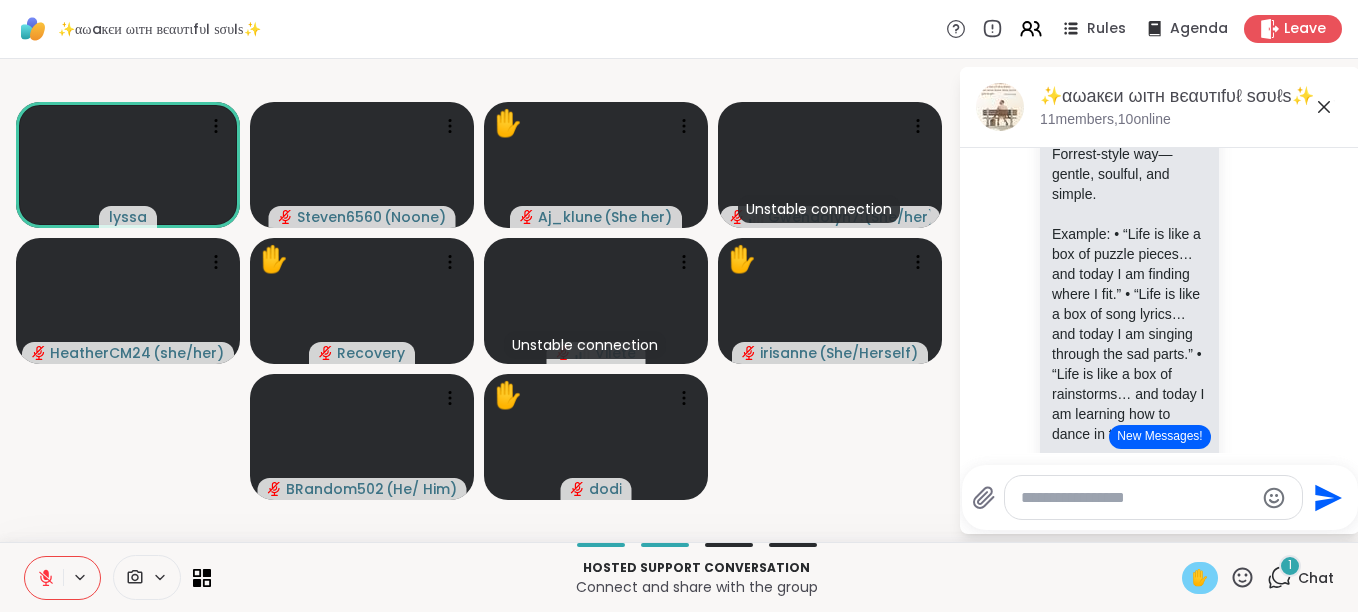 click on "✋" at bounding box center [1200, 578] 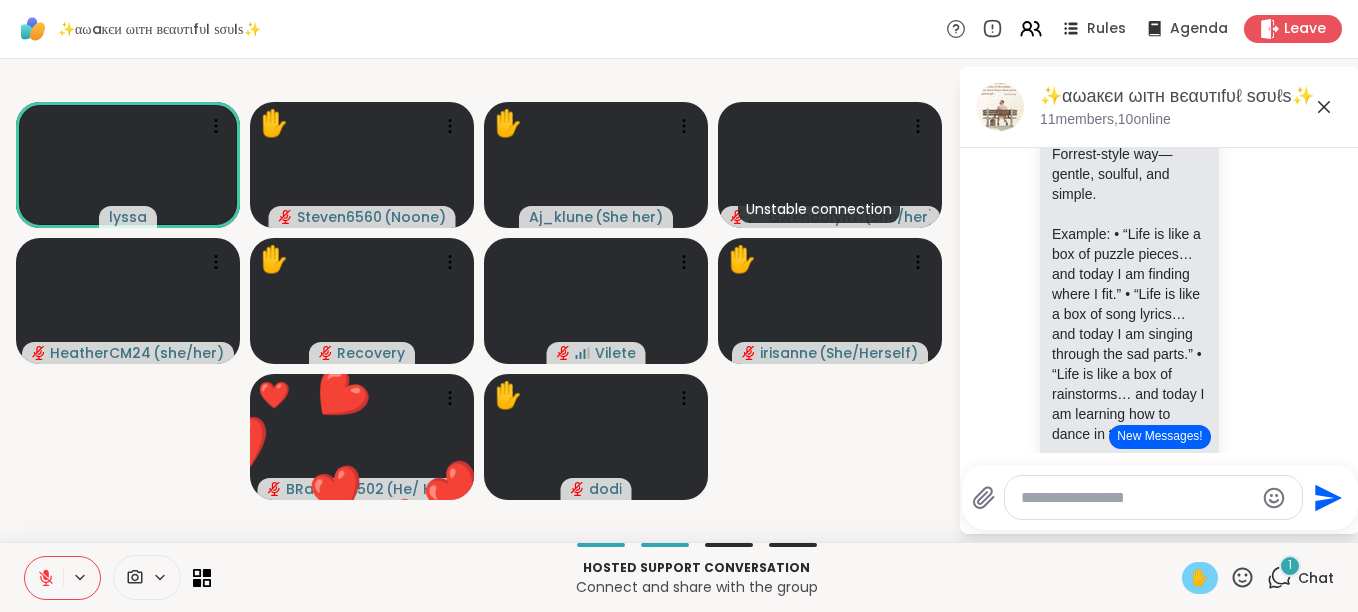 click 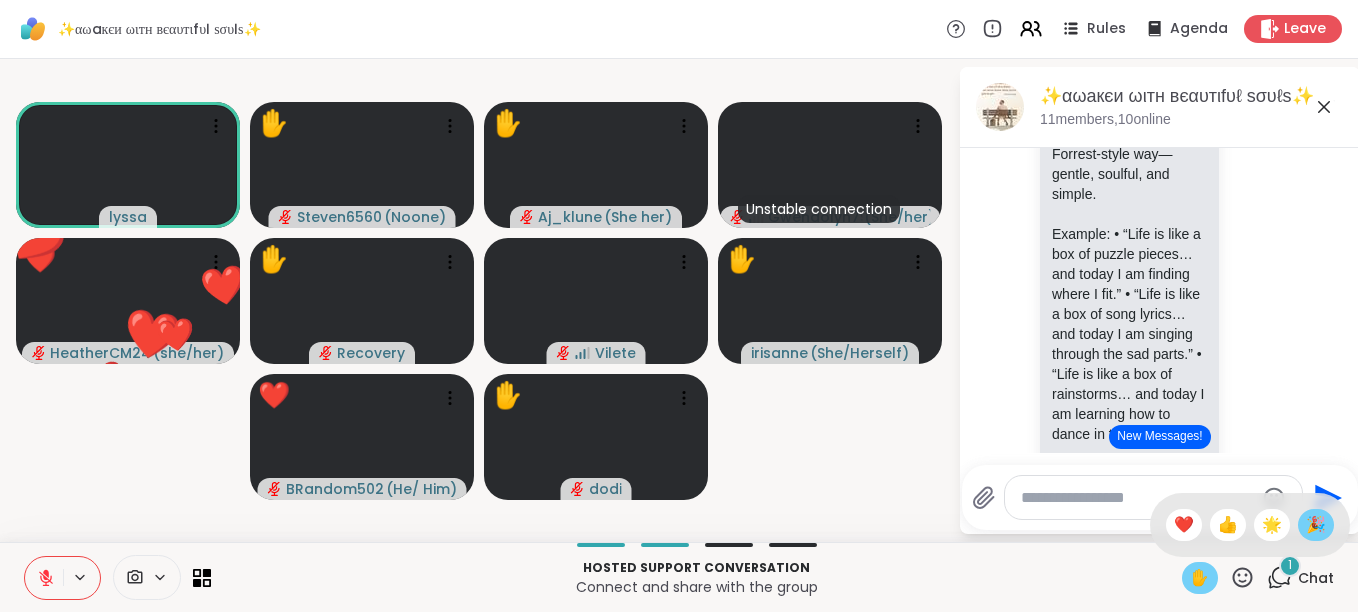 click on "🎉" at bounding box center (1316, 525) 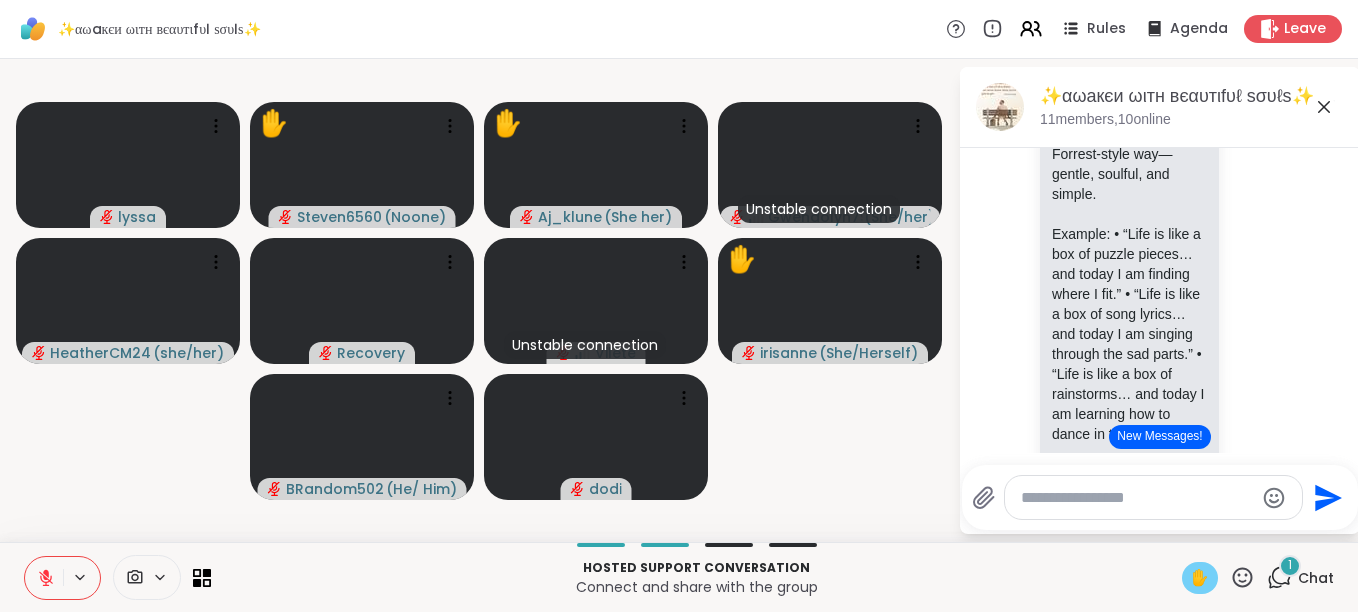click 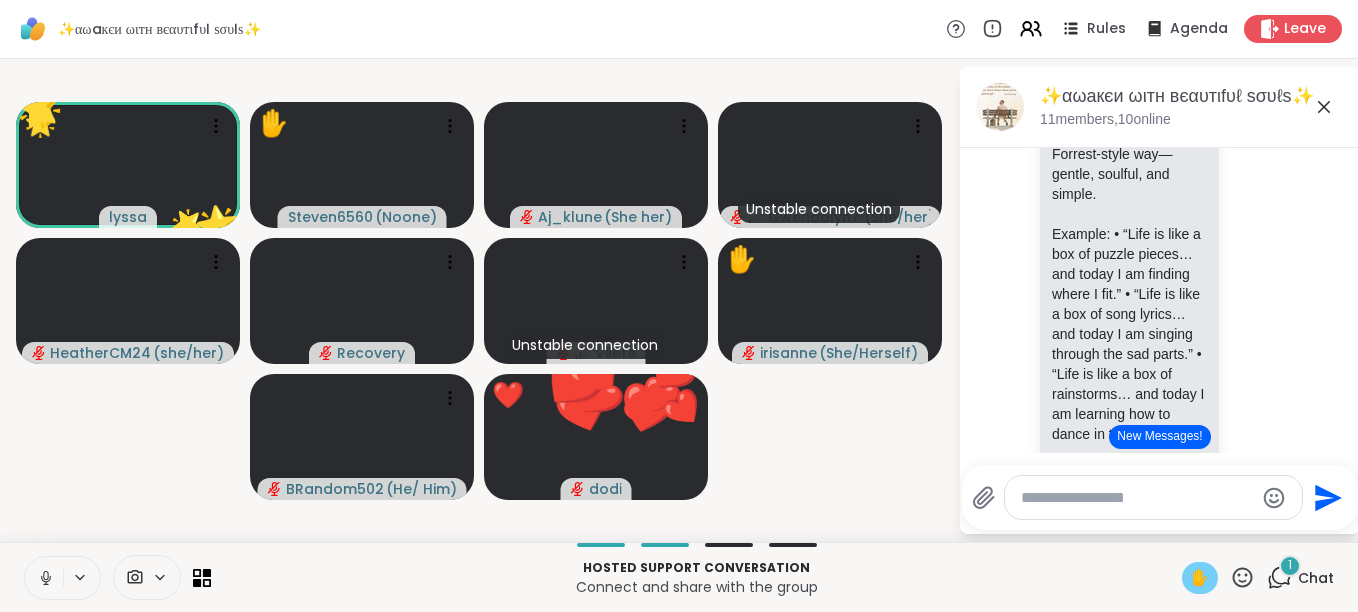 click 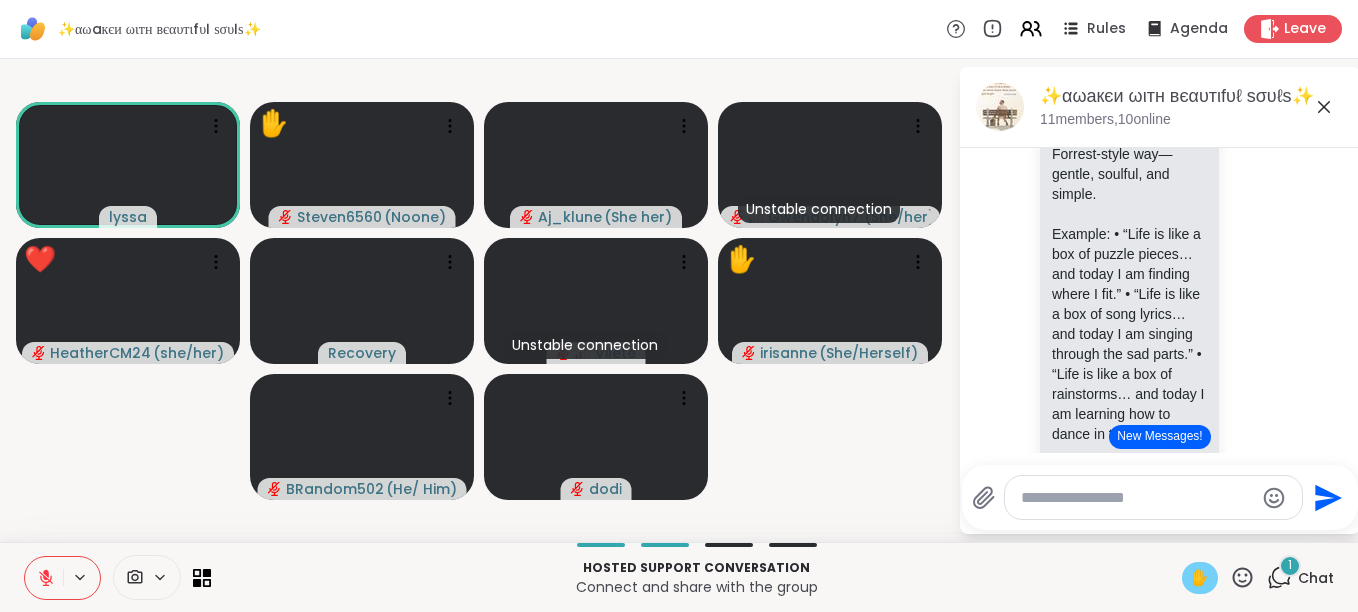 click on "✋" at bounding box center (1200, 578) 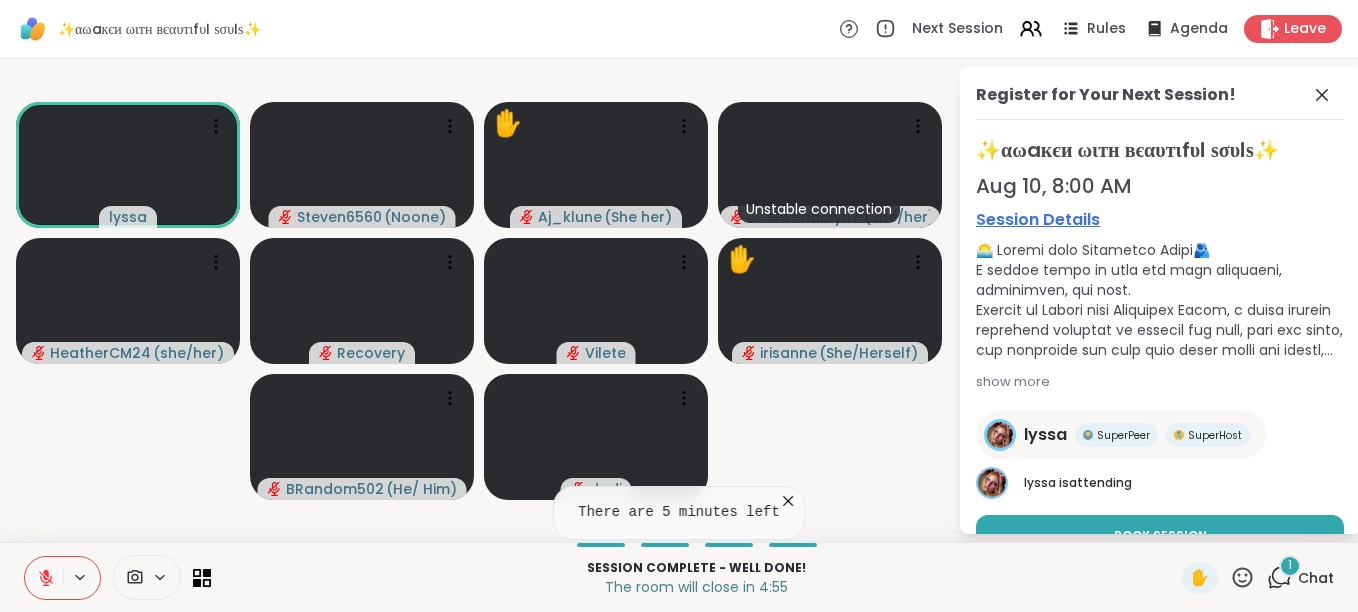 click 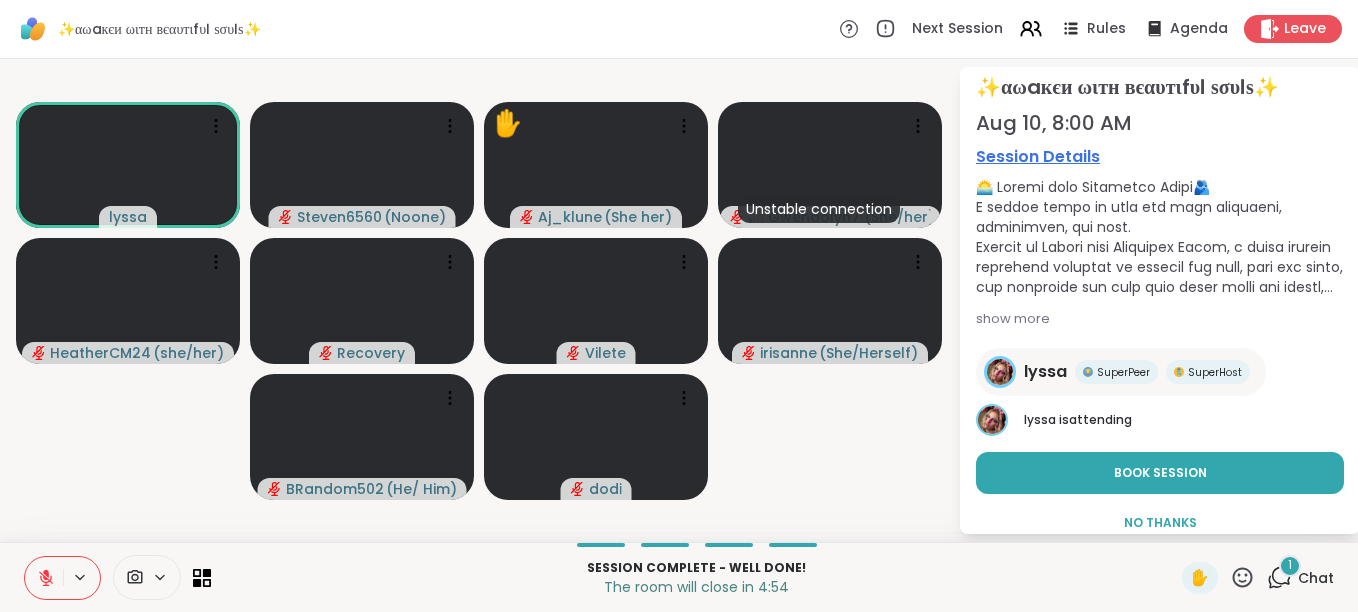 scroll, scrollTop: 90, scrollLeft: 0, axis: vertical 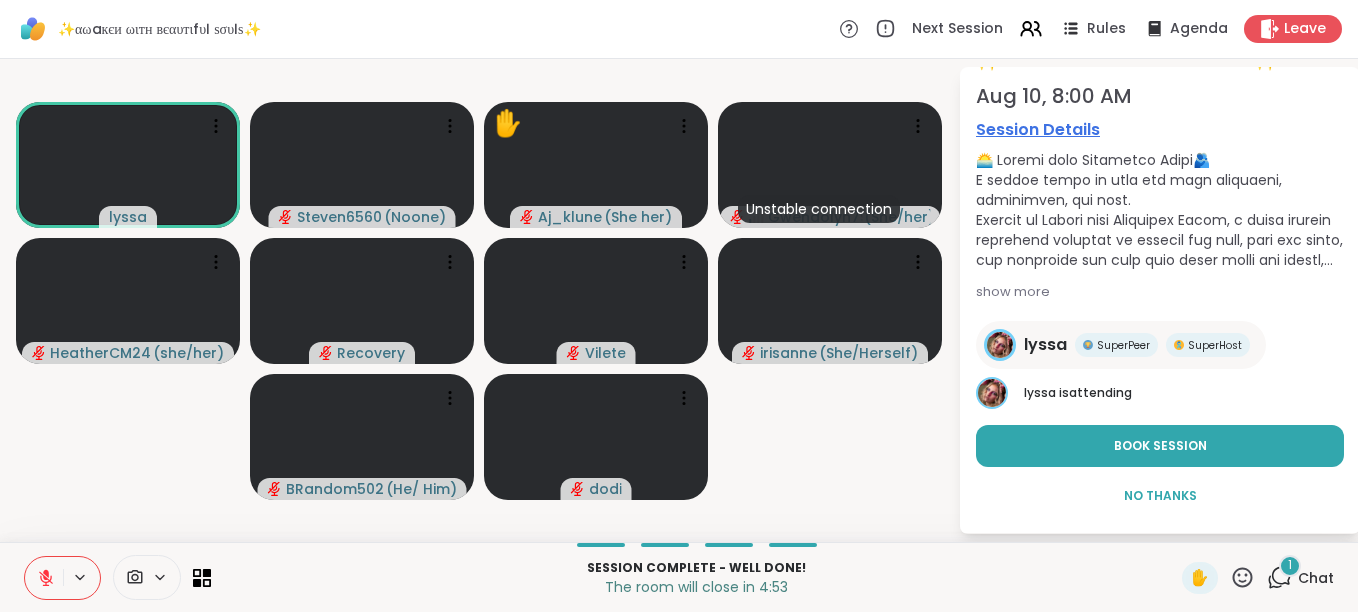 drag, startPoint x: 1341, startPoint y: 454, endPoint x: 1295, endPoint y: 563, distance: 118.308914 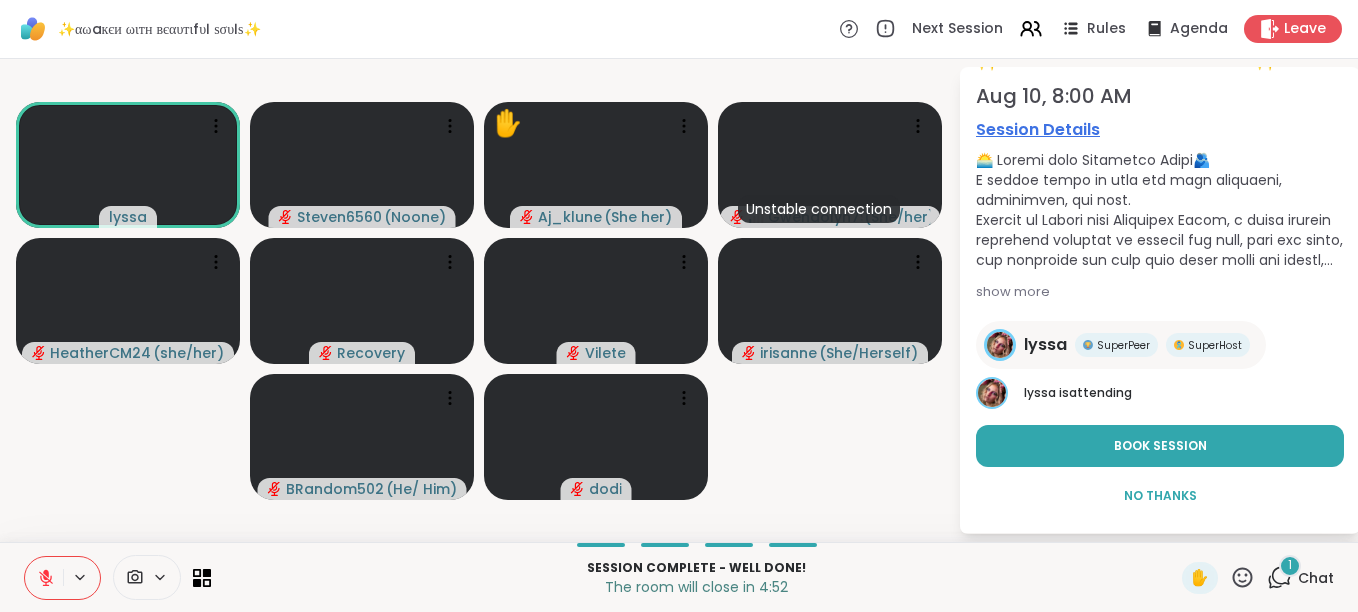 click on "Chat" at bounding box center [1316, 578] 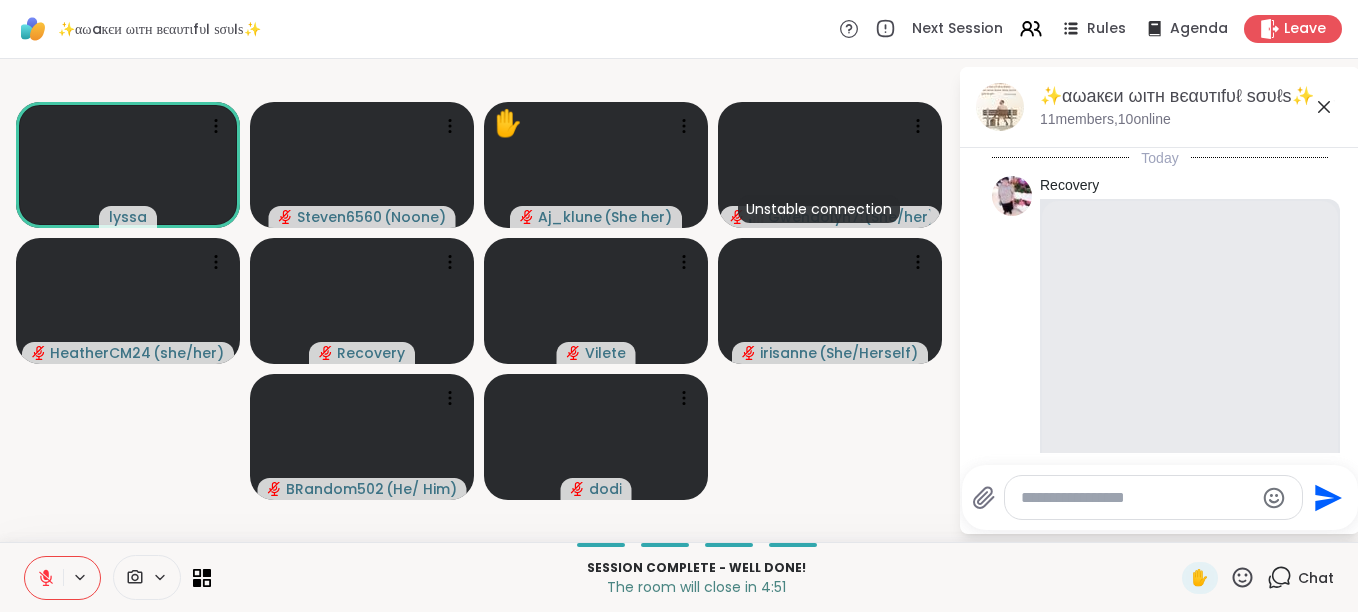 scroll, scrollTop: 8441, scrollLeft: 0, axis: vertical 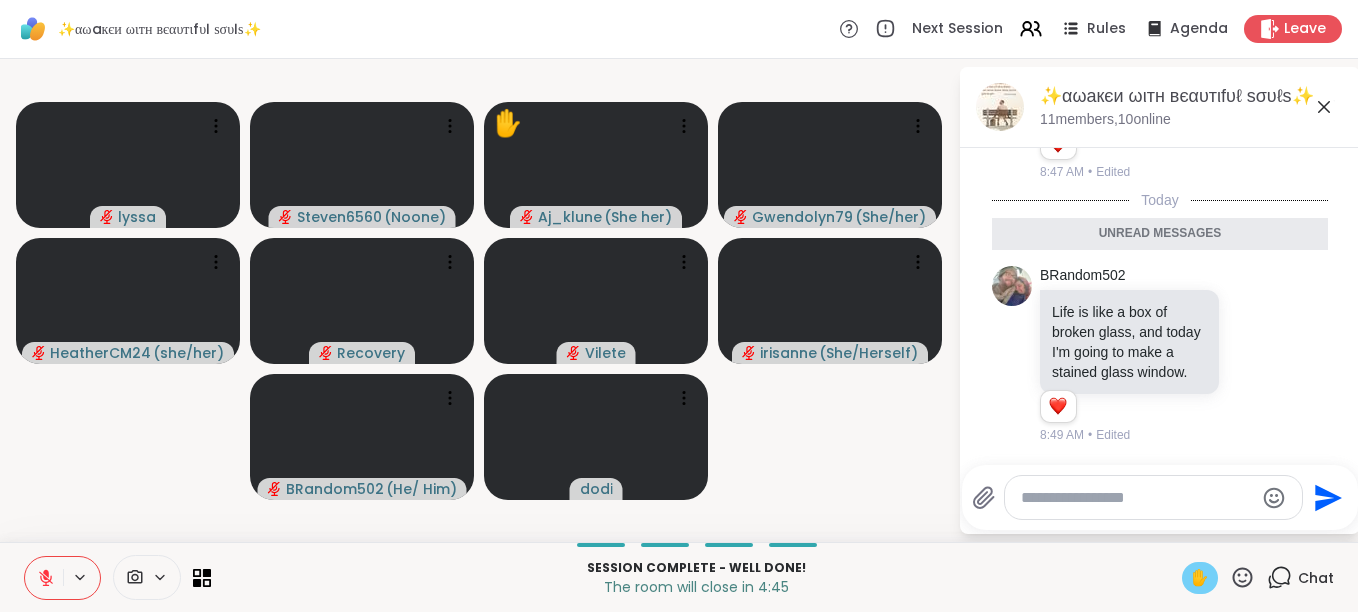 click on "✋" at bounding box center [1200, 578] 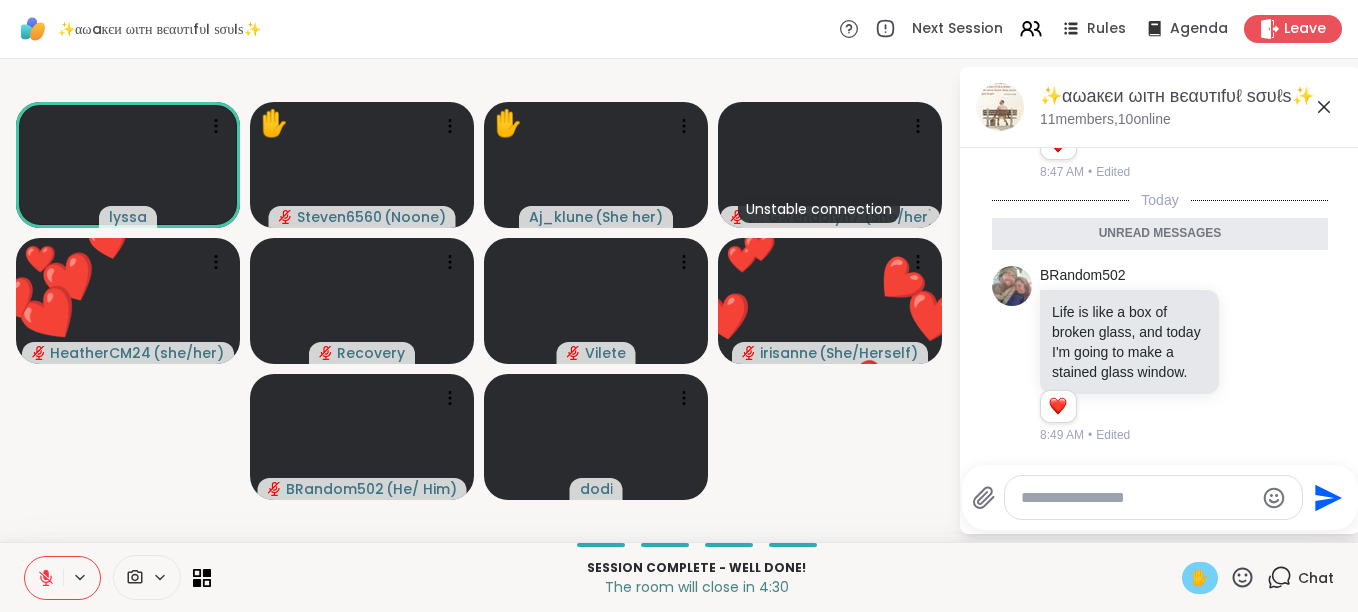 scroll, scrollTop: 8520, scrollLeft: 0, axis: vertical 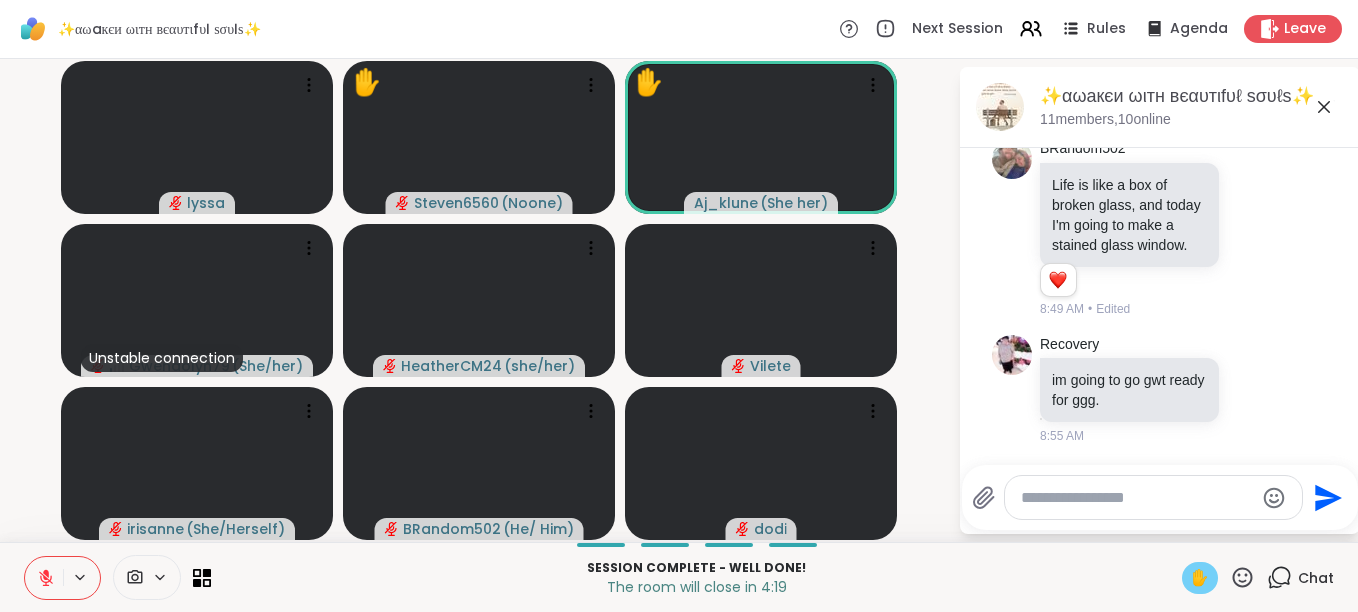 click at bounding box center (44, 578) 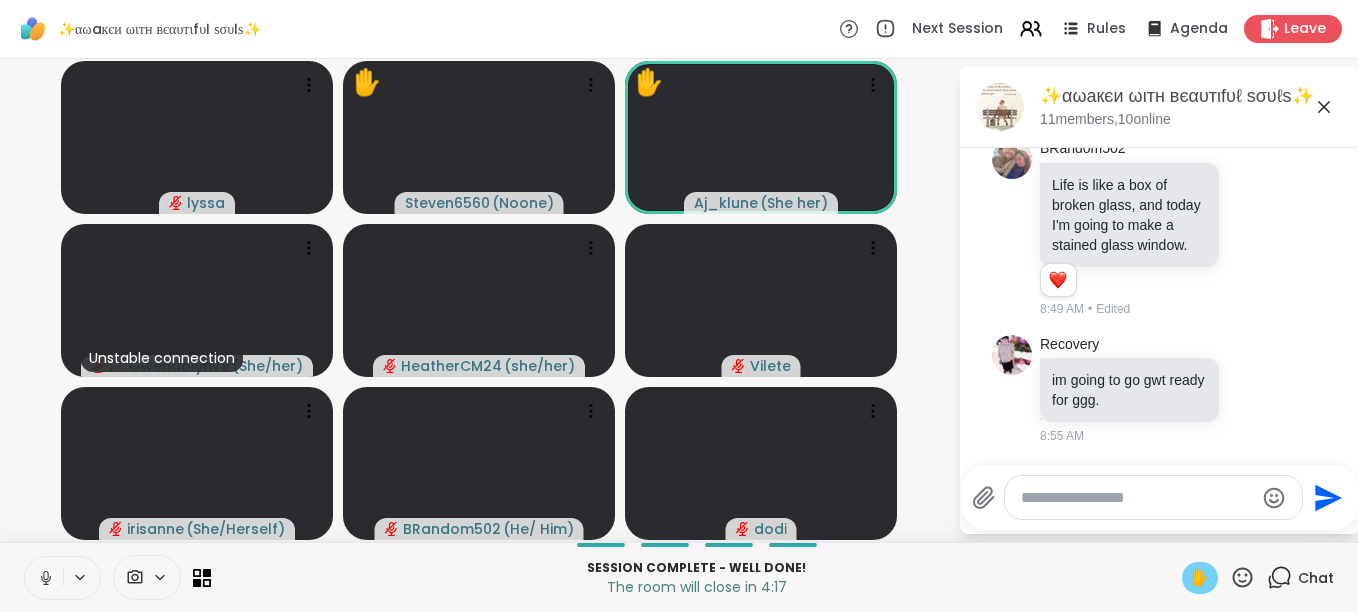 click 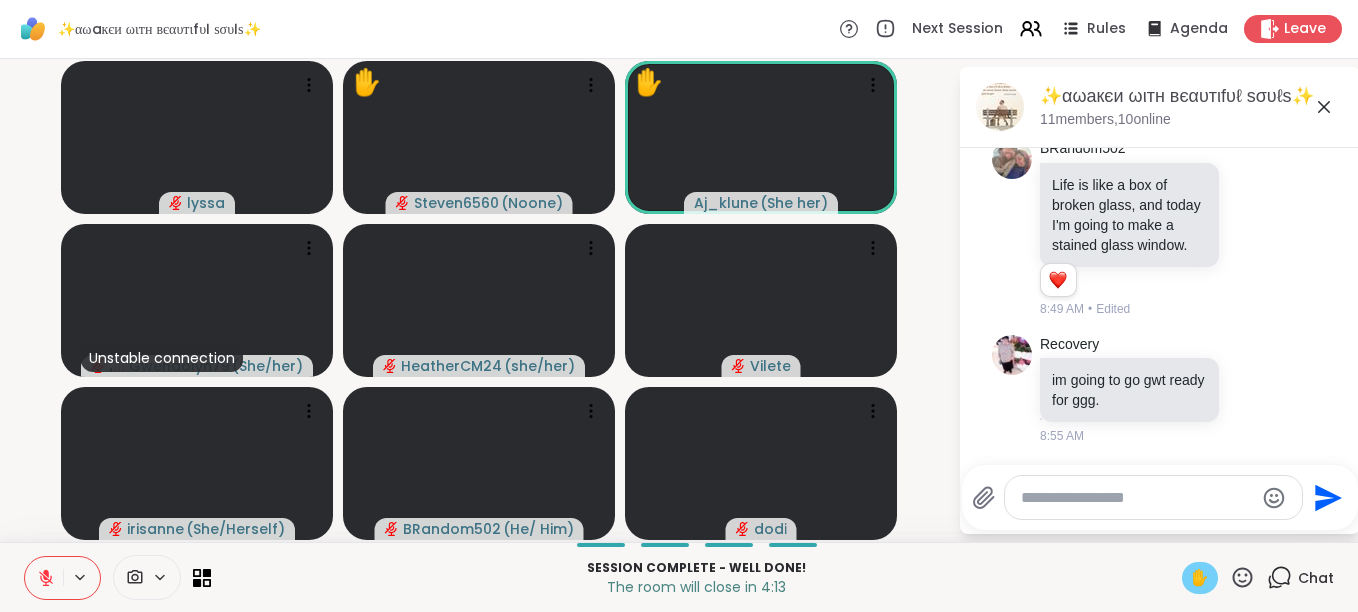 scroll, scrollTop: 8549, scrollLeft: 0, axis: vertical 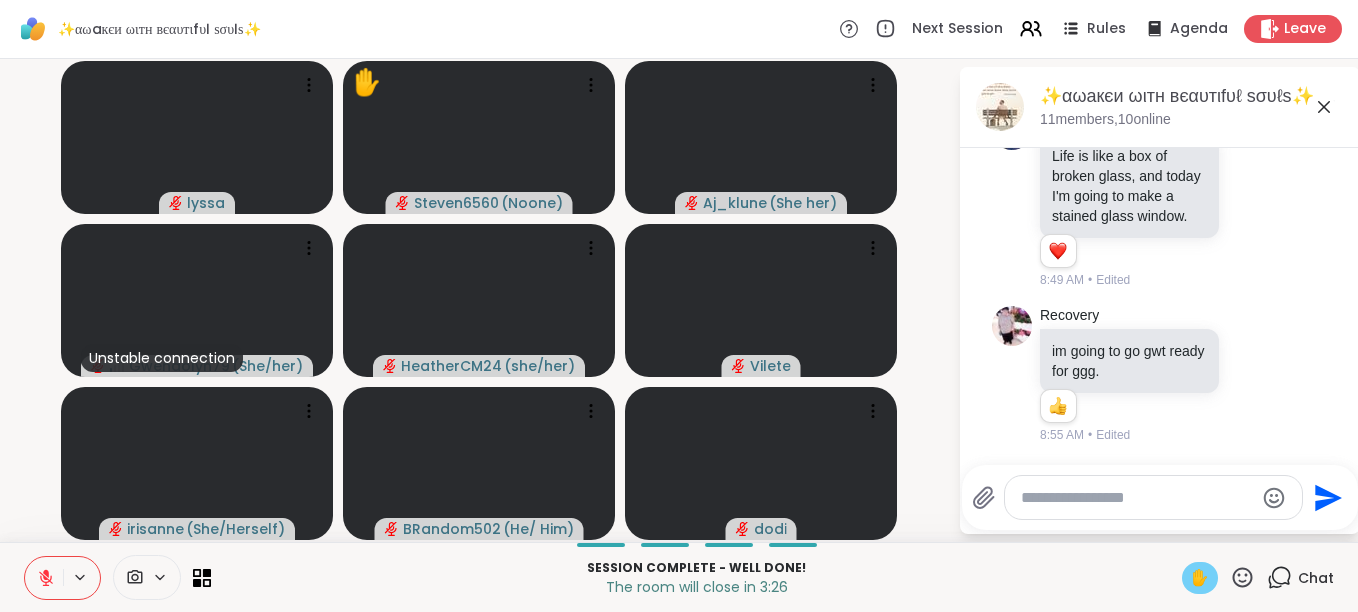 click 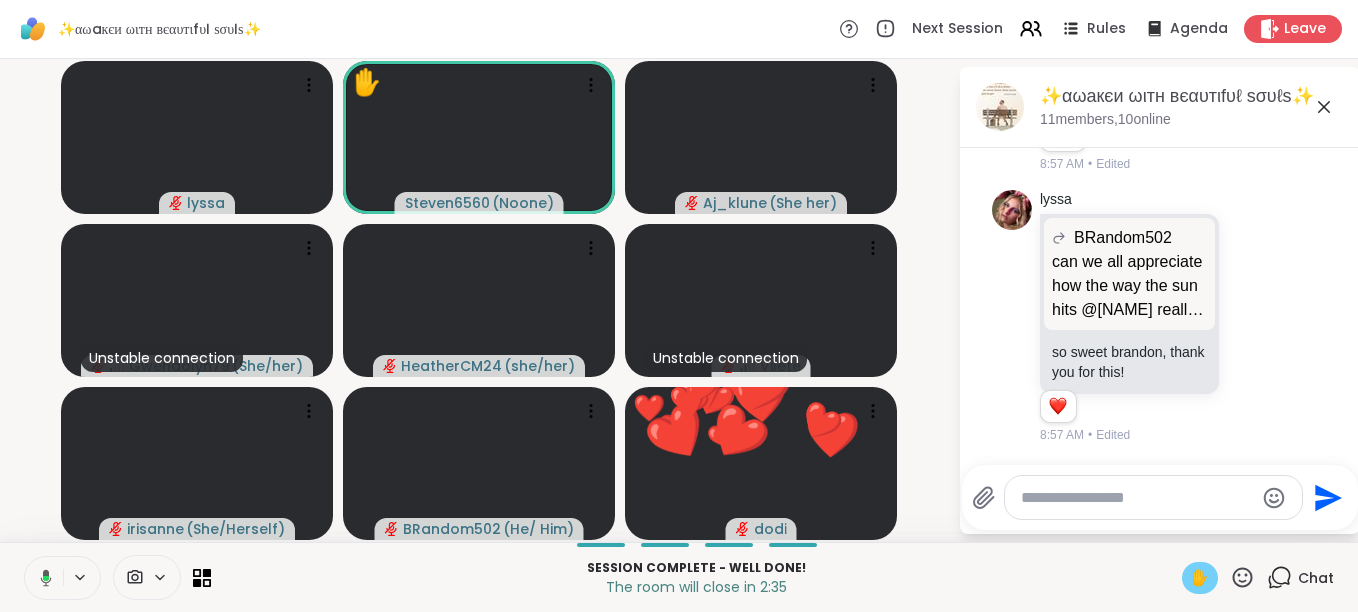 scroll, scrollTop: 9071, scrollLeft: 0, axis: vertical 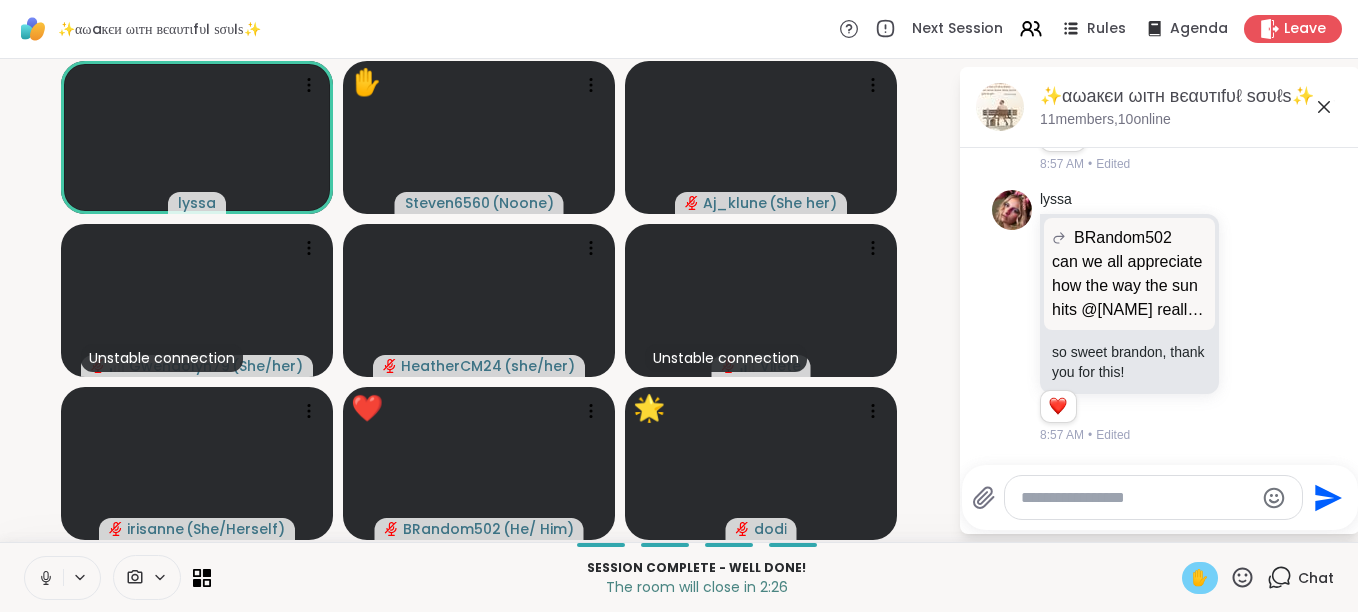 click 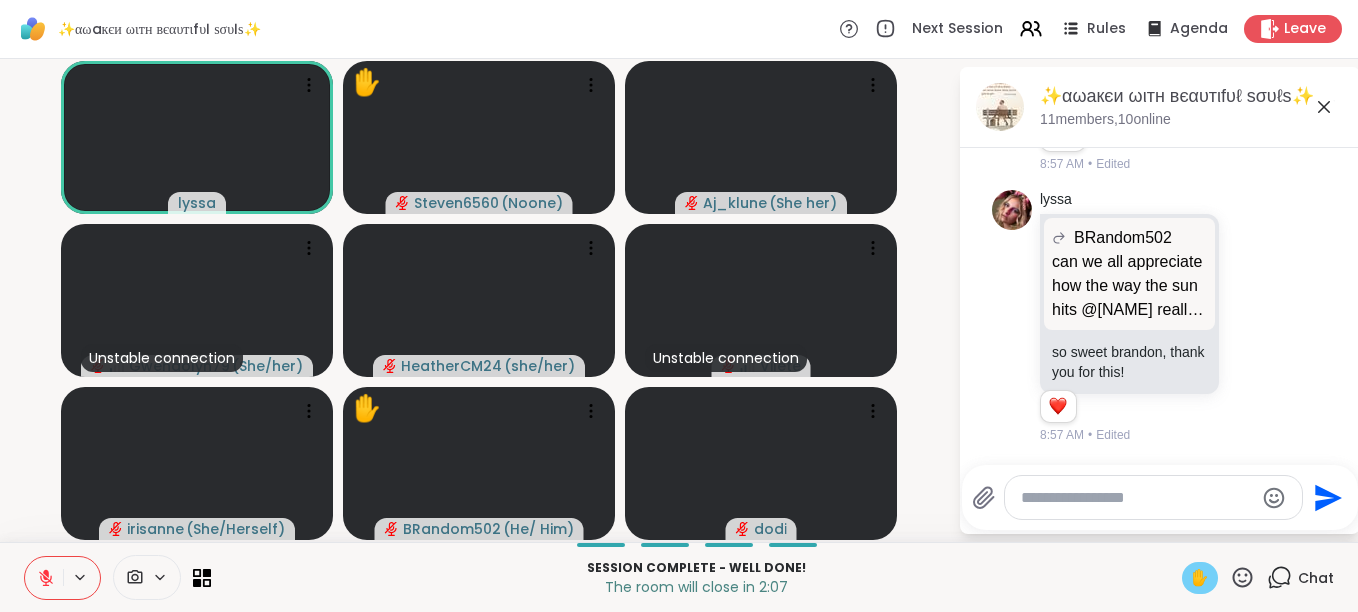 click on "✋" at bounding box center [1200, 578] 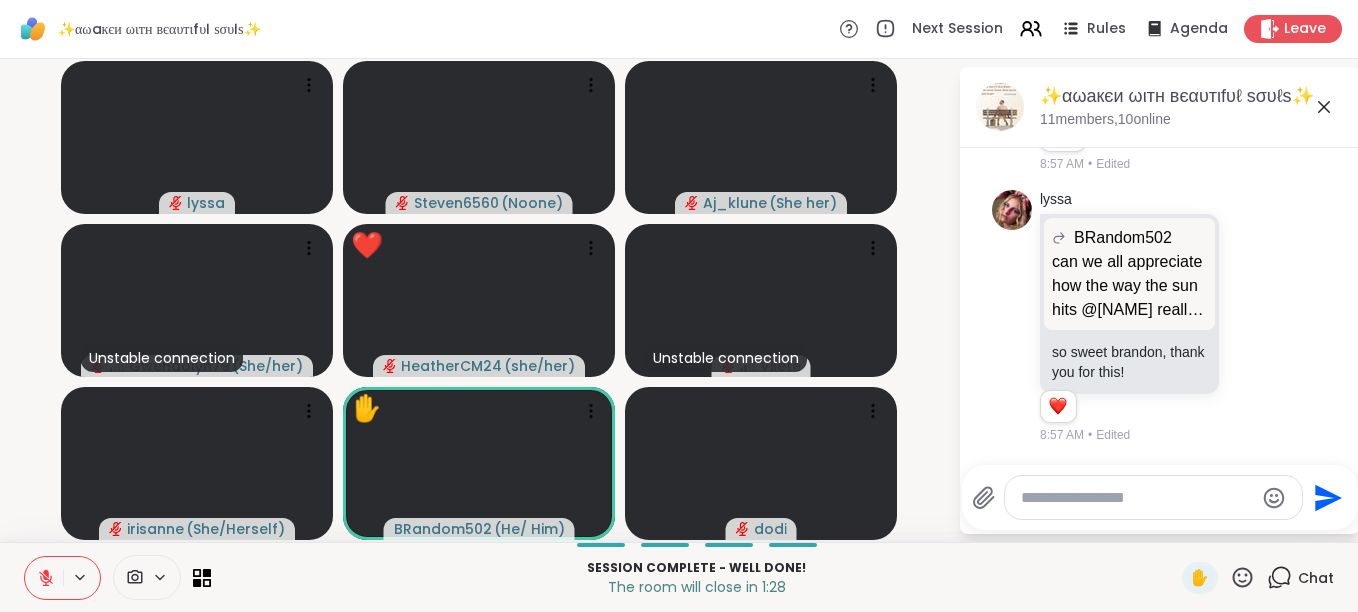click 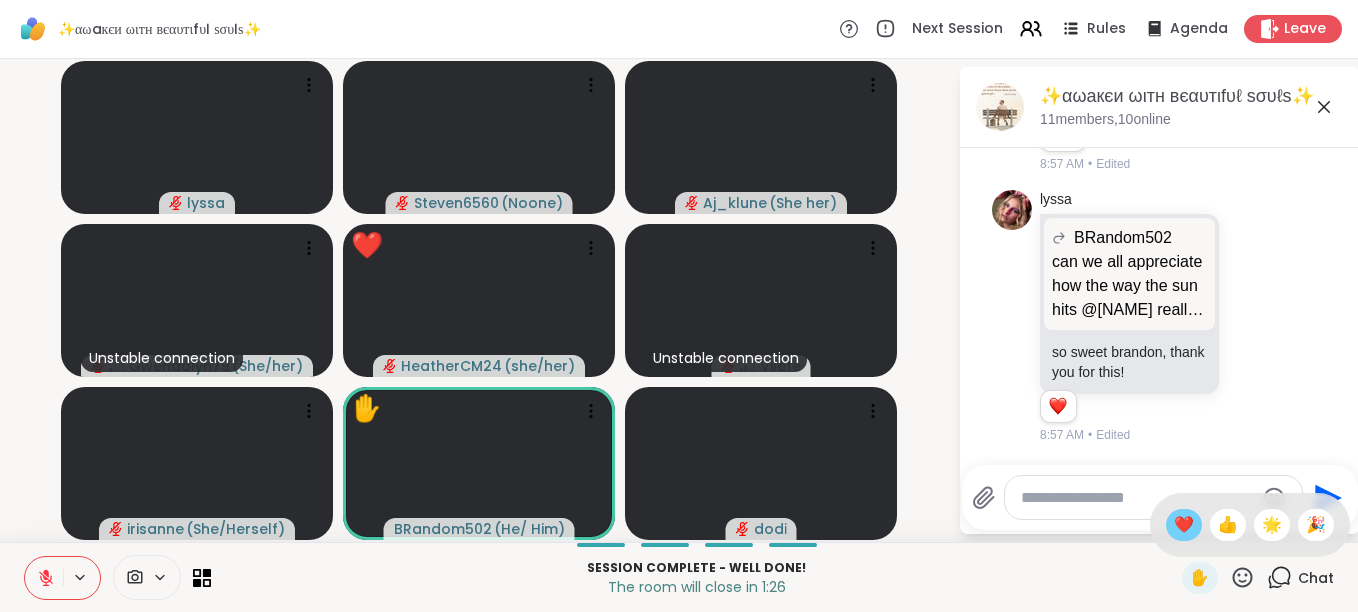 click on "❤️" at bounding box center (1184, 525) 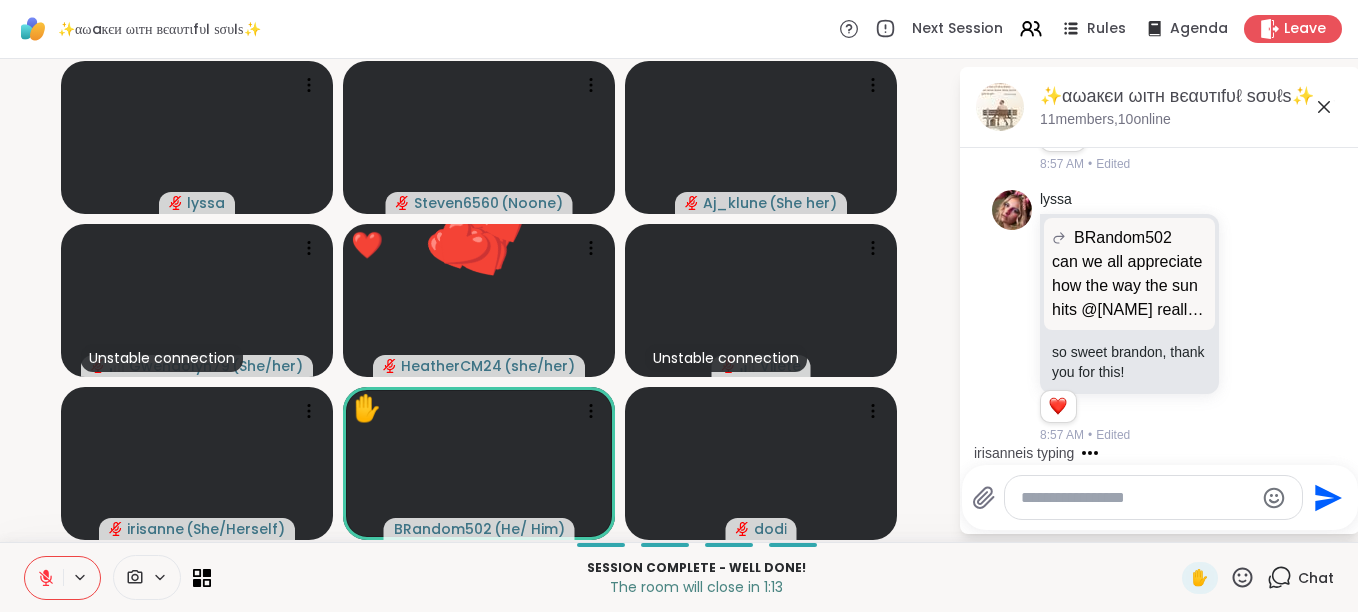 click 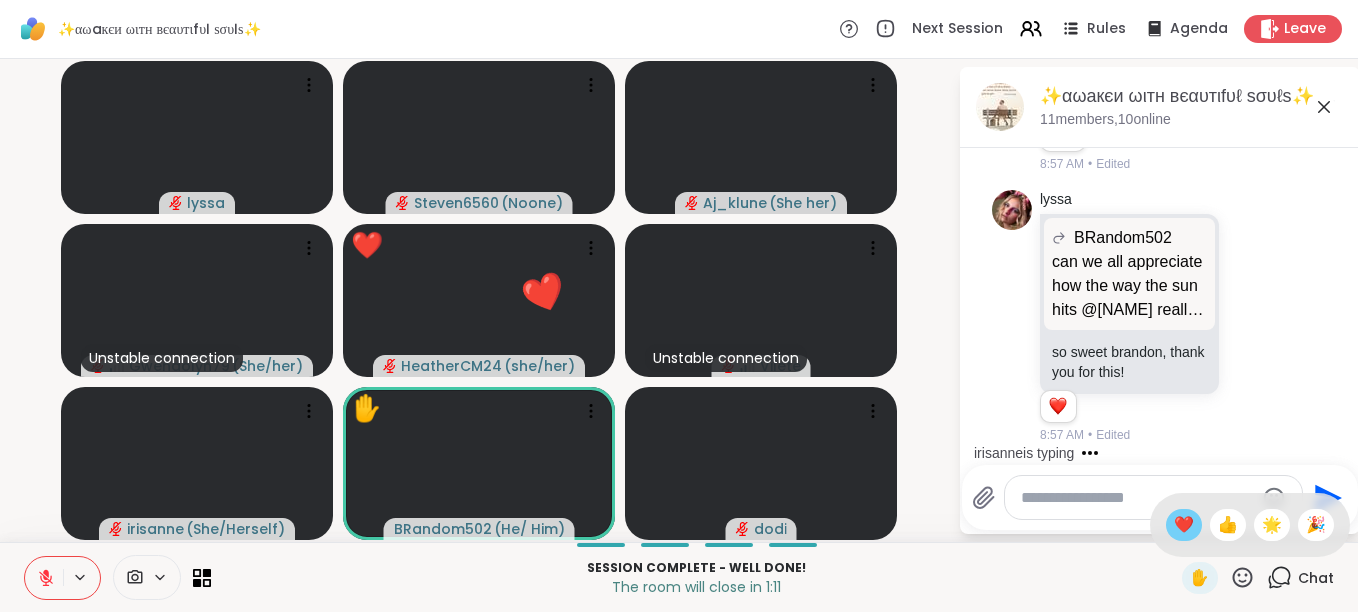 click on "❤️" at bounding box center (1184, 525) 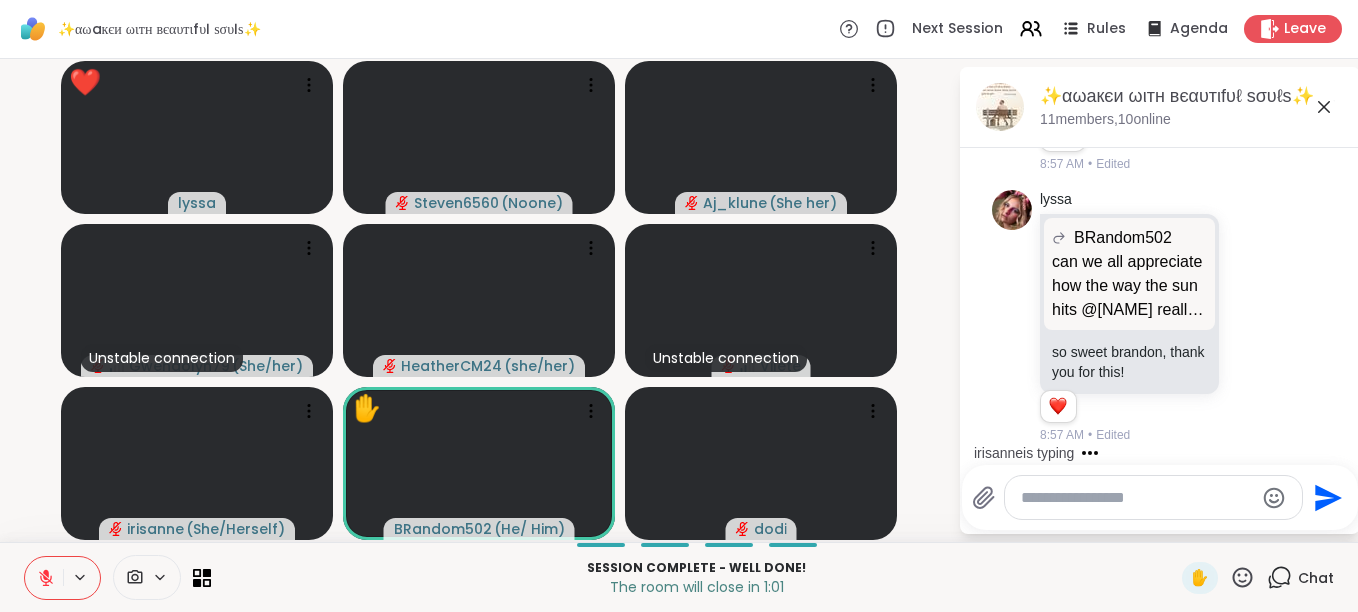 click 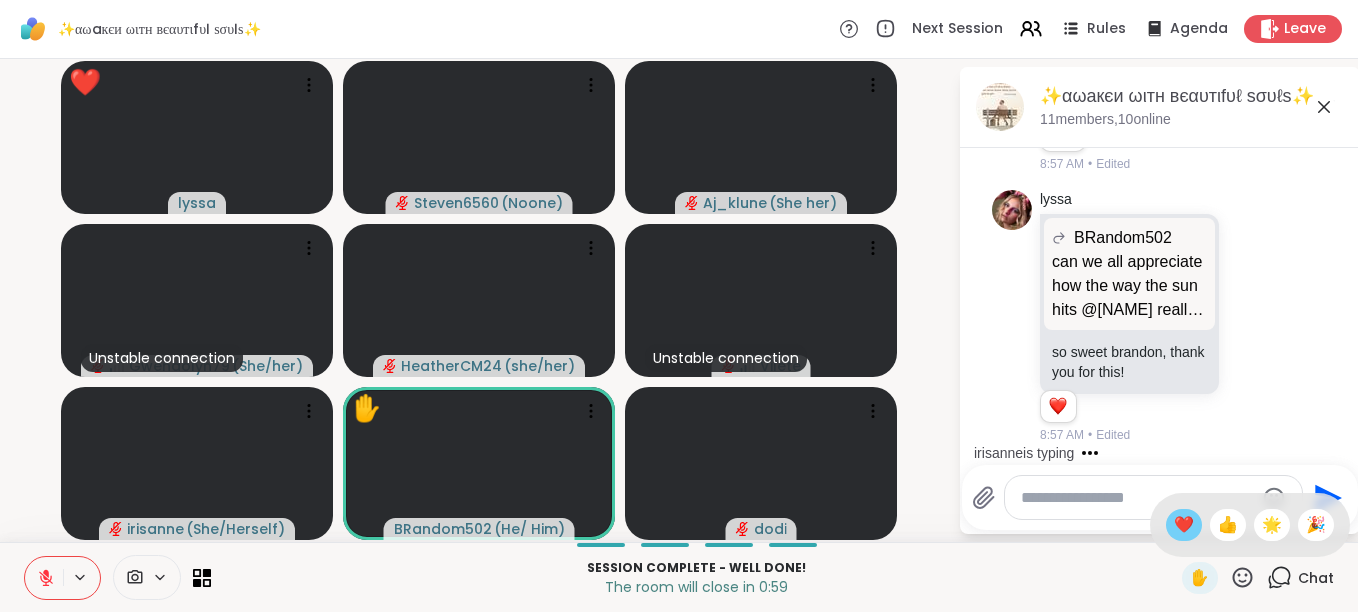 click on "❤️" at bounding box center (1184, 525) 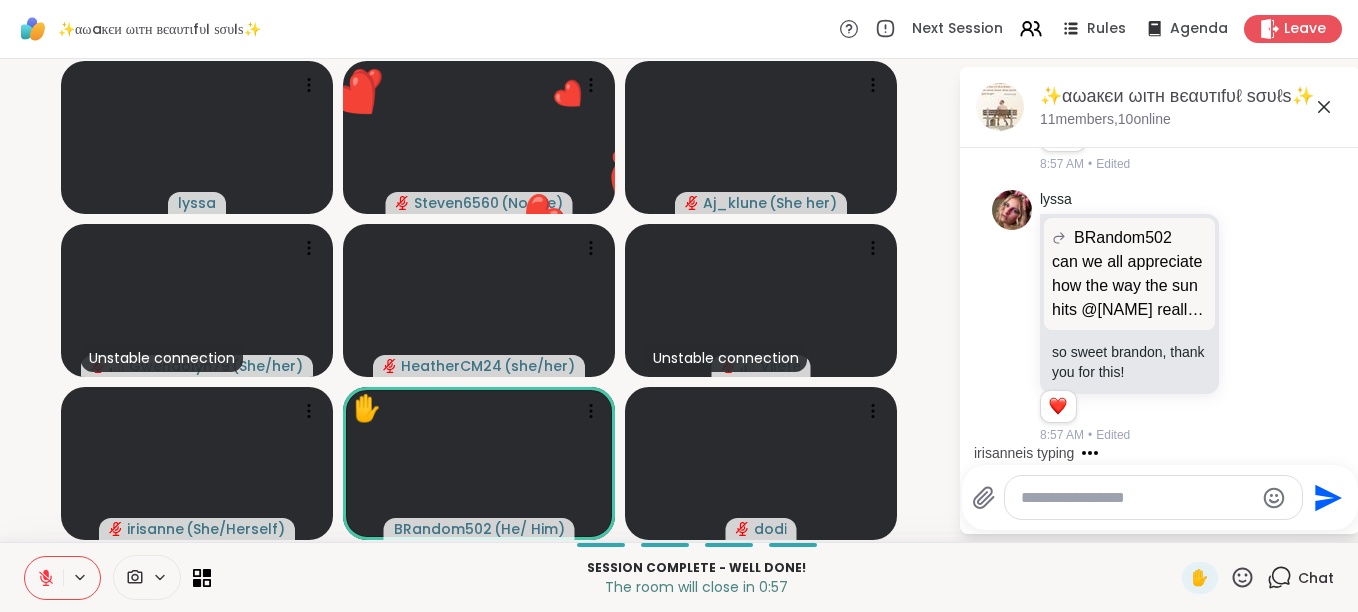 scroll, scrollTop: 9258, scrollLeft: 0, axis: vertical 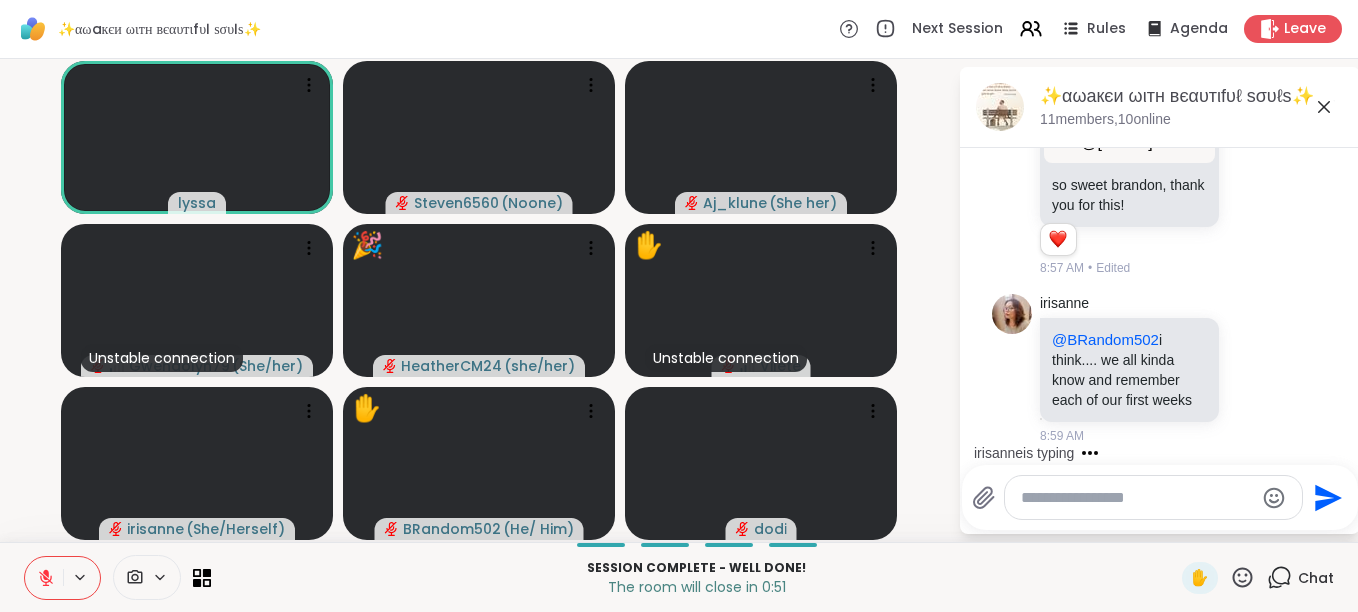 click 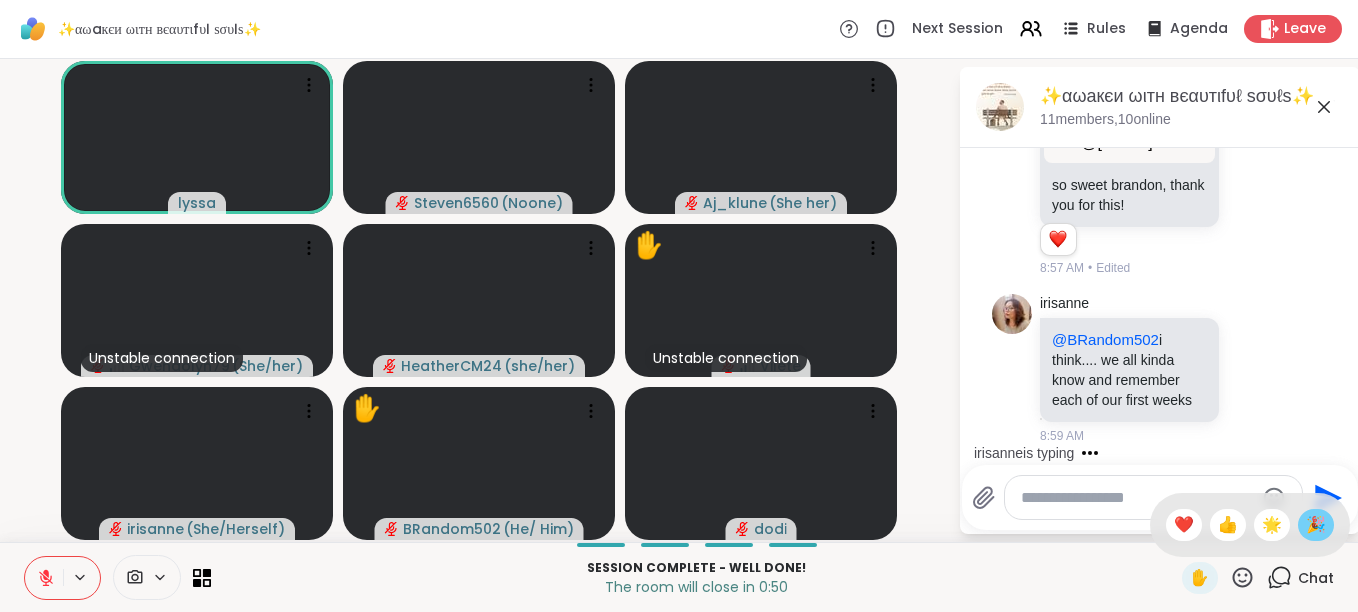 click on "🎉" at bounding box center (1316, 525) 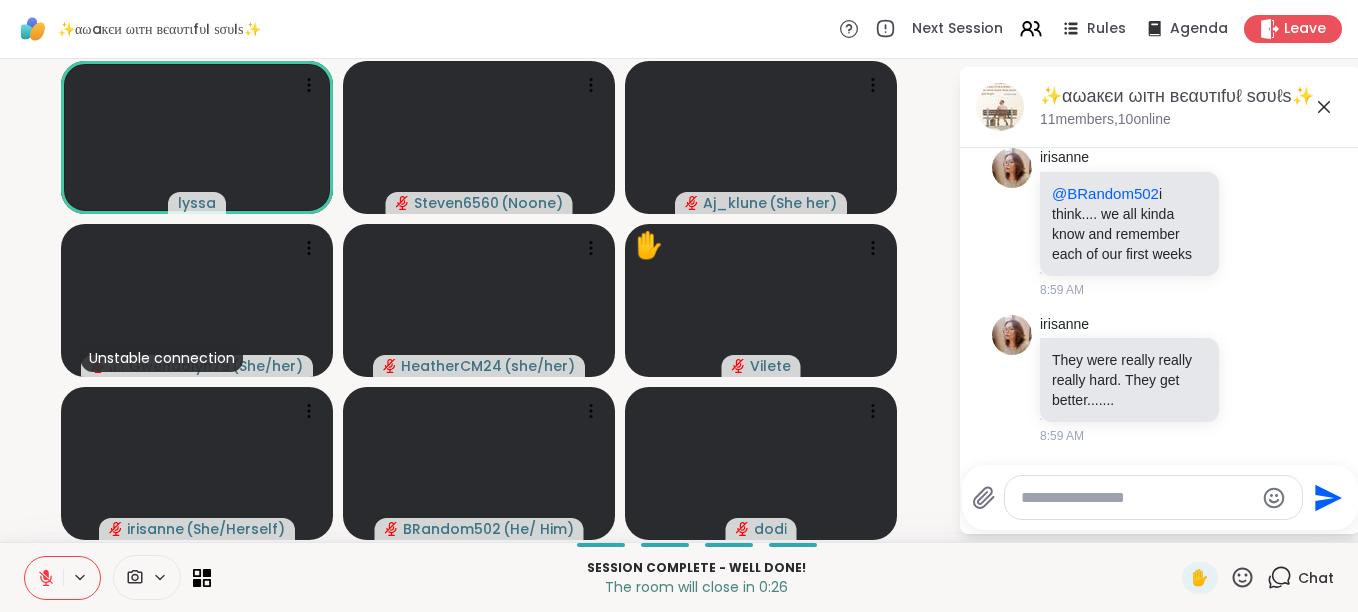 scroll, scrollTop: 9433, scrollLeft: 0, axis: vertical 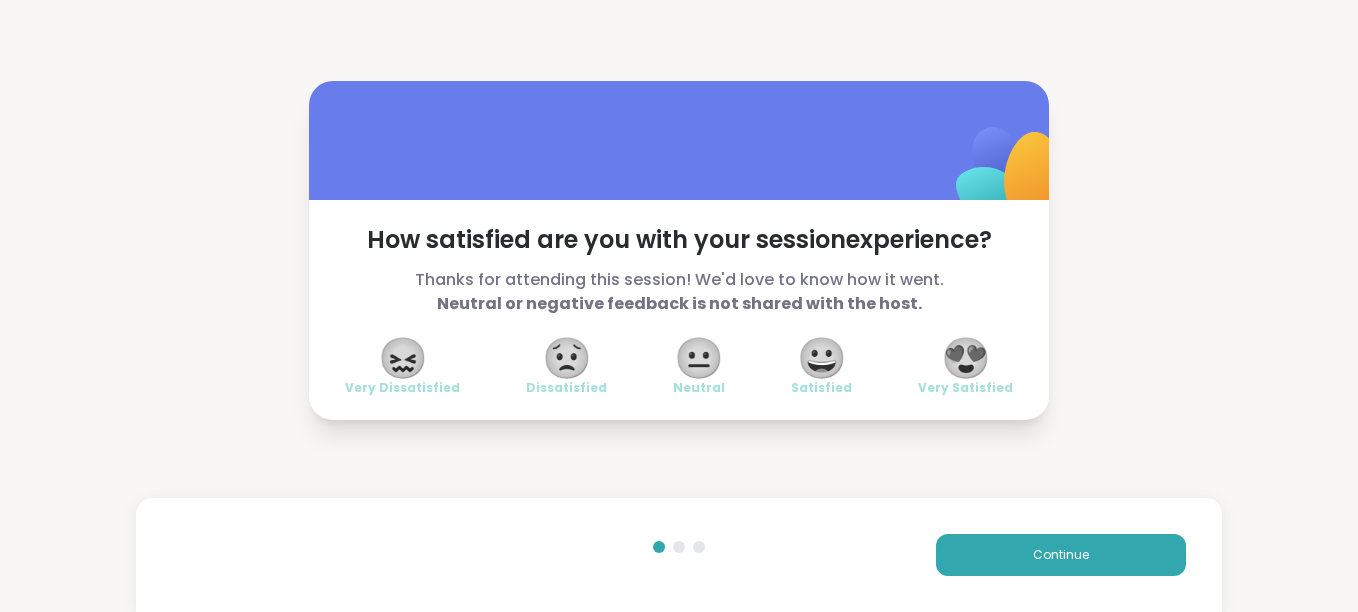 click on "😍" at bounding box center [966, 358] 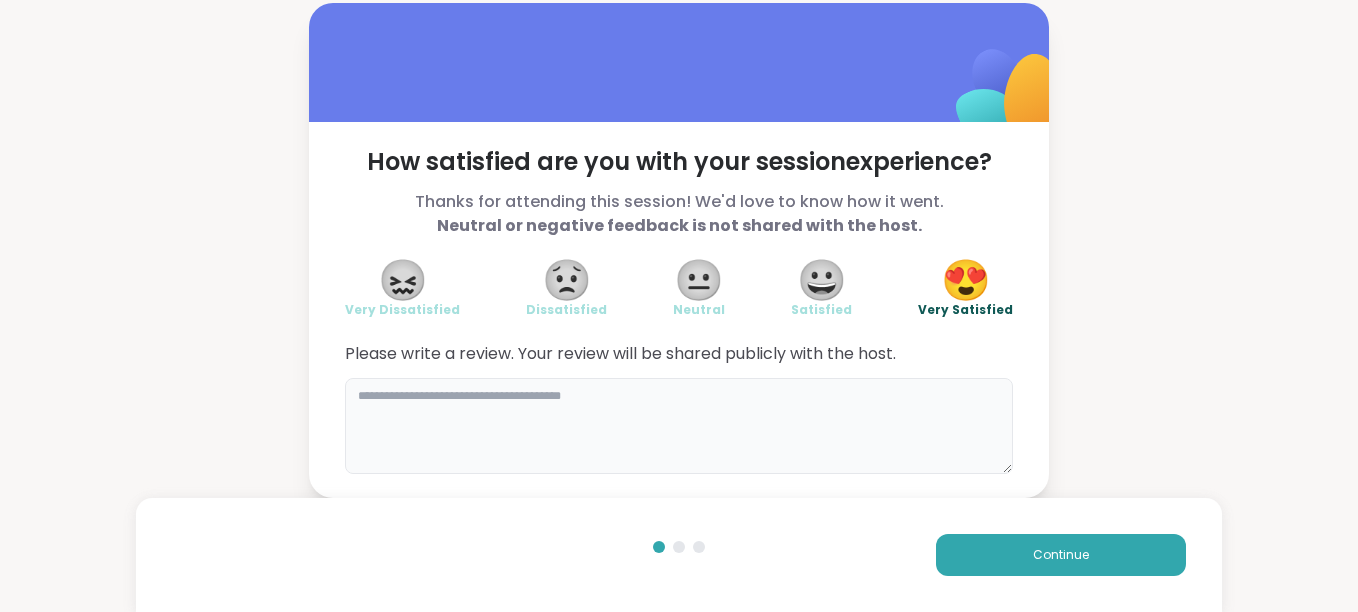 click at bounding box center (679, 426) 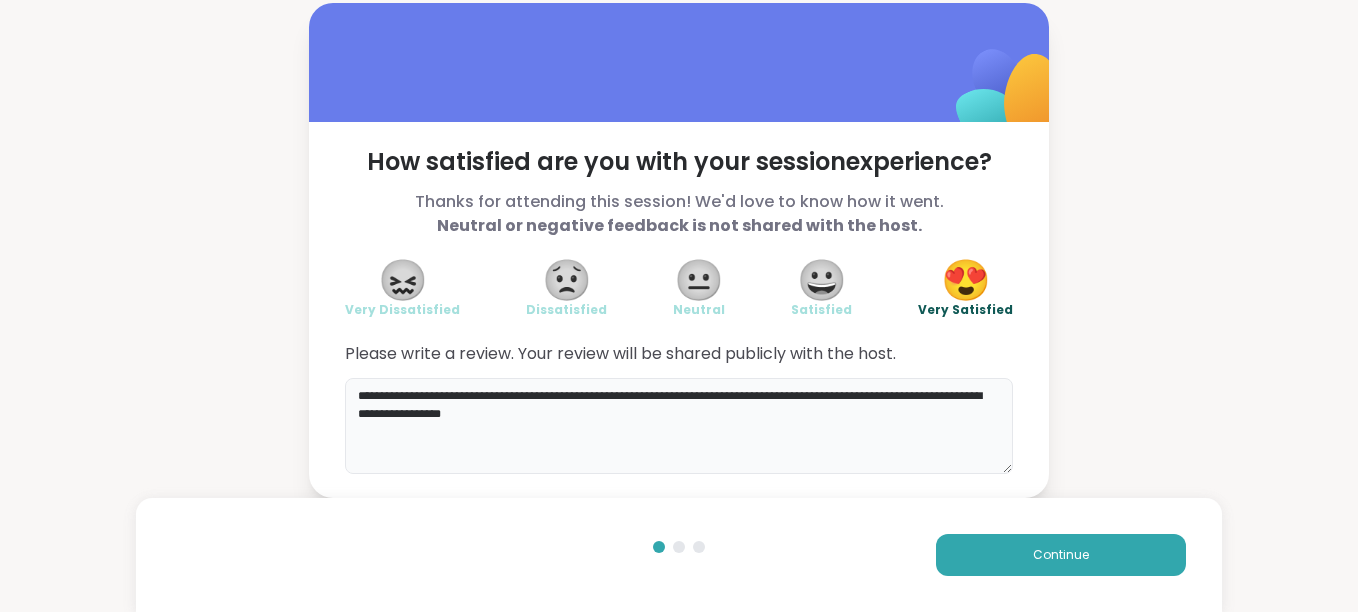type on "**********" 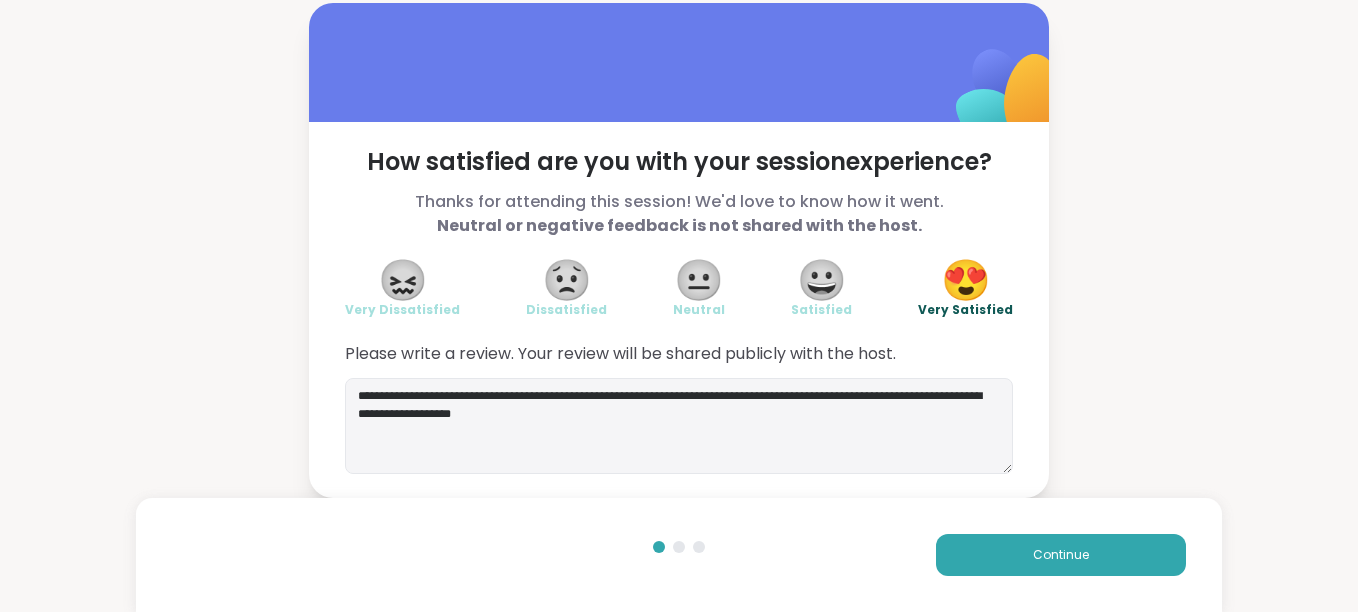scroll, scrollTop: 0, scrollLeft: 0, axis: both 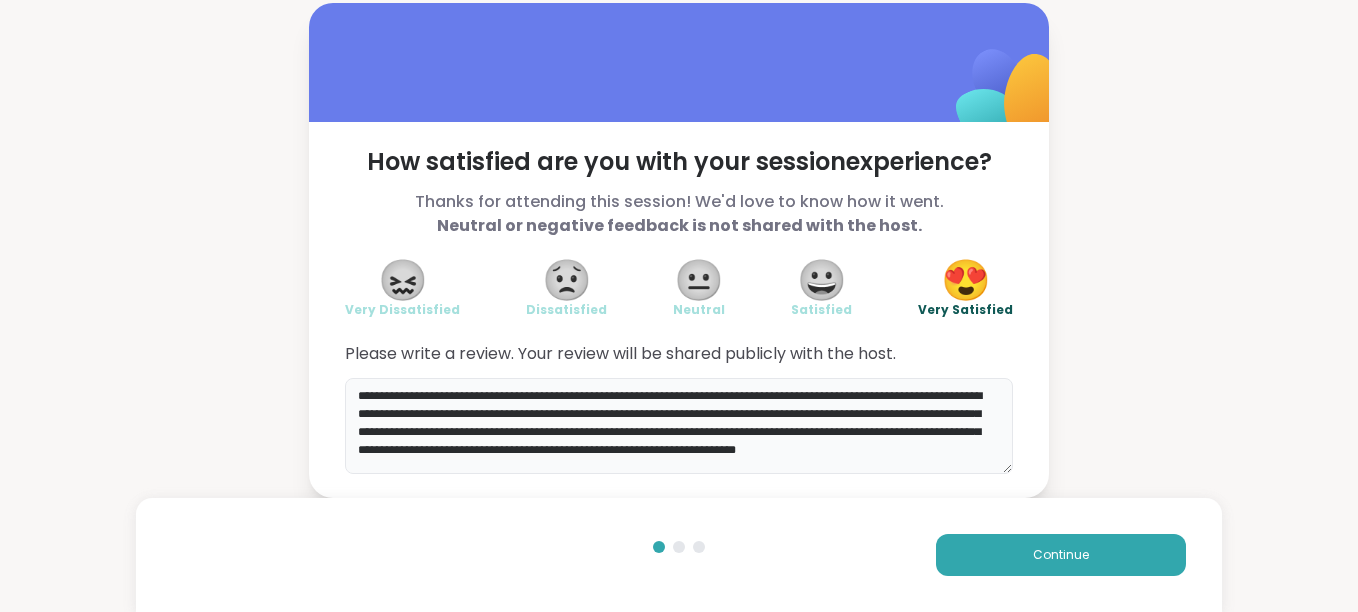 click on "**********" at bounding box center (679, 426) 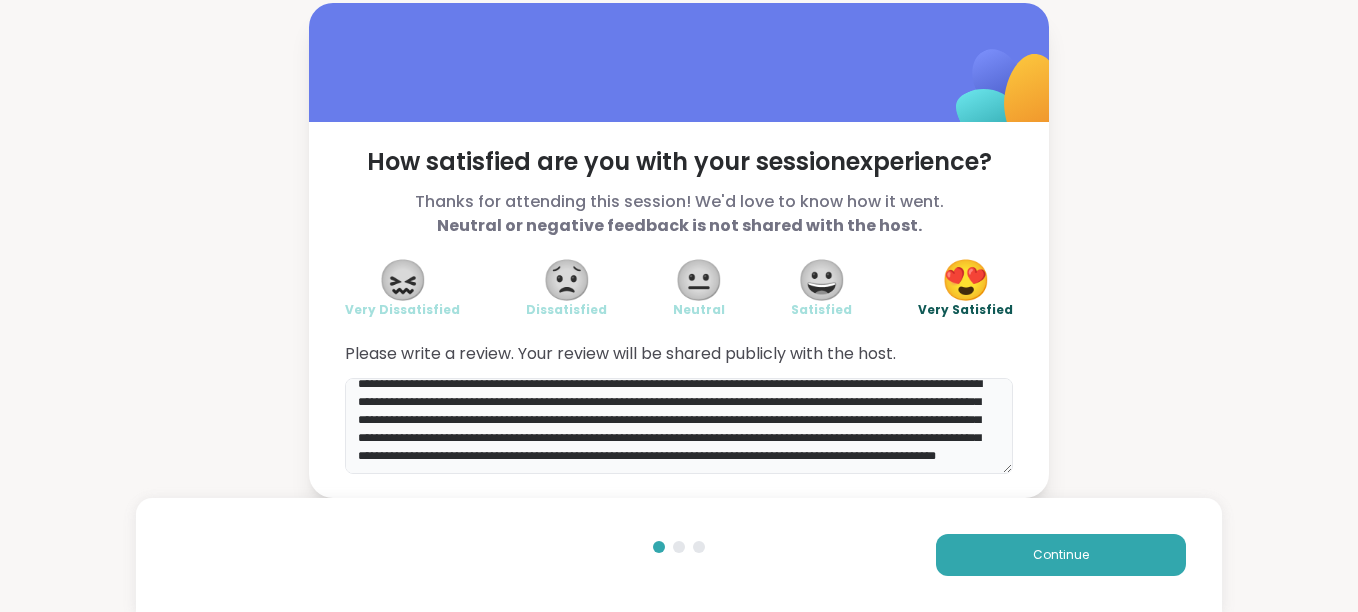 scroll, scrollTop: 40, scrollLeft: 0, axis: vertical 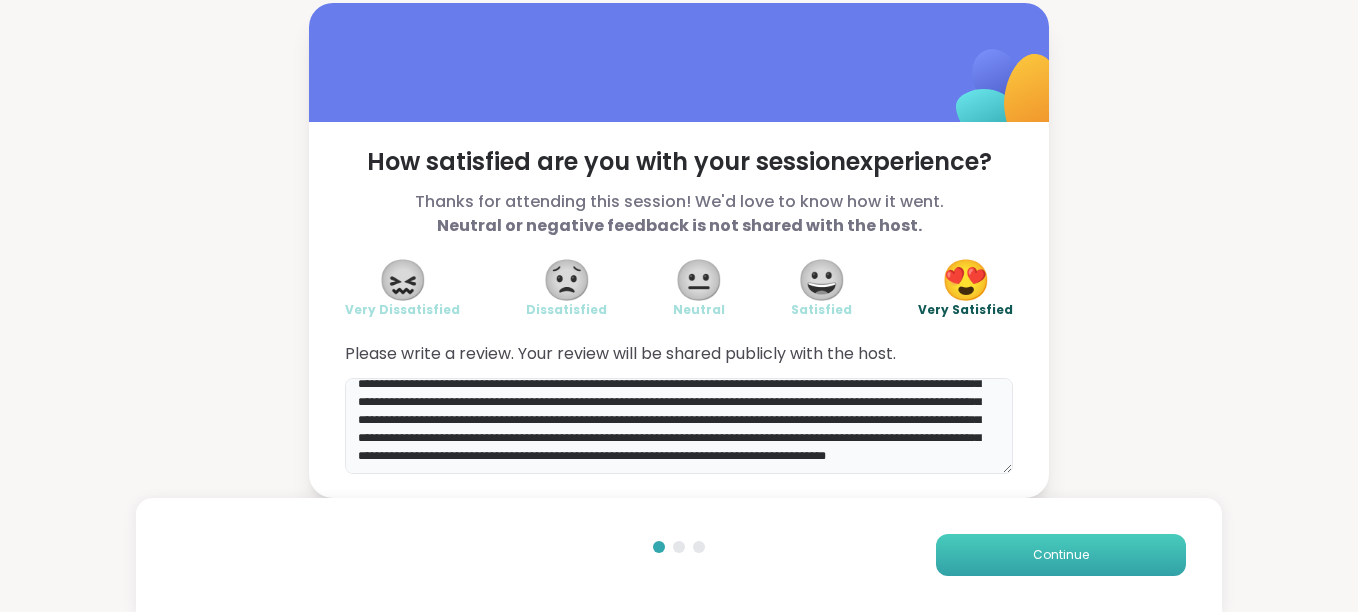 type on "**********" 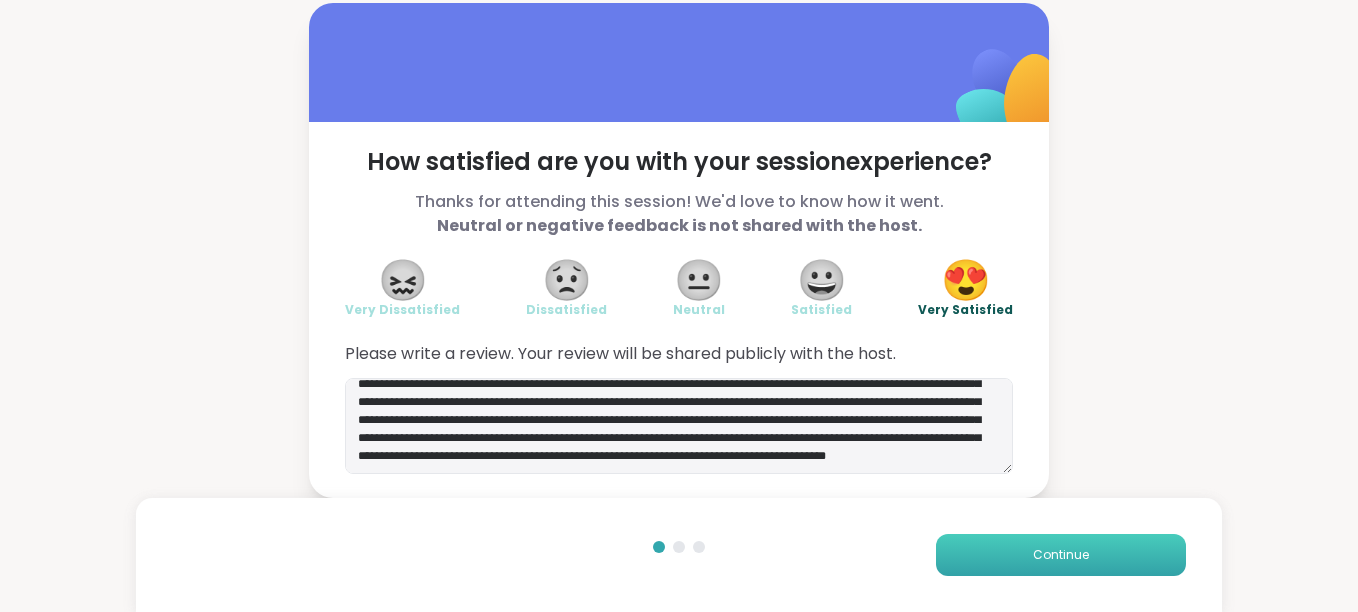 click on "Continue" at bounding box center (1061, 555) 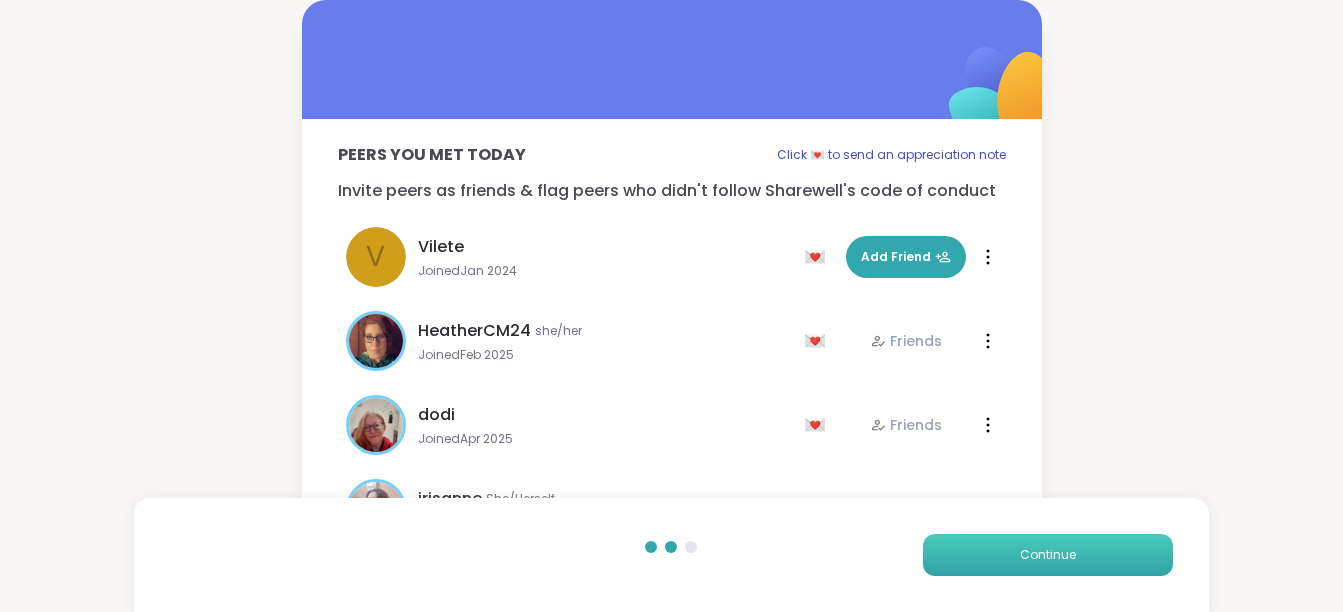 click on "Continue" at bounding box center [1048, 555] 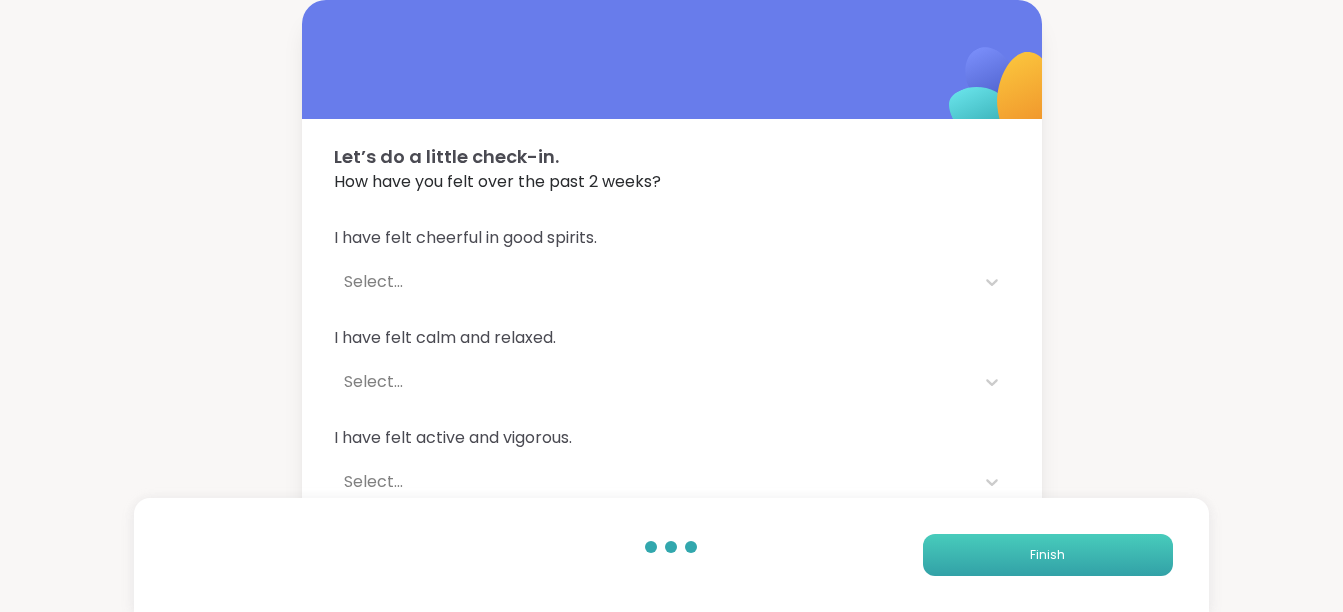 click on "Finish" at bounding box center (1047, 555) 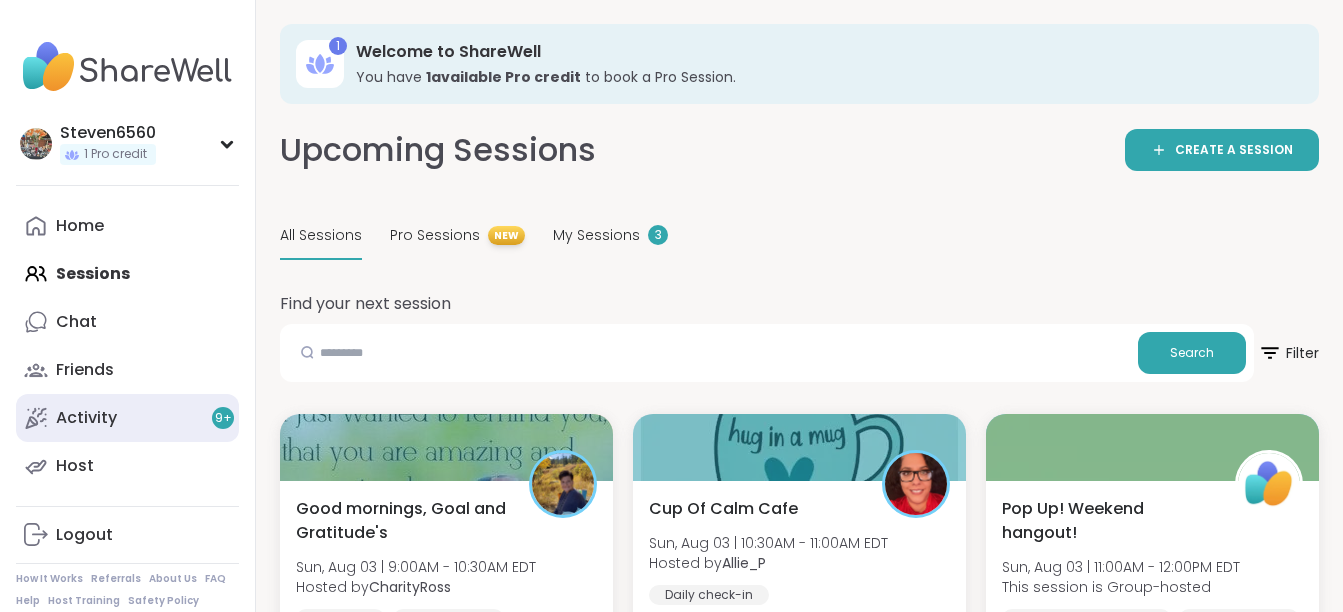 click on "Activity 9 +" at bounding box center [86, 418] 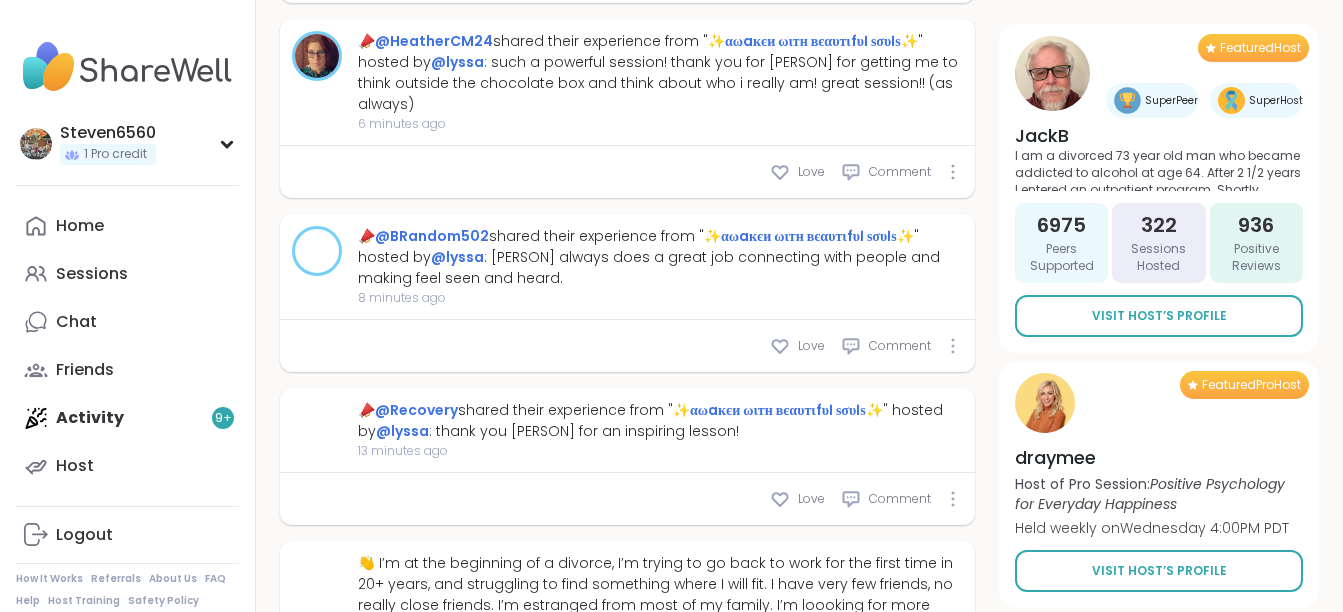 scroll, scrollTop: 1280, scrollLeft: 0, axis: vertical 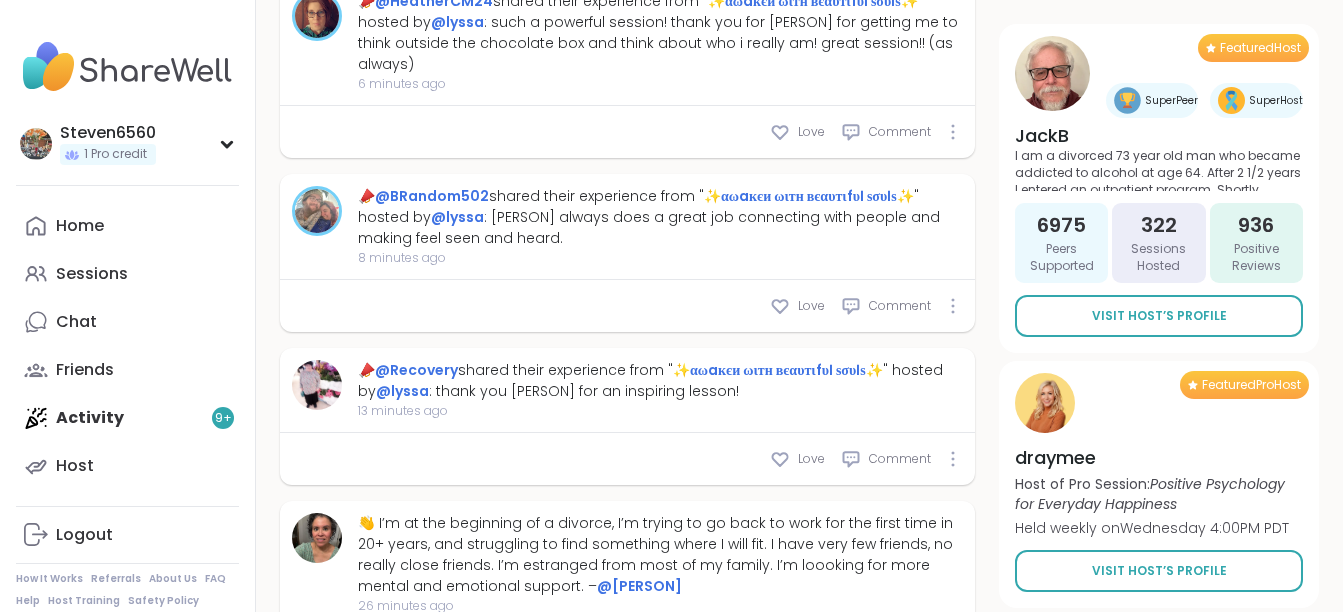 type on "*" 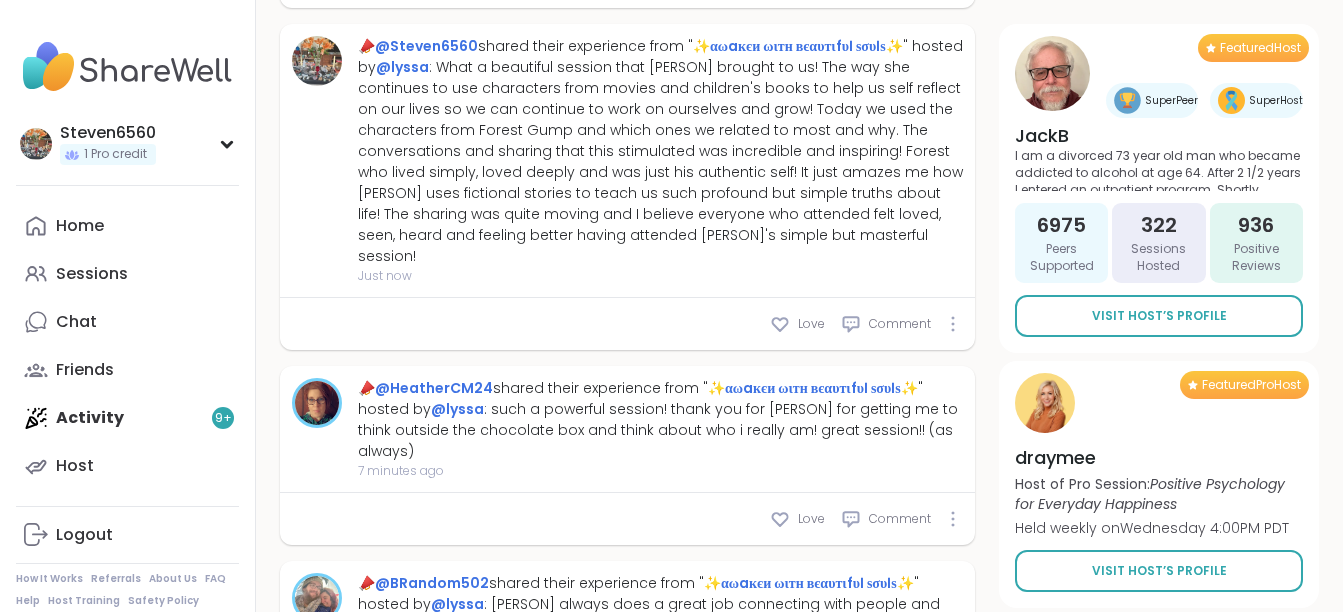 scroll, scrollTop: 800, scrollLeft: 0, axis: vertical 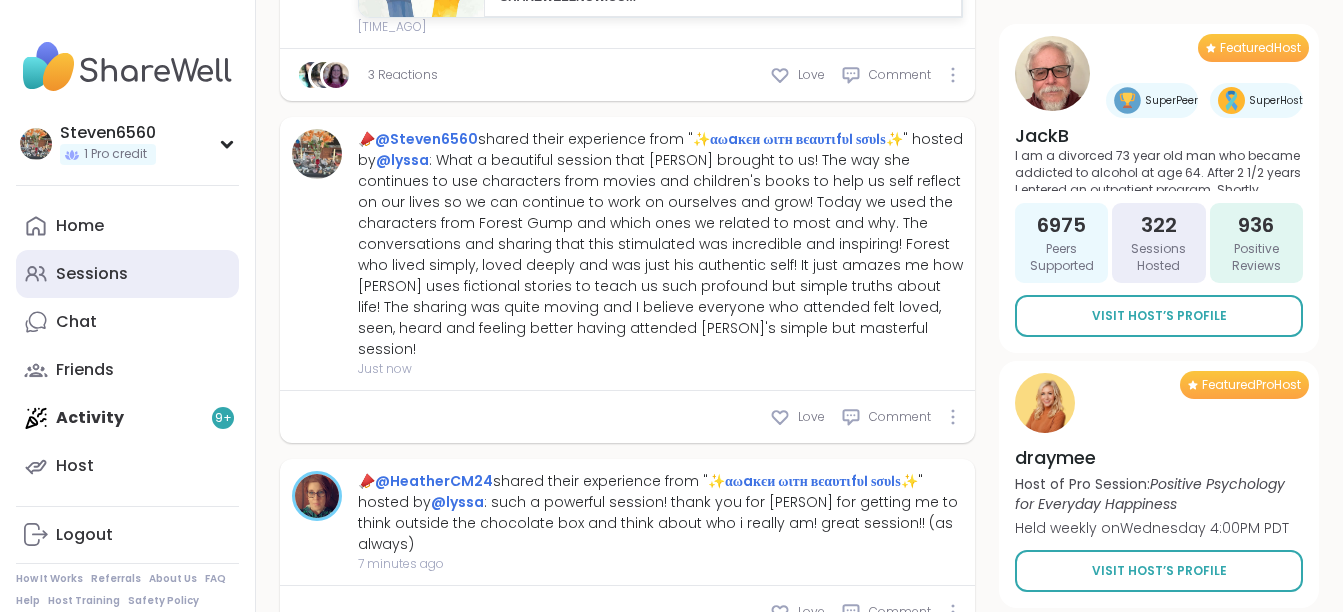 click on "Sessions" at bounding box center [92, 274] 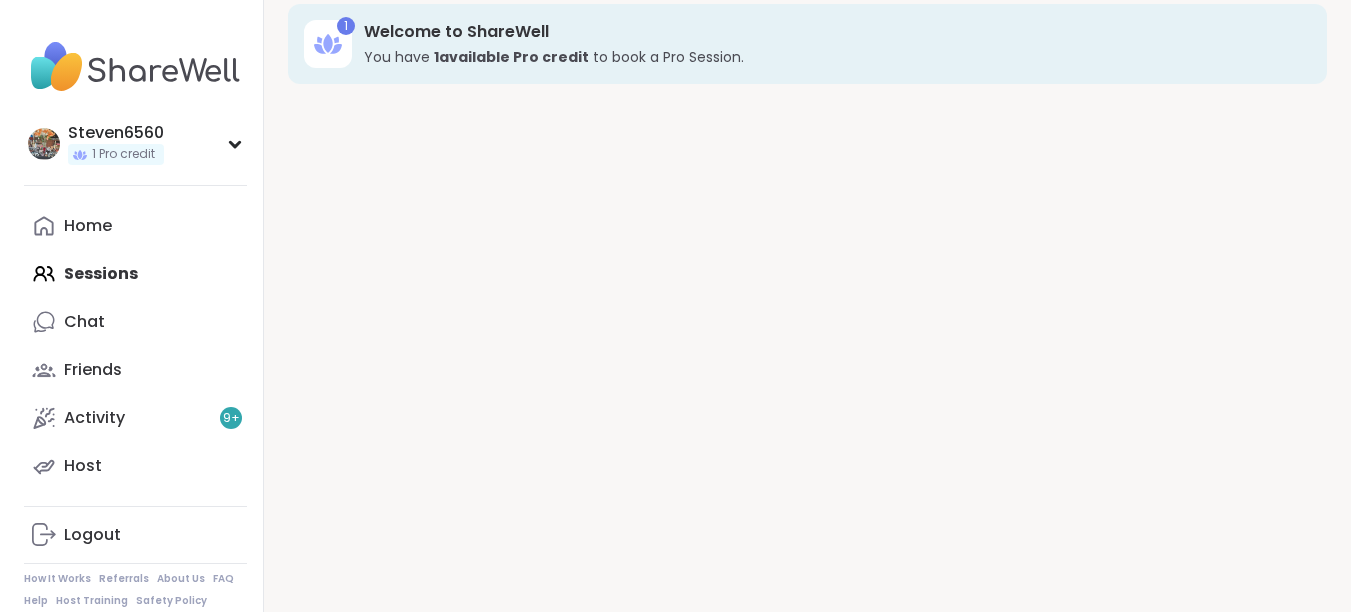 scroll, scrollTop: 0, scrollLeft: 0, axis: both 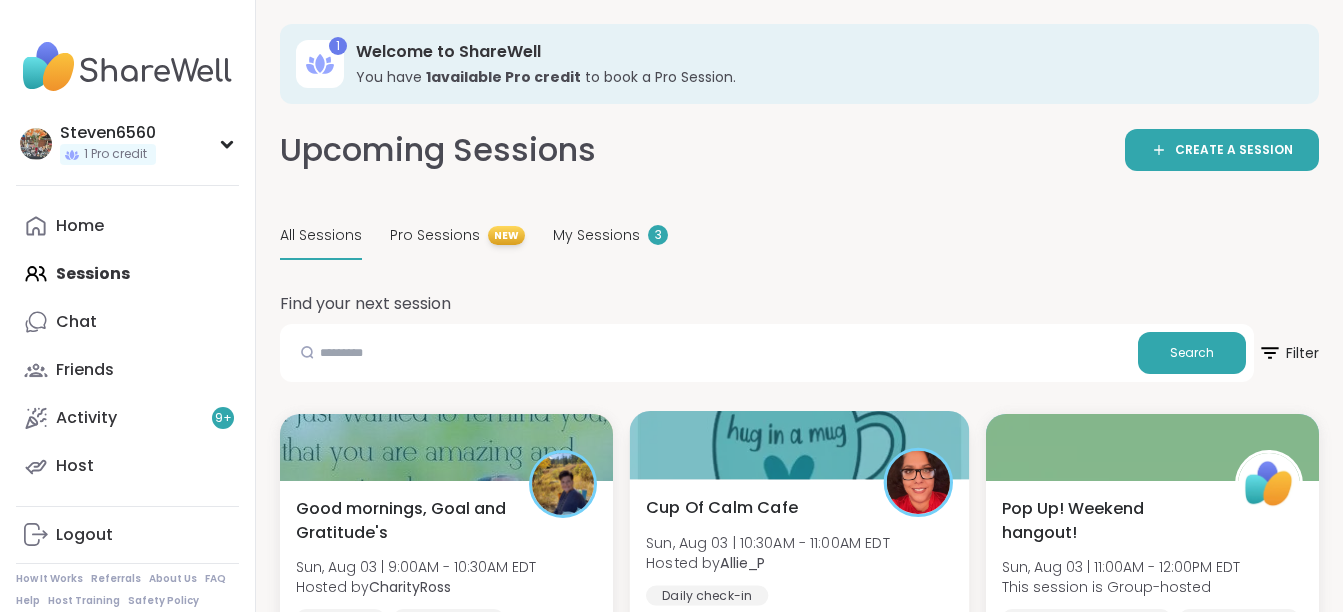 click on "Cup Of Calm Cafe Sun, Aug 03 | 10:30AM - 11:00AM EDT Hosted by  Allie_P Daily check-in" at bounding box center (799, 550) 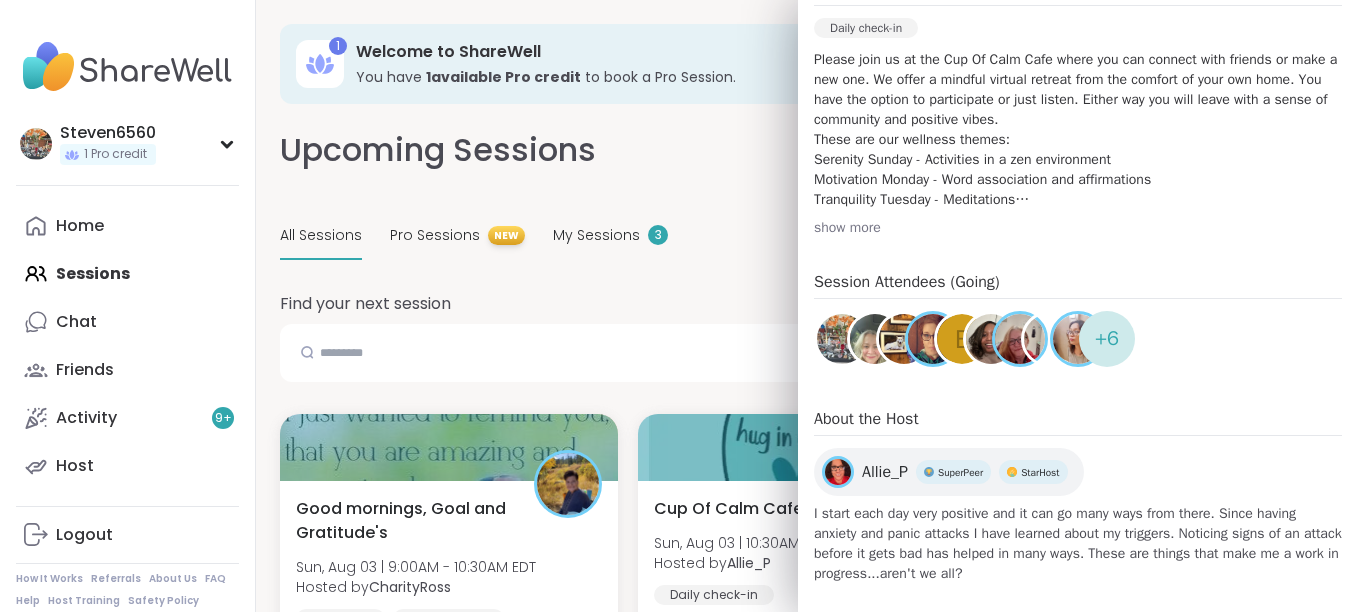 scroll, scrollTop: 620, scrollLeft: 0, axis: vertical 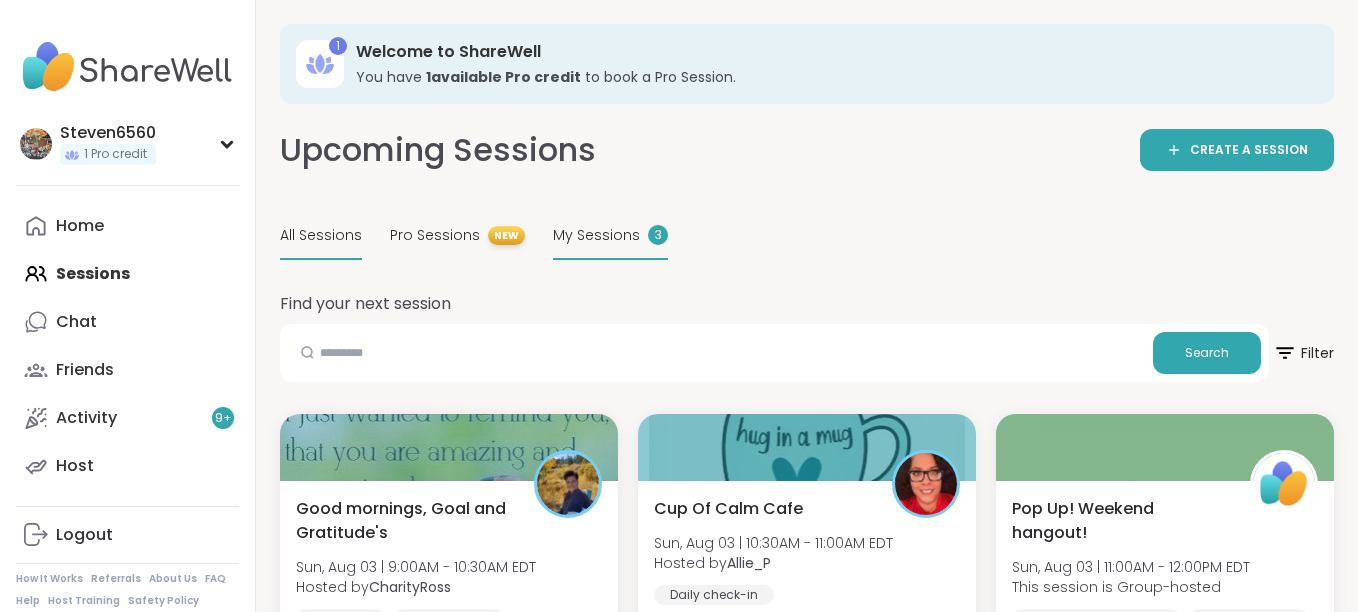 click on "My Sessions" at bounding box center (596, 235) 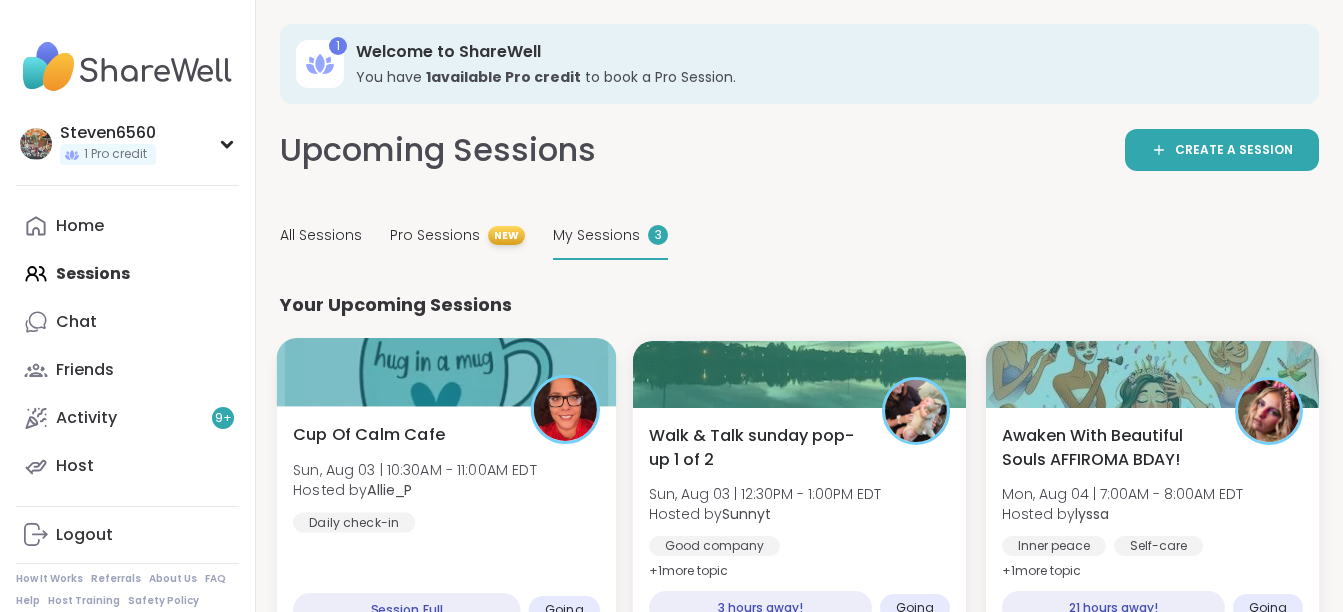 click on "Cup Of Calm Cafe Sun, Aug 03 | 10:30AM - 11:00AM EDT Hosted by  Allie_P Daily check-in" at bounding box center [446, 478] 